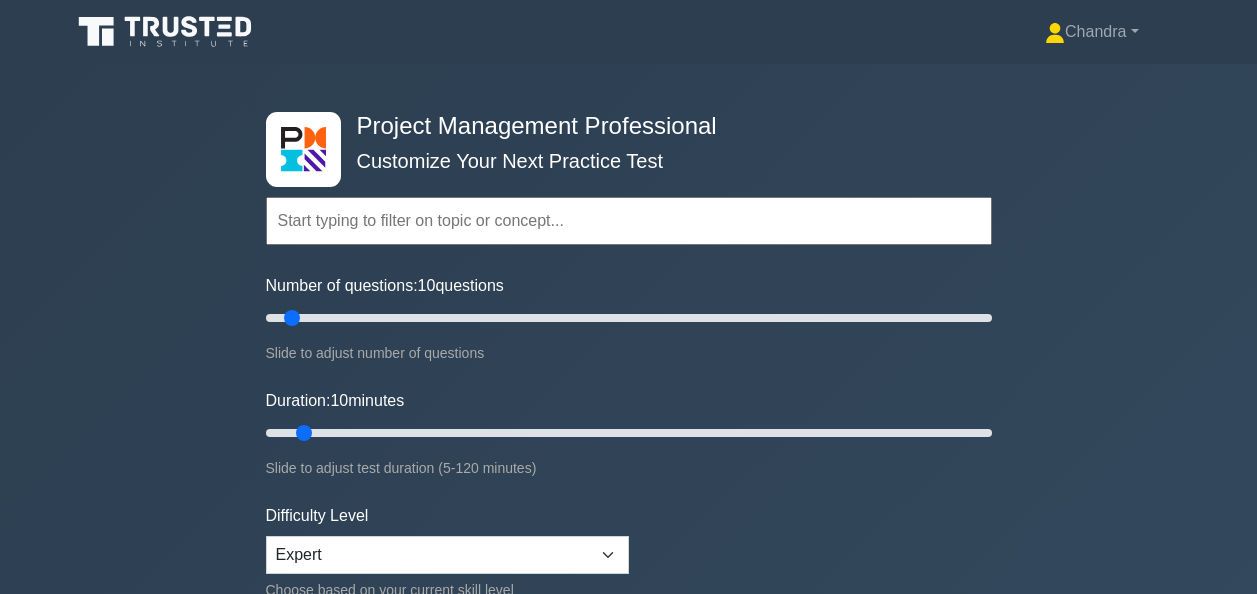 scroll, scrollTop: 4600, scrollLeft: 0, axis: vertical 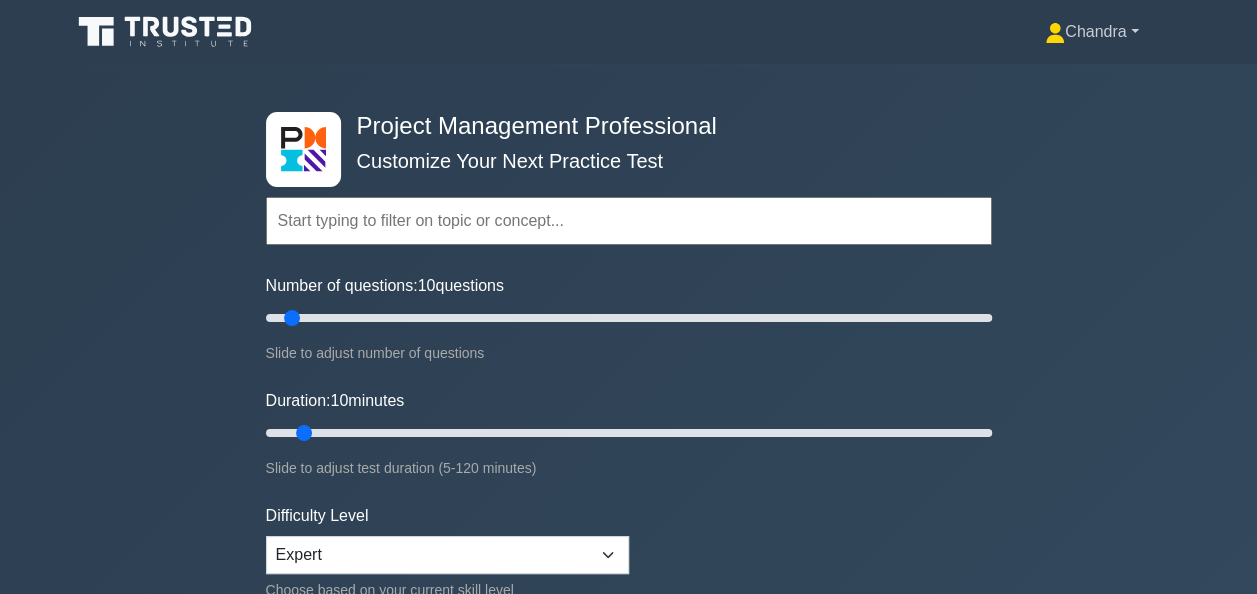 click on "Chandra" at bounding box center [1091, 32] 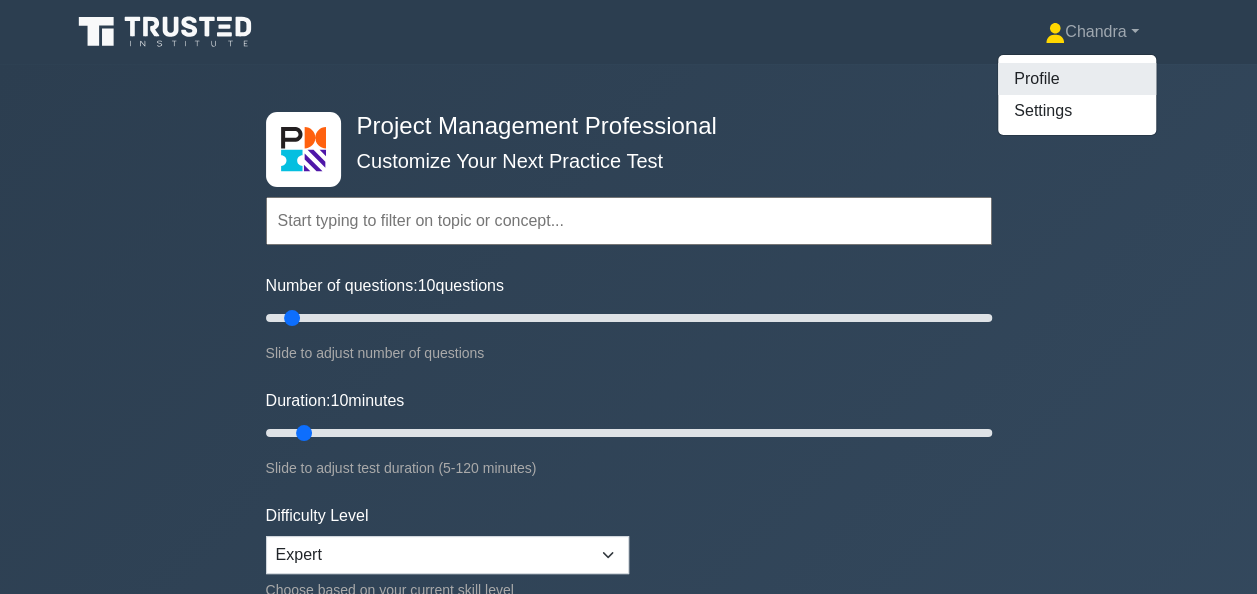 click on "Profile" at bounding box center (1077, 79) 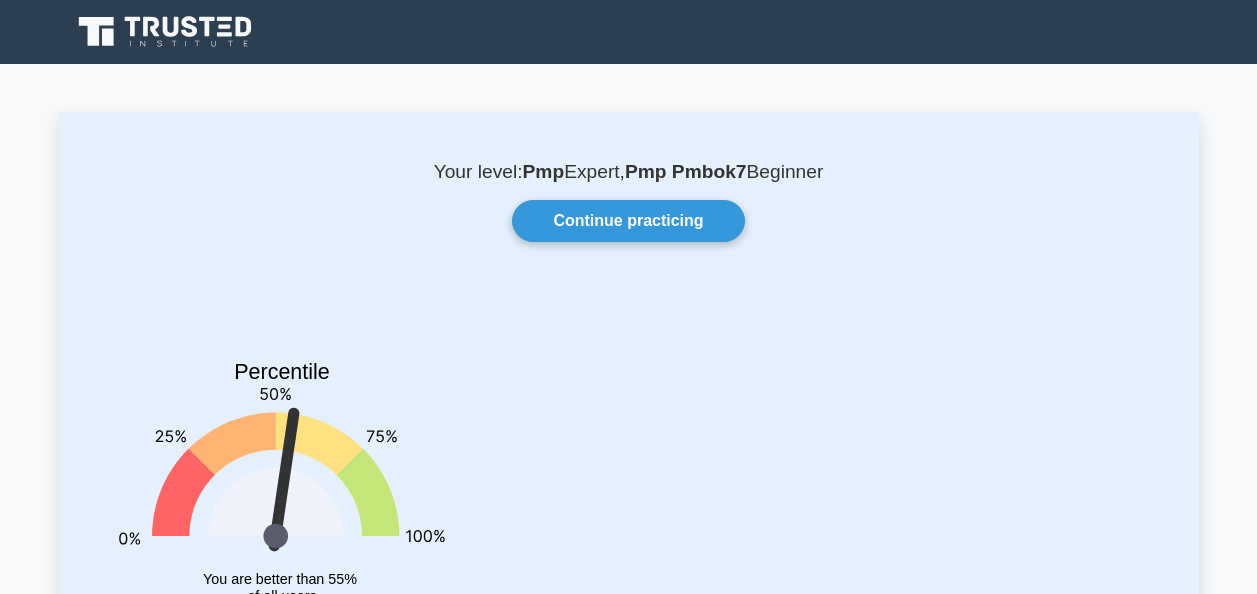 scroll, scrollTop: 0, scrollLeft: 0, axis: both 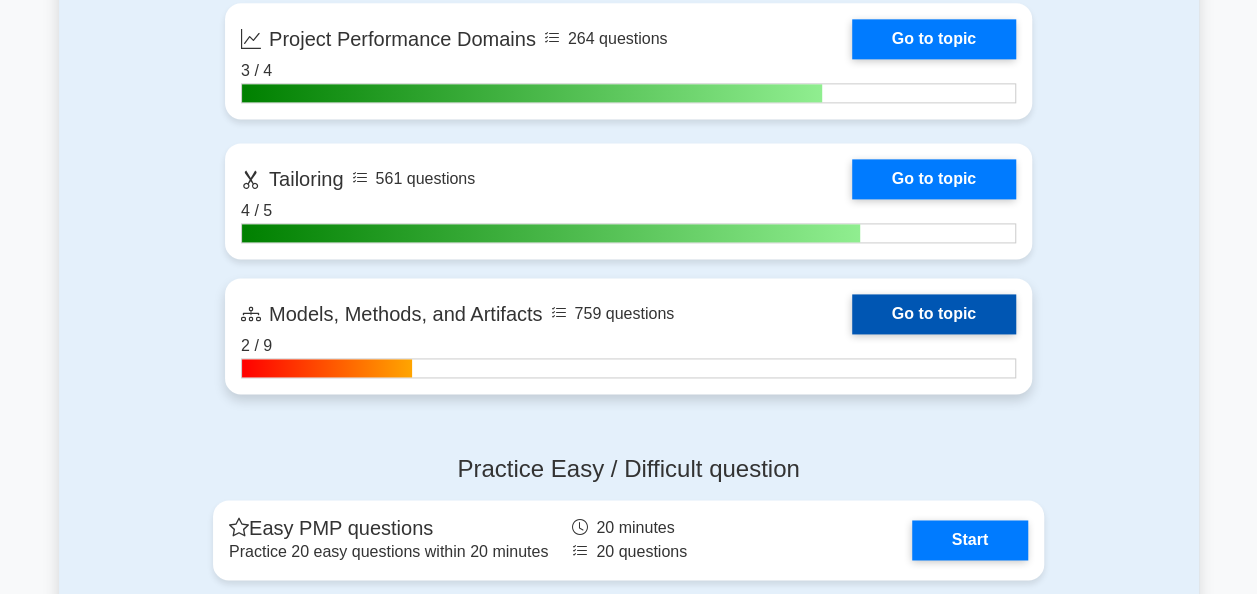 click on "Go to topic" at bounding box center (934, 314) 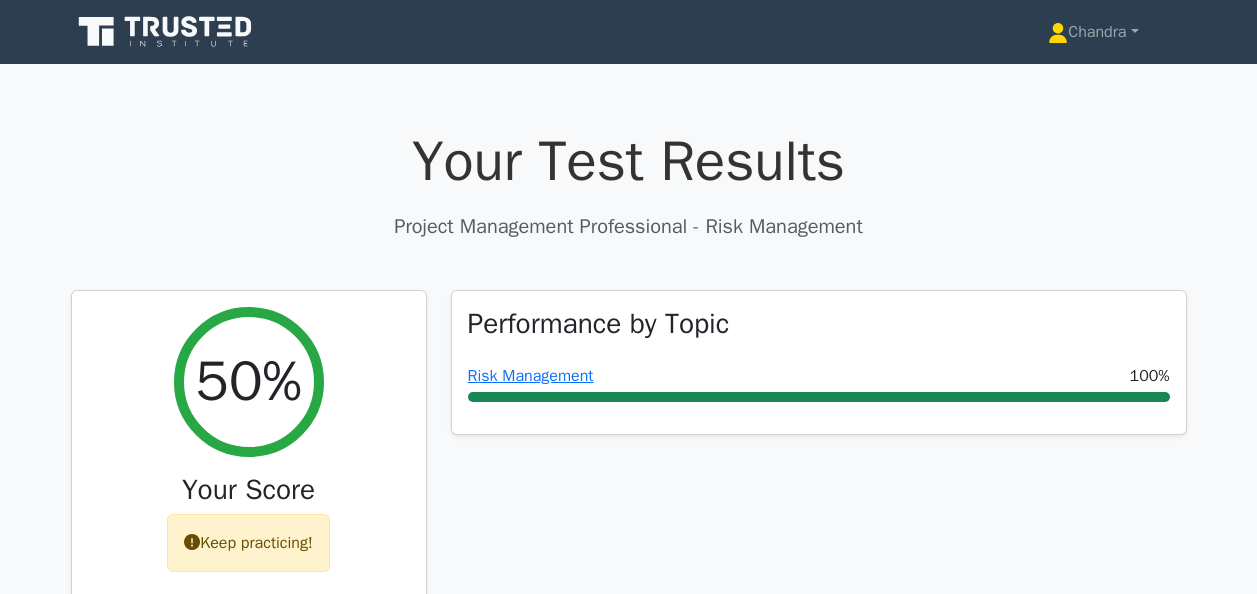 scroll, scrollTop: 0, scrollLeft: 0, axis: both 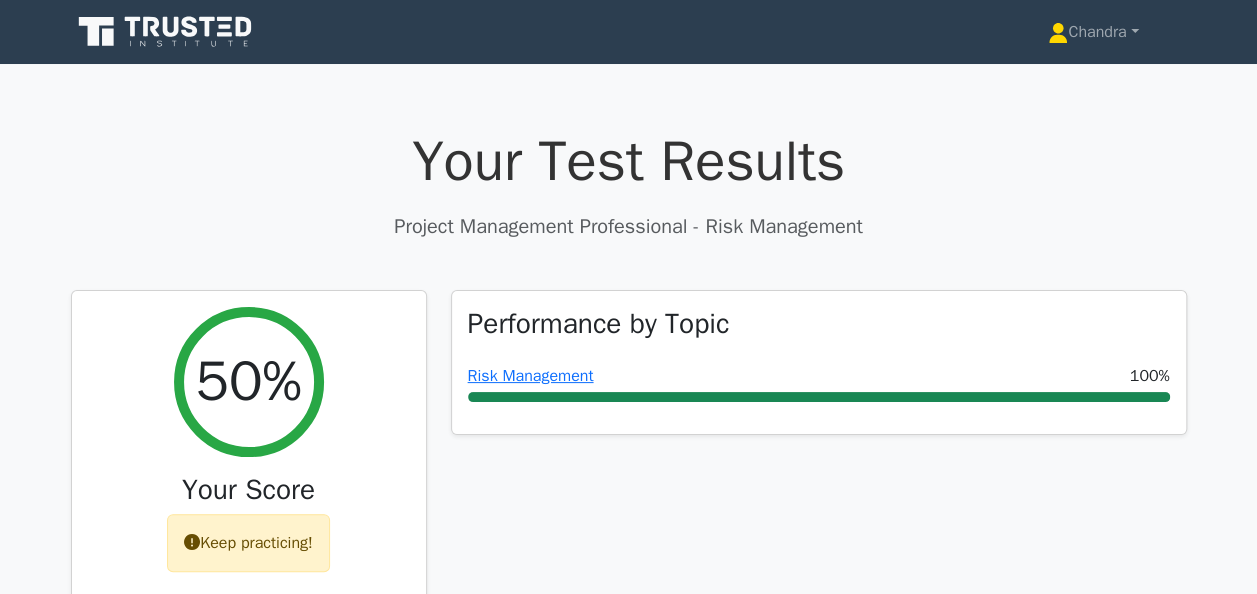 click 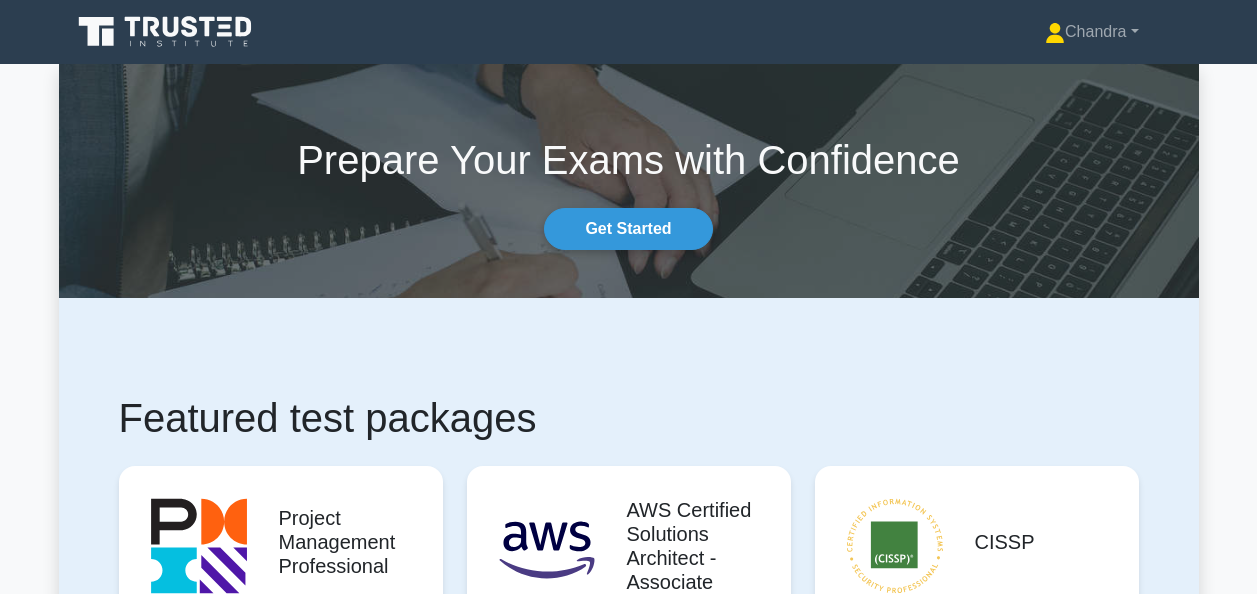 scroll, scrollTop: 0, scrollLeft: 0, axis: both 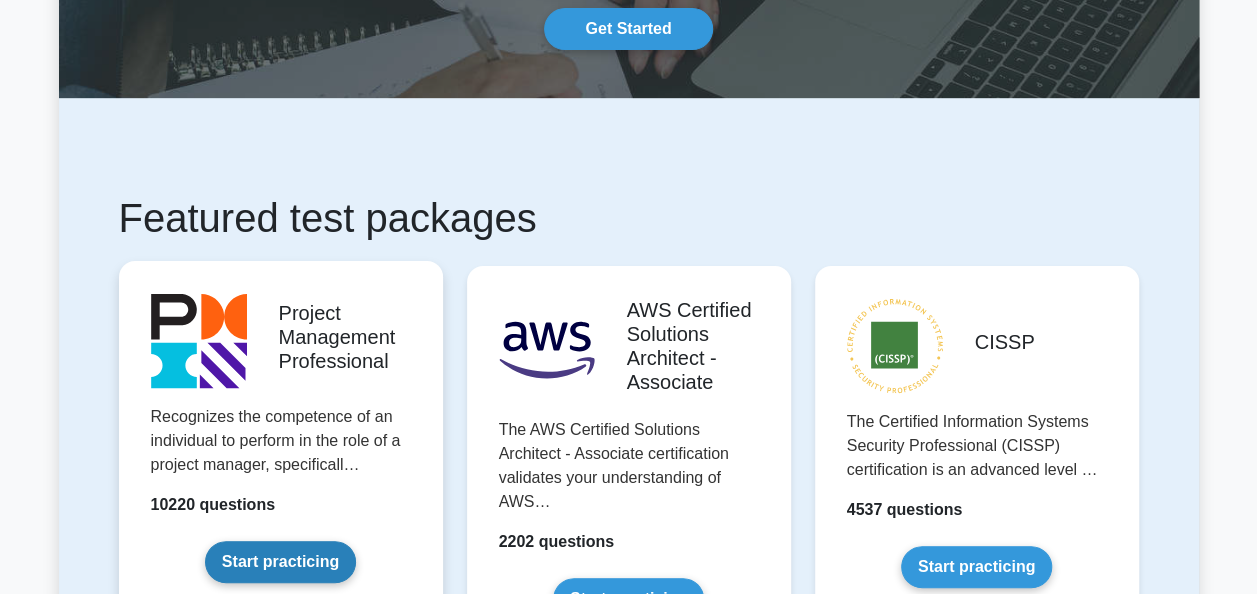 click on "Start practicing" at bounding box center [280, 562] 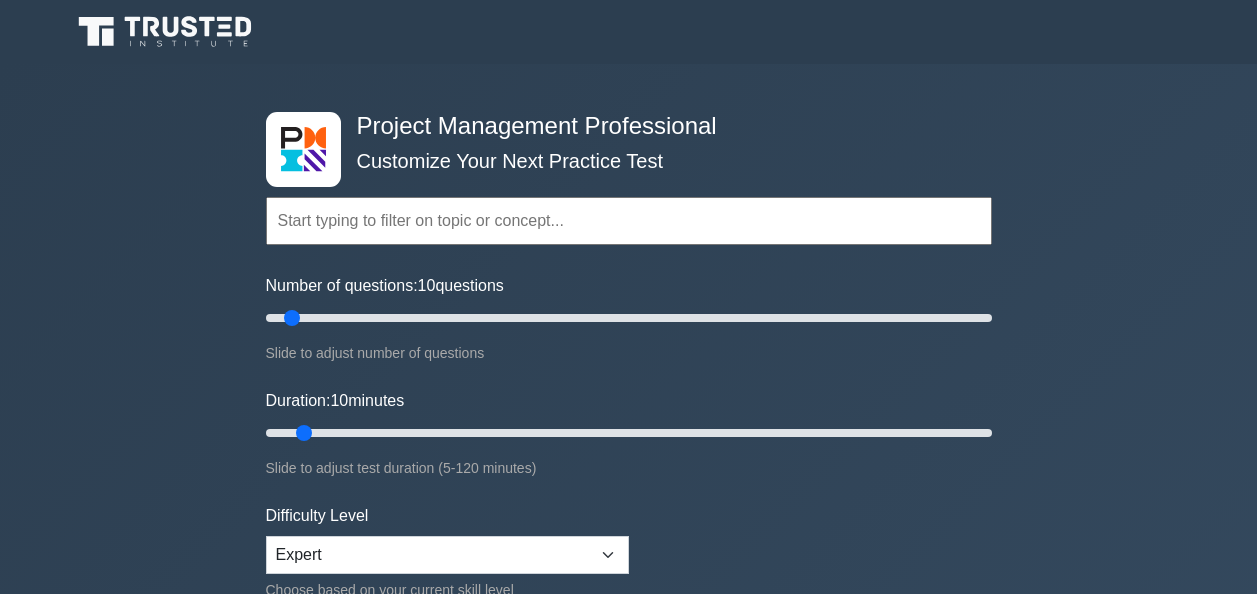 scroll, scrollTop: 0, scrollLeft: 0, axis: both 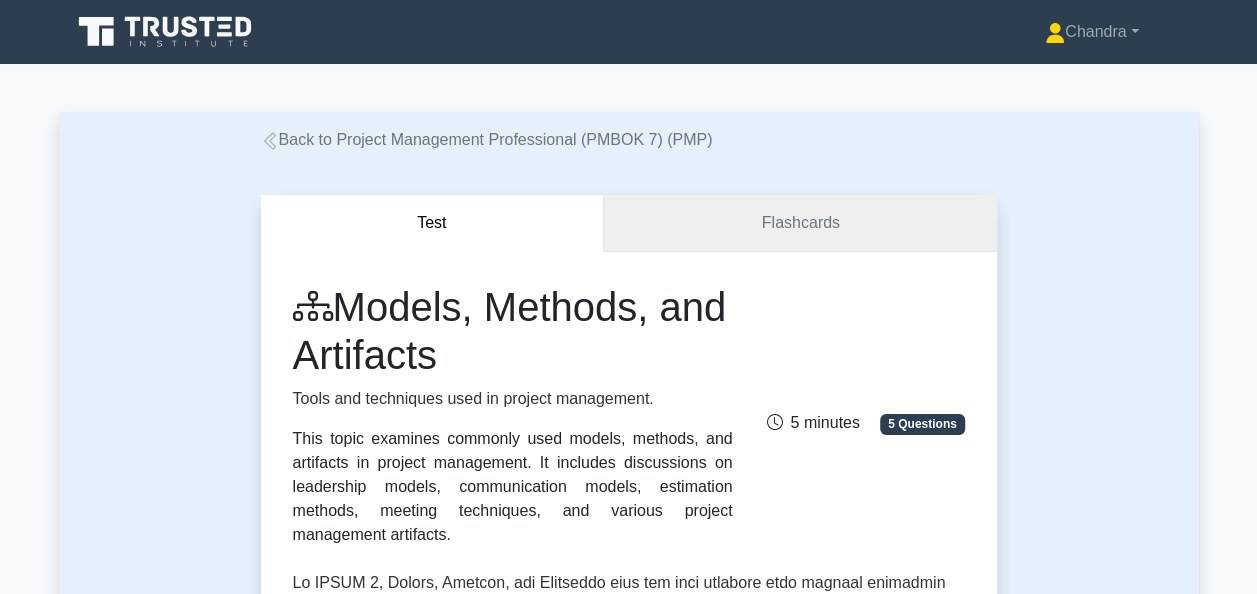 click on "Flashcards" at bounding box center (800, 223) 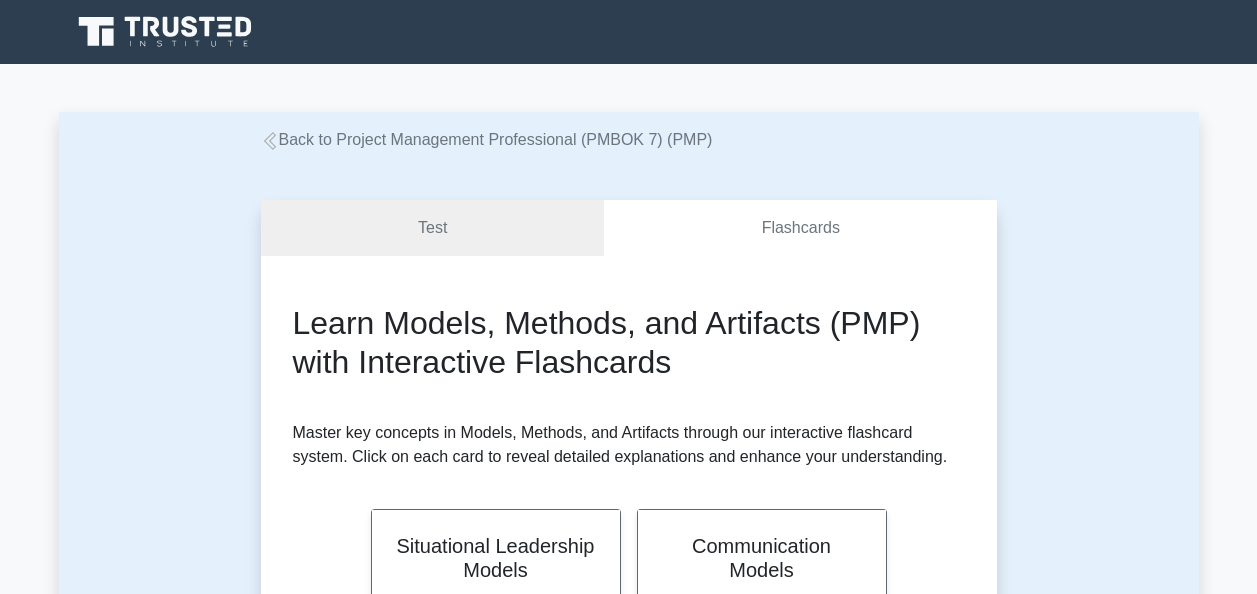 scroll, scrollTop: 0, scrollLeft: 0, axis: both 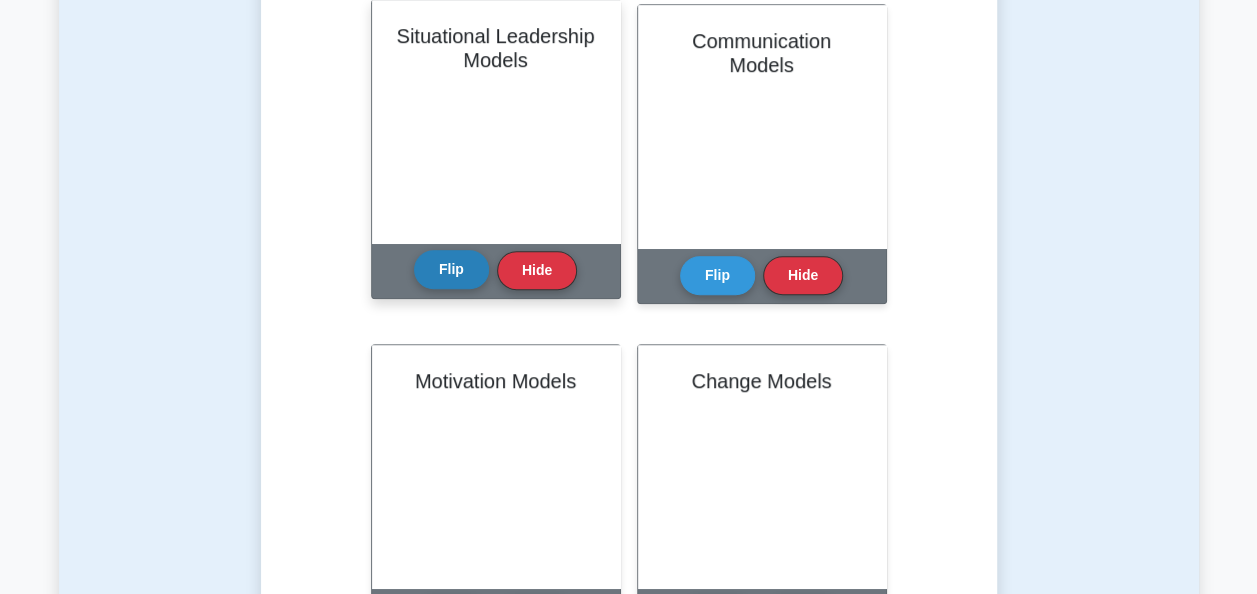 click on "Flip" at bounding box center [451, 269] 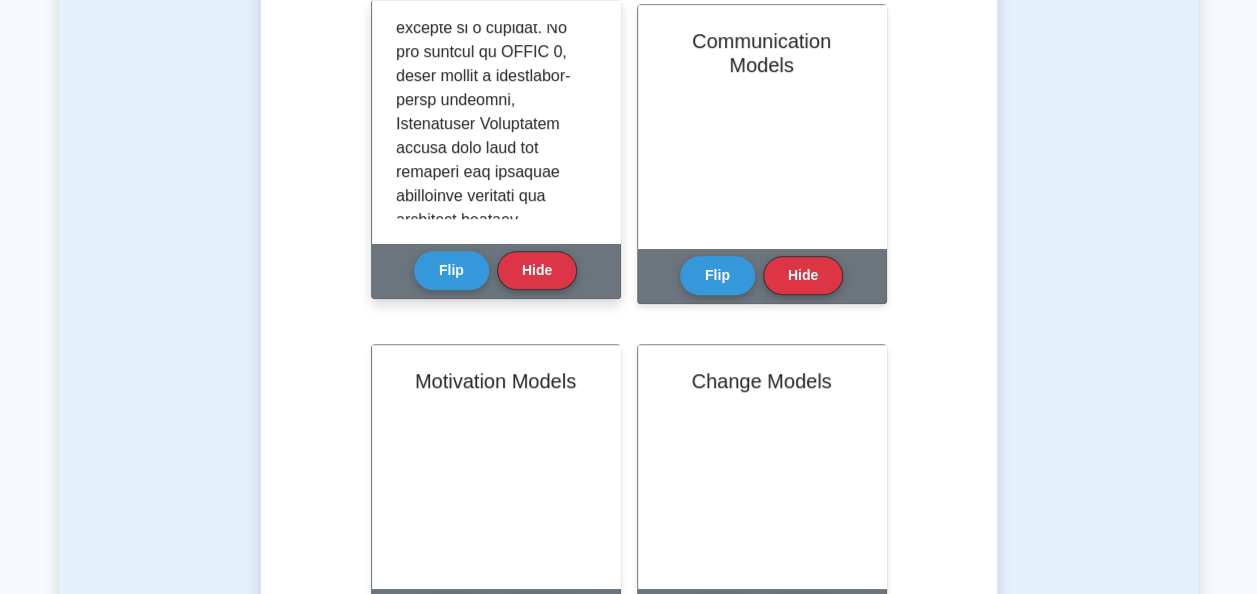 scroll, scrollTop: 0, scrollLeft: 0, axis: both 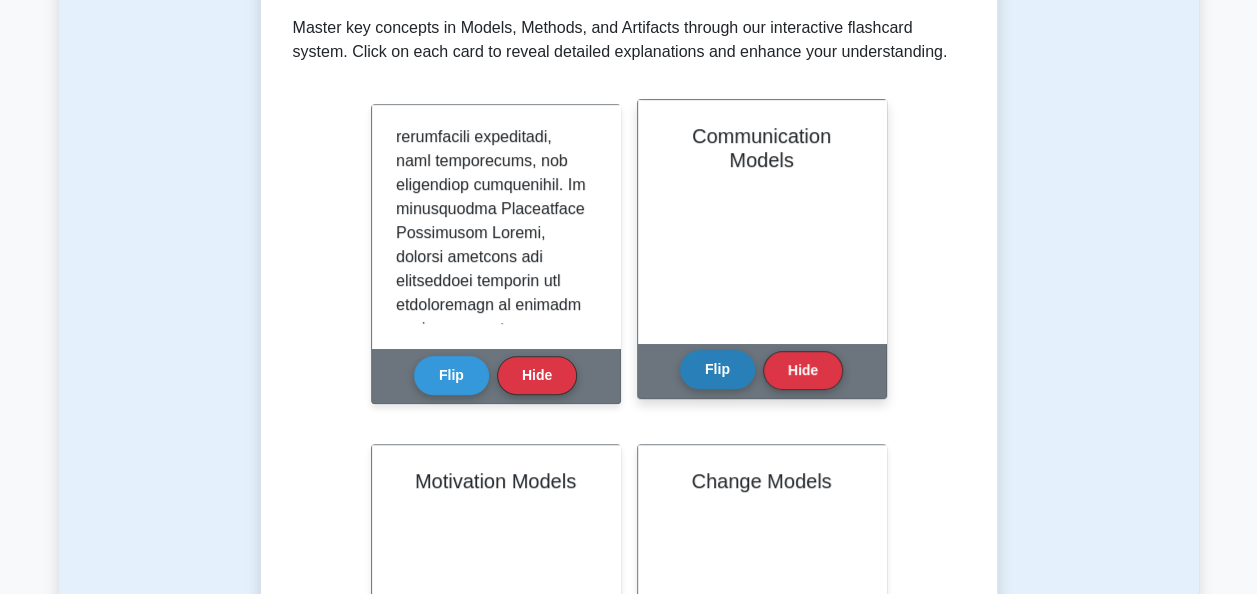 click on "Flip" at bounding box center (717, 369) 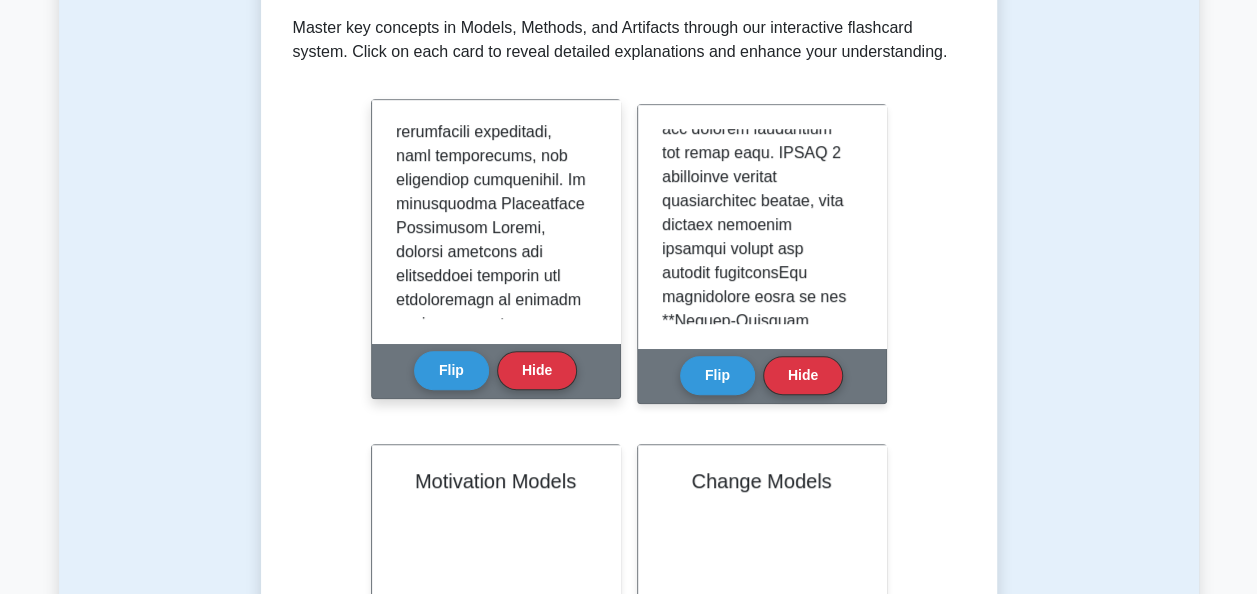 scroll, scrollTop: 300, scrollLeft: 0, axis: vertical 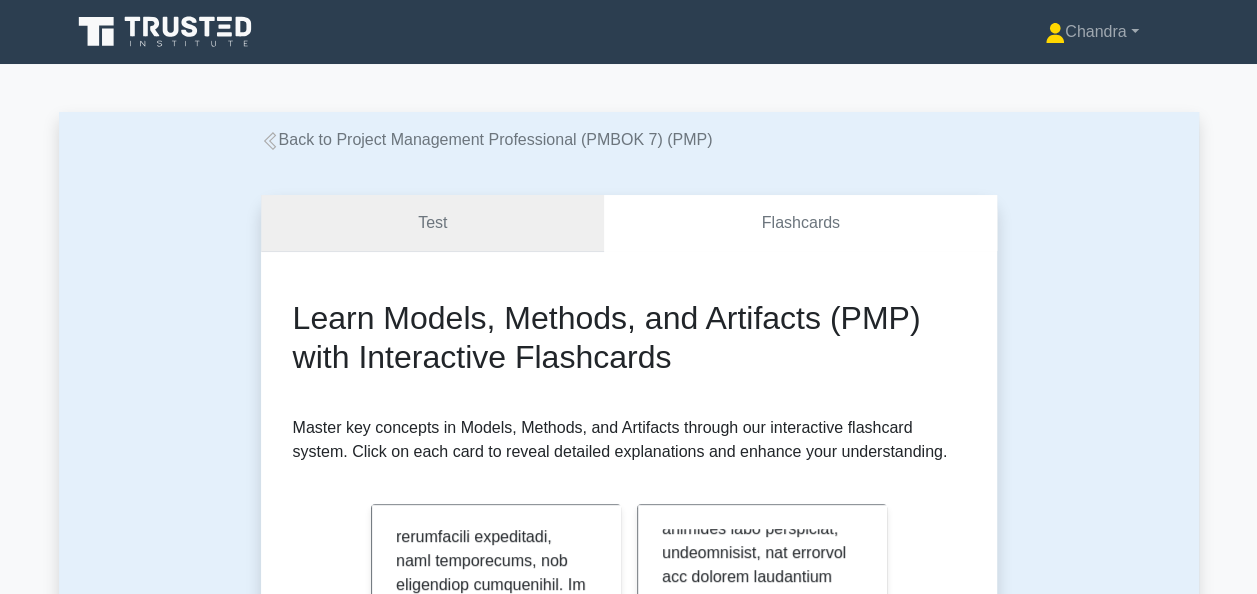 click on "Test" at bounding box center [433, 223] 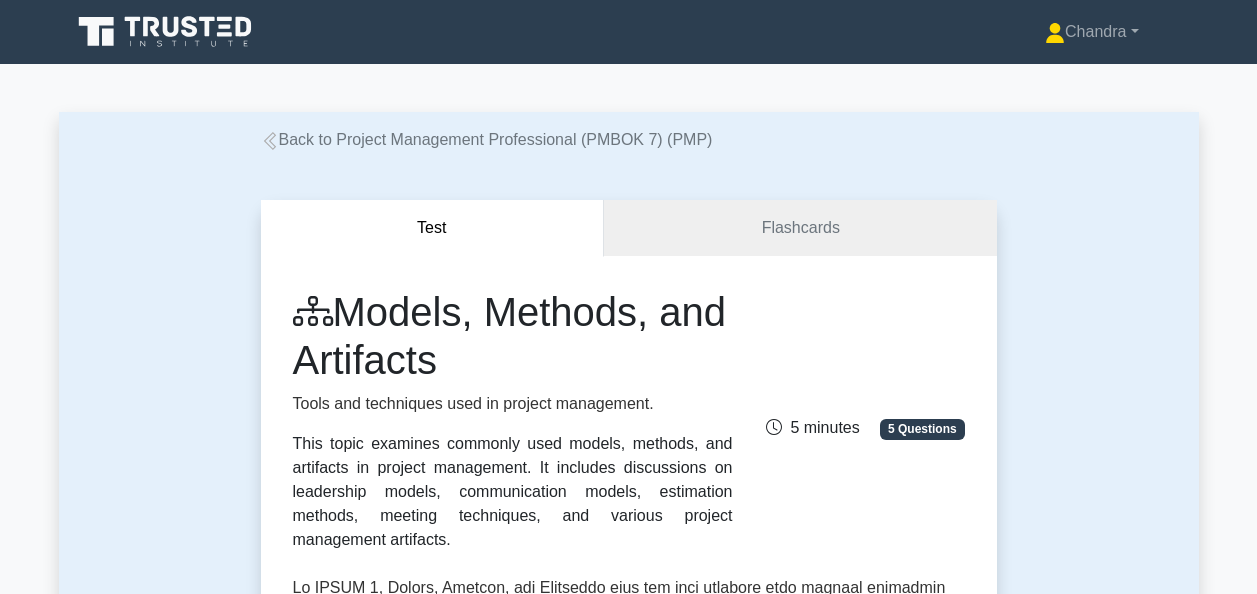 scroll, scrollTop: 1900, scrollLeft: 0, axis: vertical 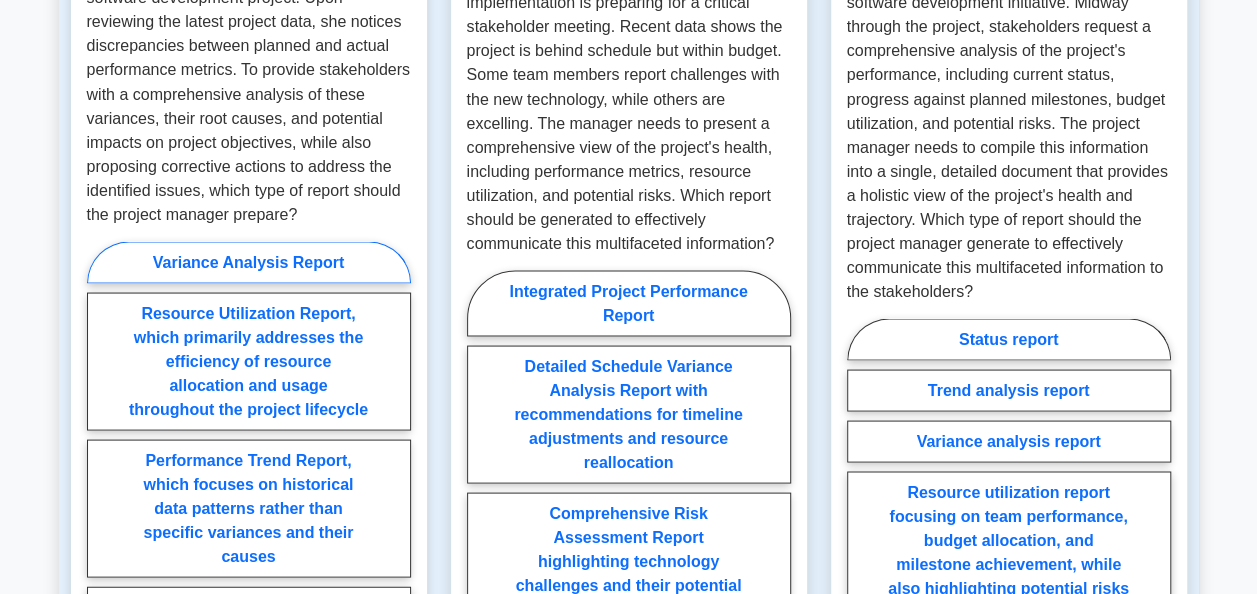 click on "Variance Analysis Report" at bounding box center (249, 262) 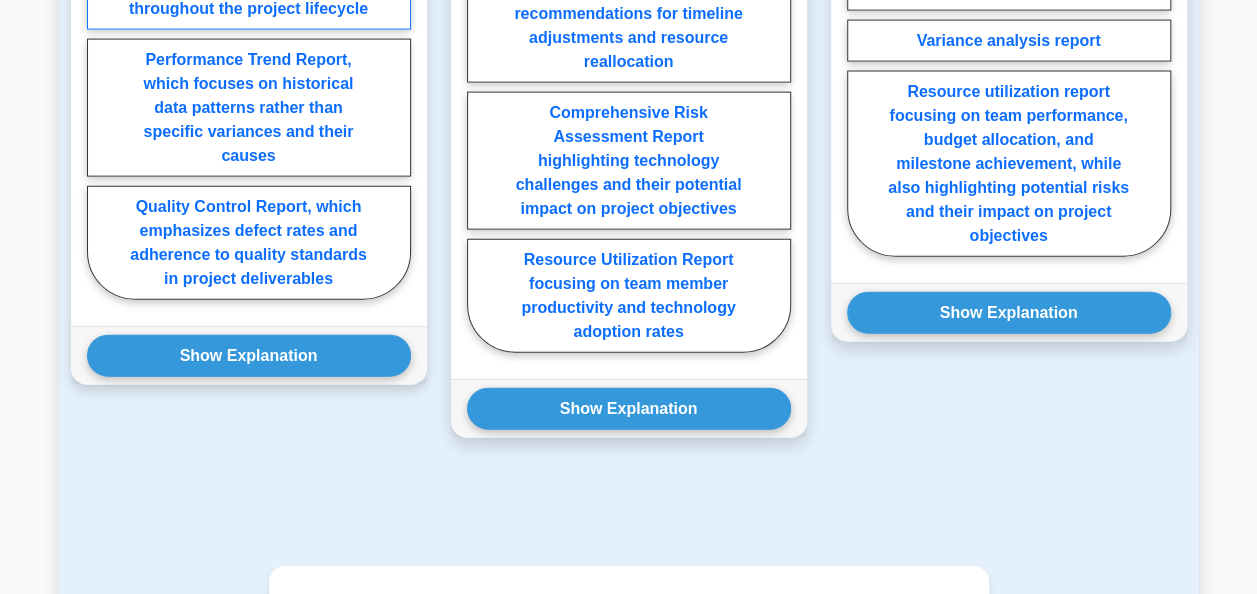 scroll, scrollTop: 2000, scrollLeft: 0, axis: vertical 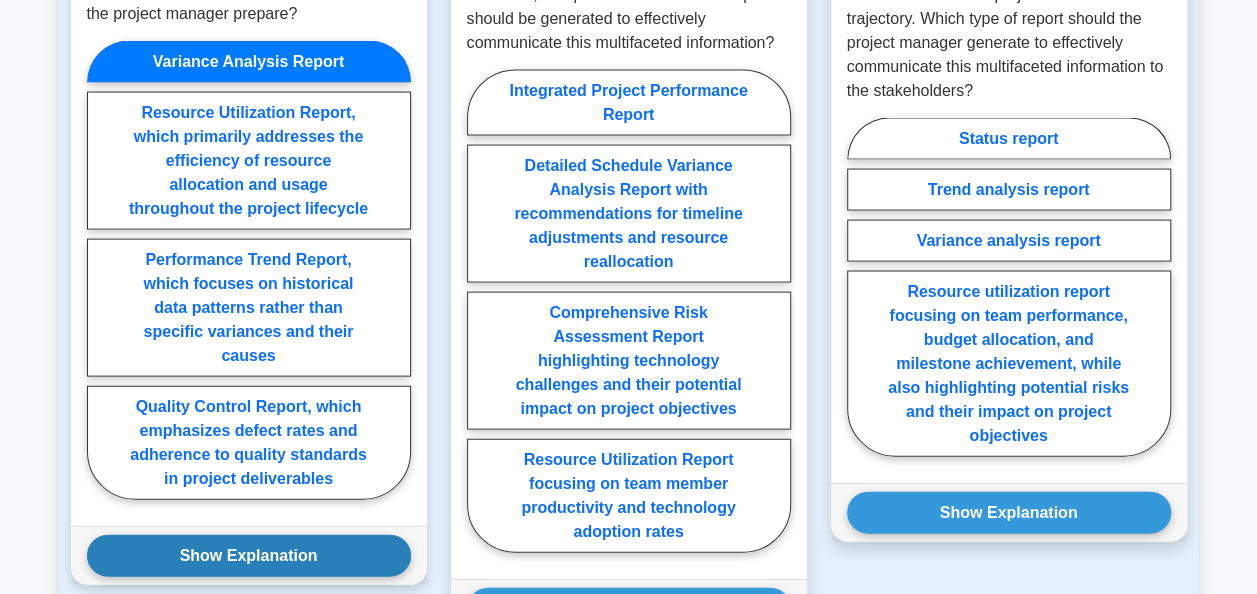 click on "Show Explanation" at bounding box center (249, 556) 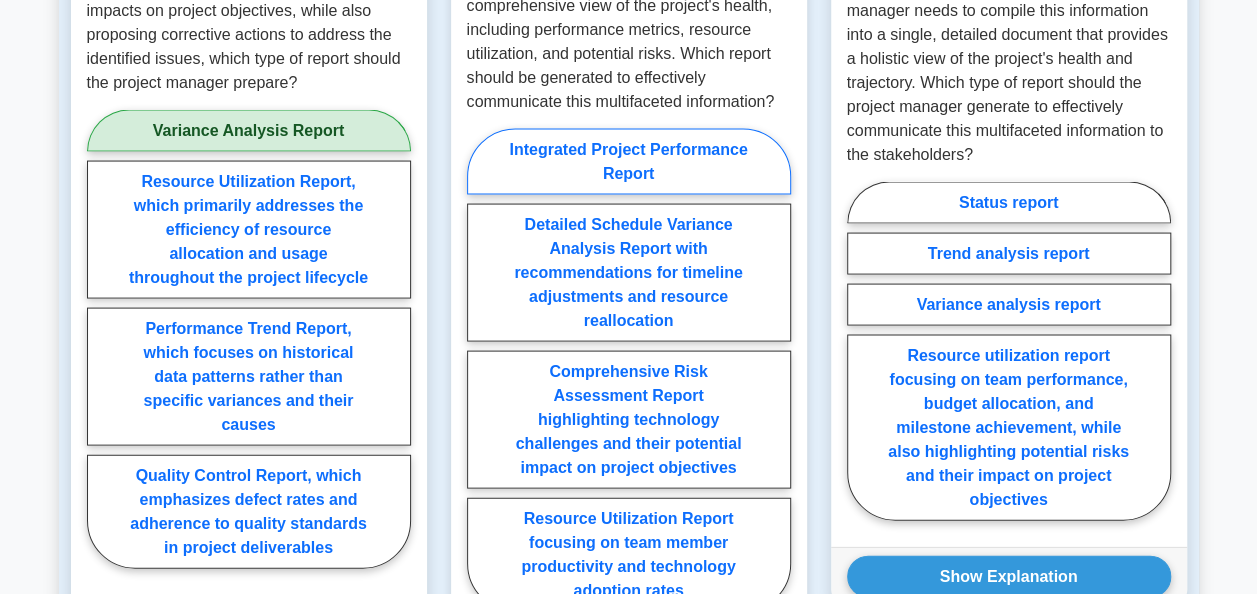 scroll, scrollTop: 2000, scrollLeft: 0, axis: vertical 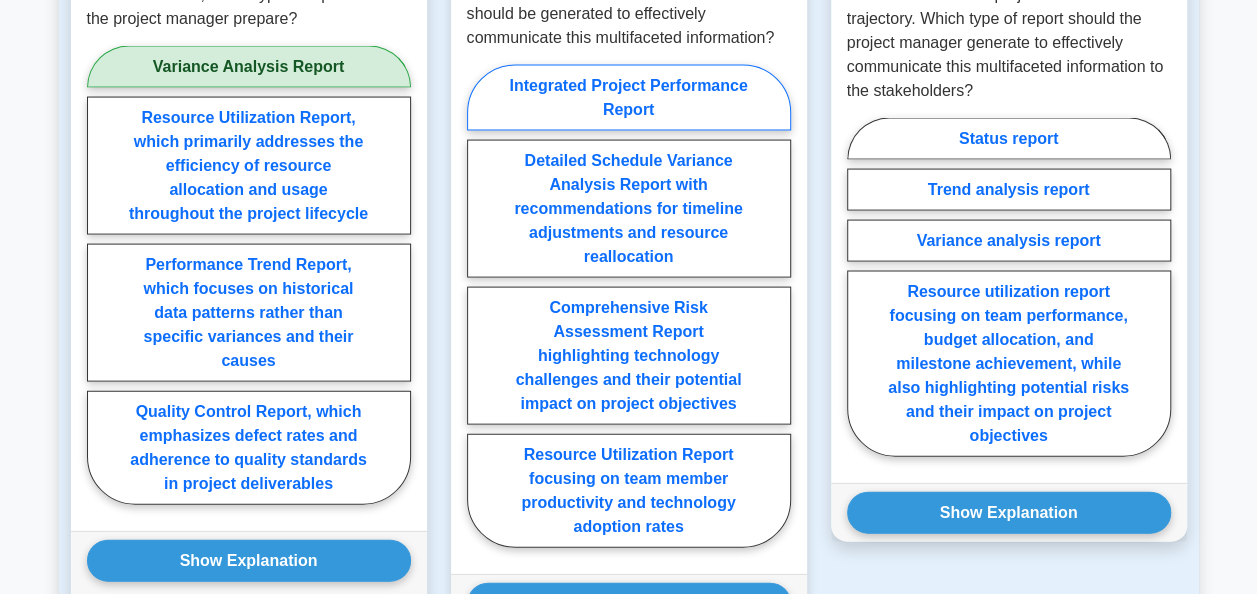 click on "Integrated Project Performance Report" at bounding box center [629, 98] 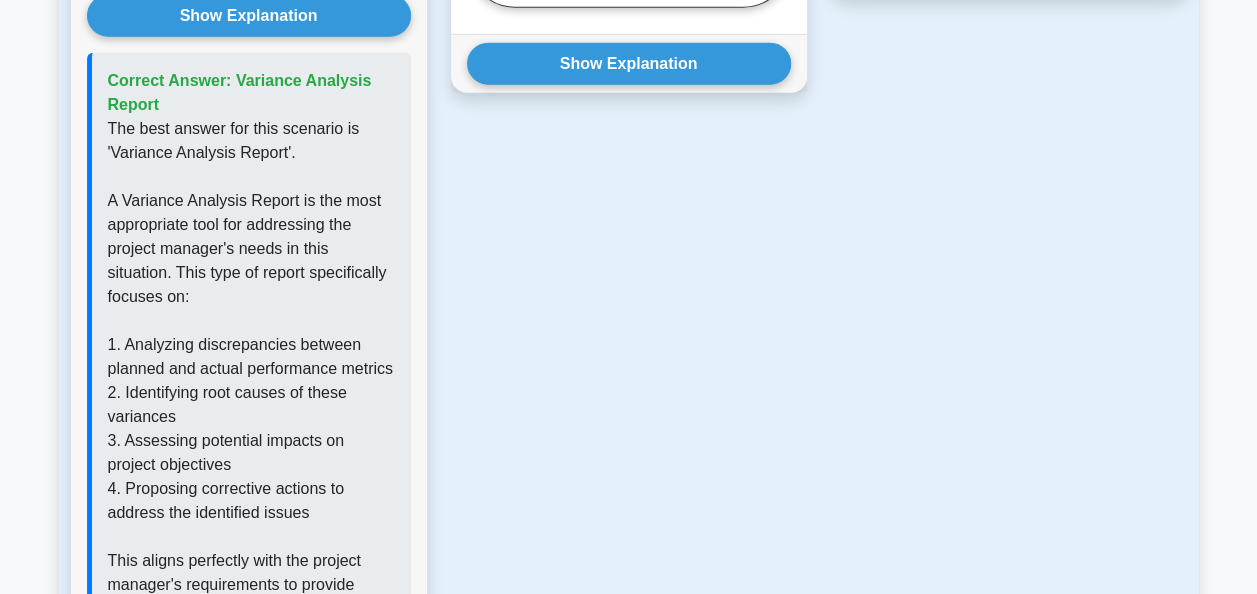 scroll, scrollTop: 2400, scrollLeft: 0, axis: vertical 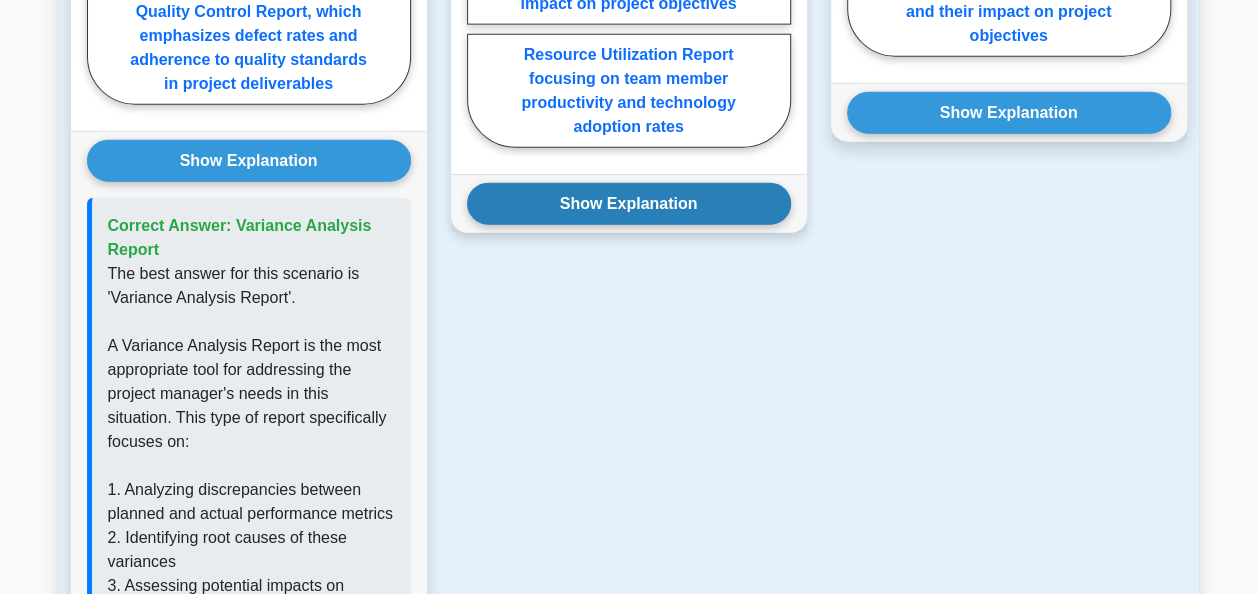 click on "Show Explanation" at bounding box center (629, 204) 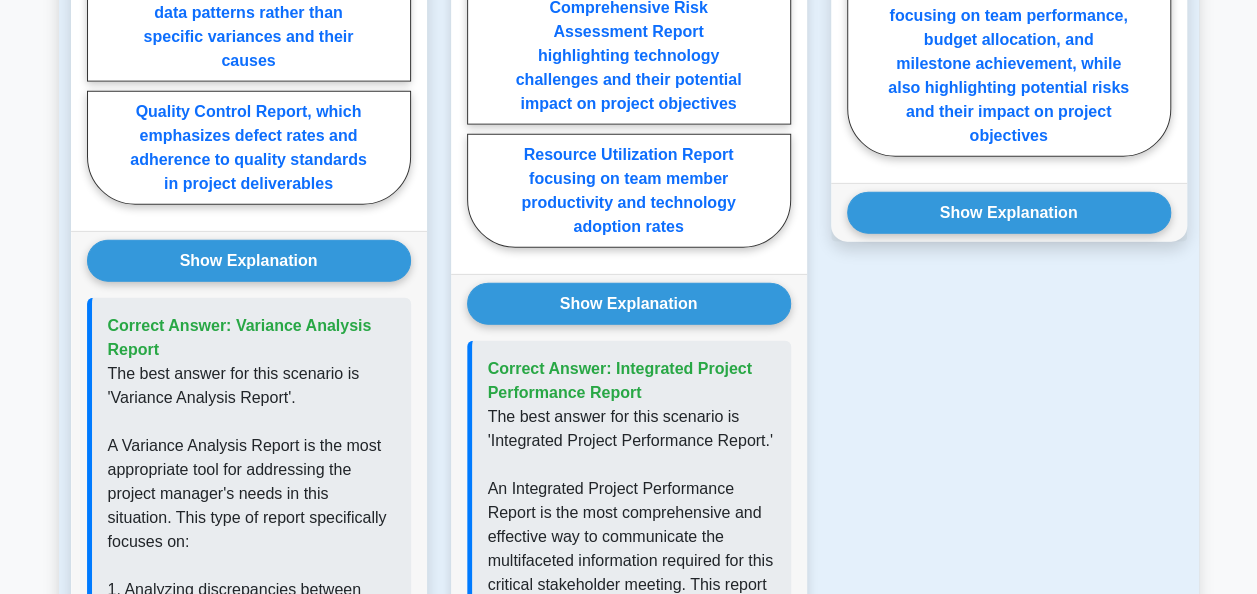 scroll, scrollTop: 2200, scrollLeft: 0, axis: vertical 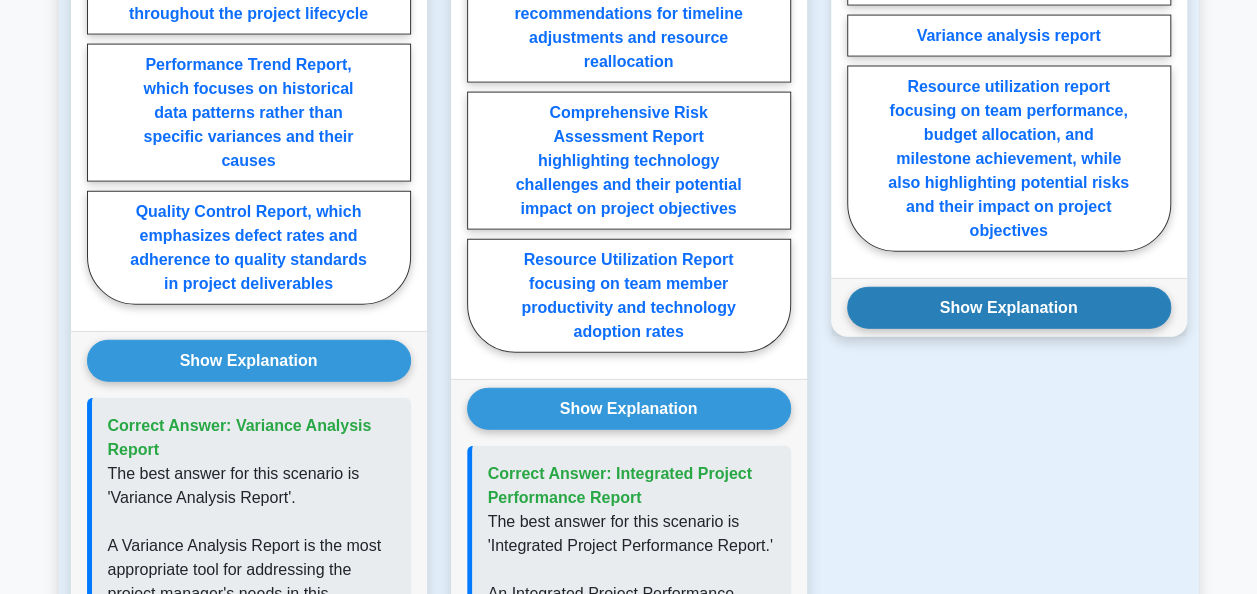 click on "Show Explanation" at bounding box center (1009, 308) 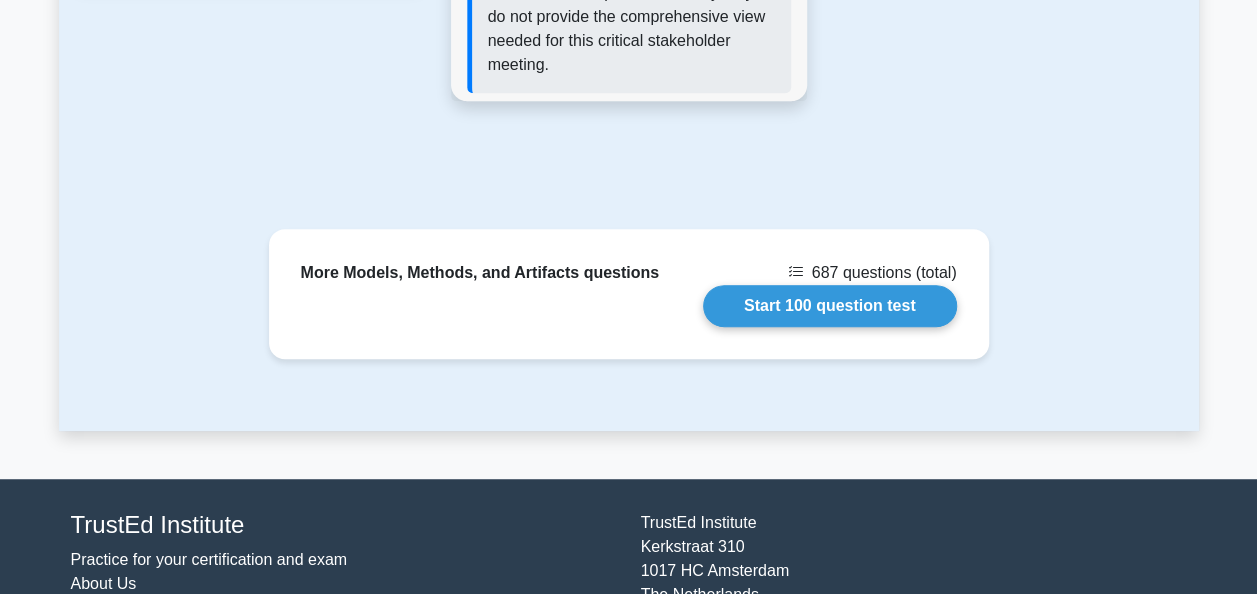 scroll, scrollTop: 4269, scrollLeft: 0, axis: vertical 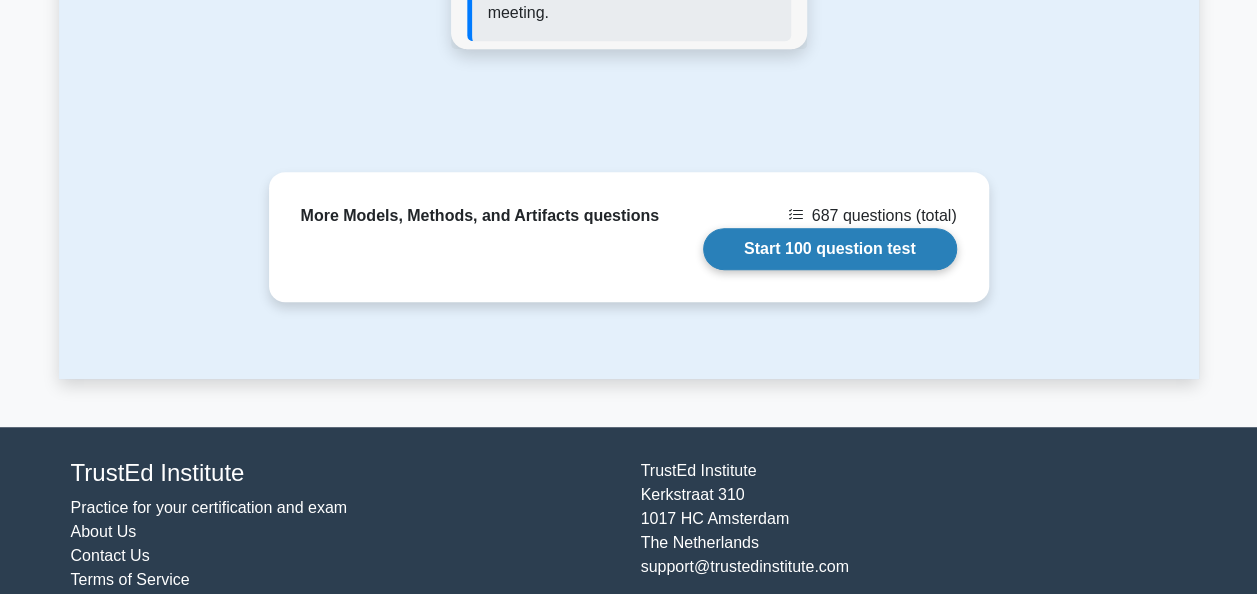 click on "Start 100 question test" at bounding box center (830, 249) 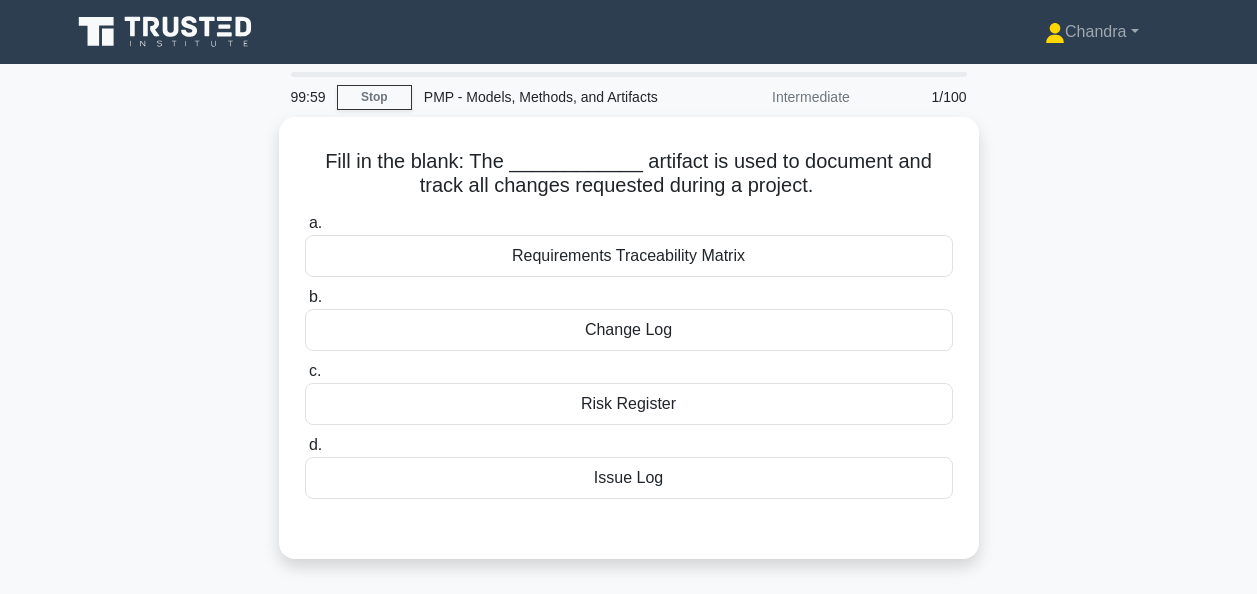 scroll, scrollTop: 0, scrollLeft: 0, axis: both 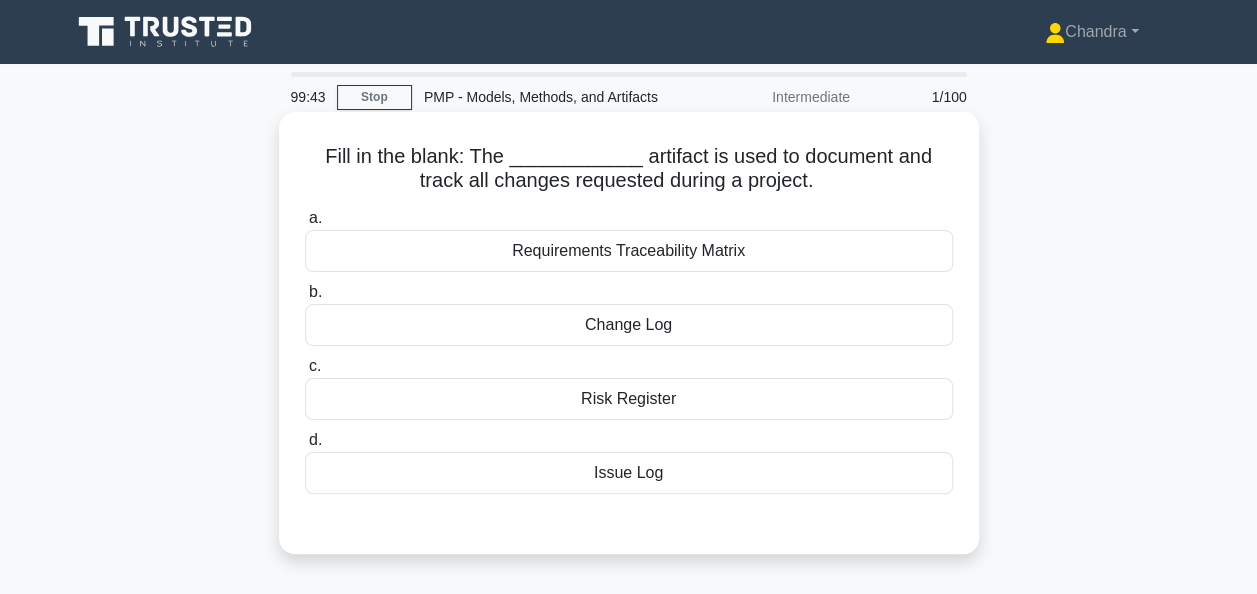 click on "Change Log" at bounding box center (629, 325) 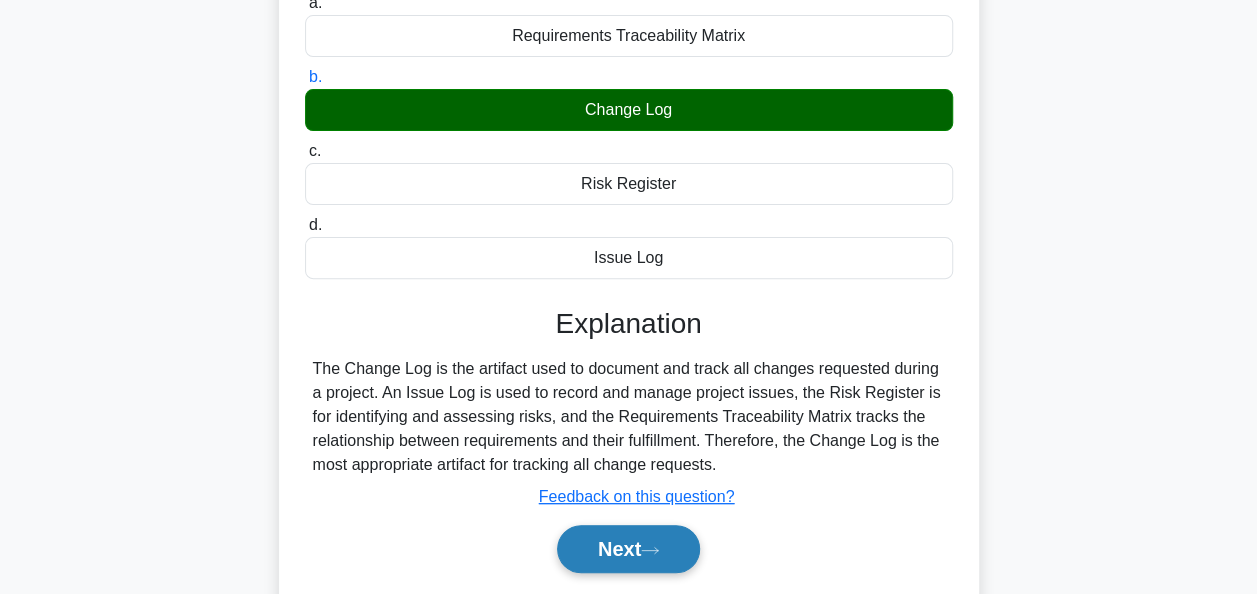 scroll, scrollTop: 486, scrollLeft: 0, axis: vertical 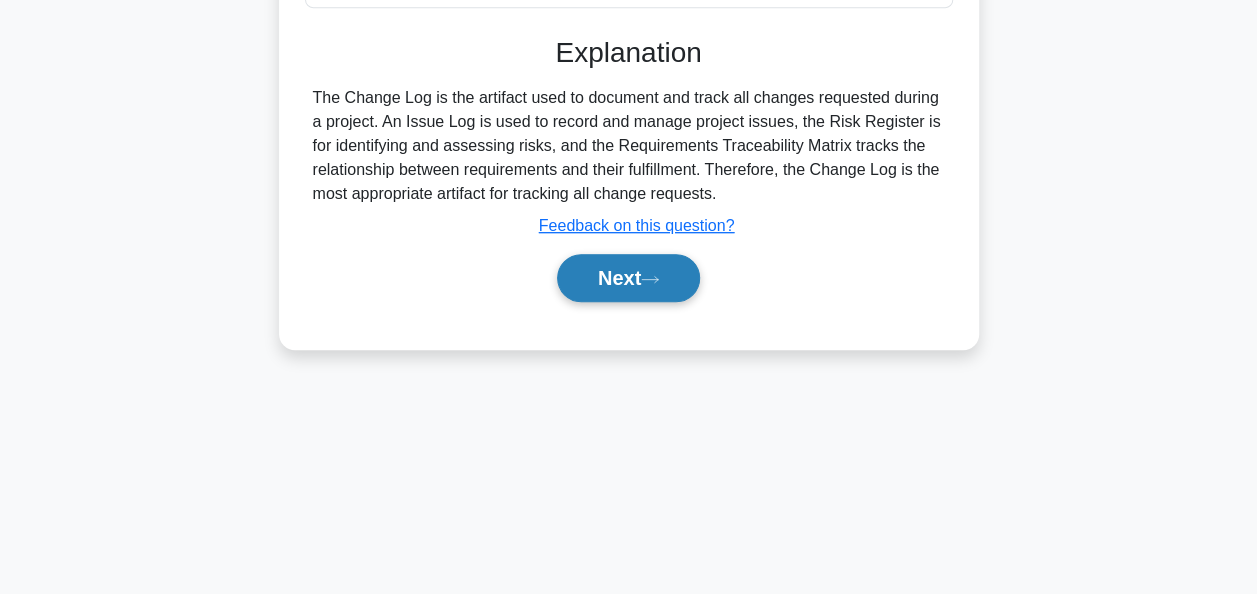 click on "Next" at bounding box center (628, 278) 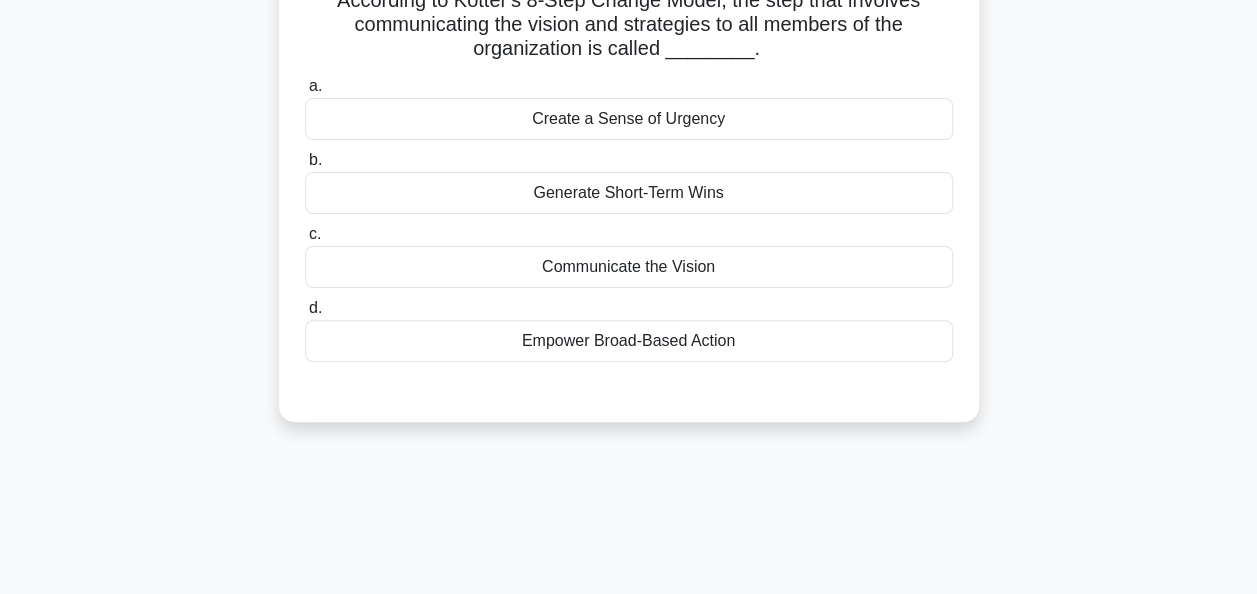 scroll, scrollTop: 0, scrollLeft: 0, axis: both 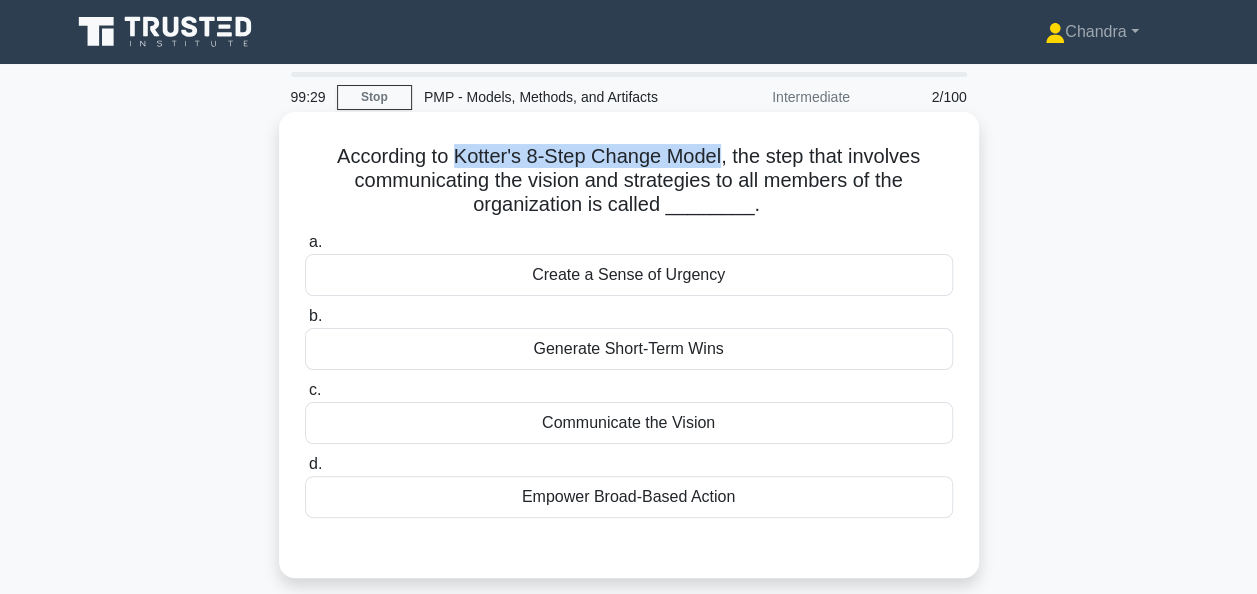 drag, startPoint x: 457, startPoint y: 157, endPoint x: 724, endPoint y: 162, distance: 267.0468 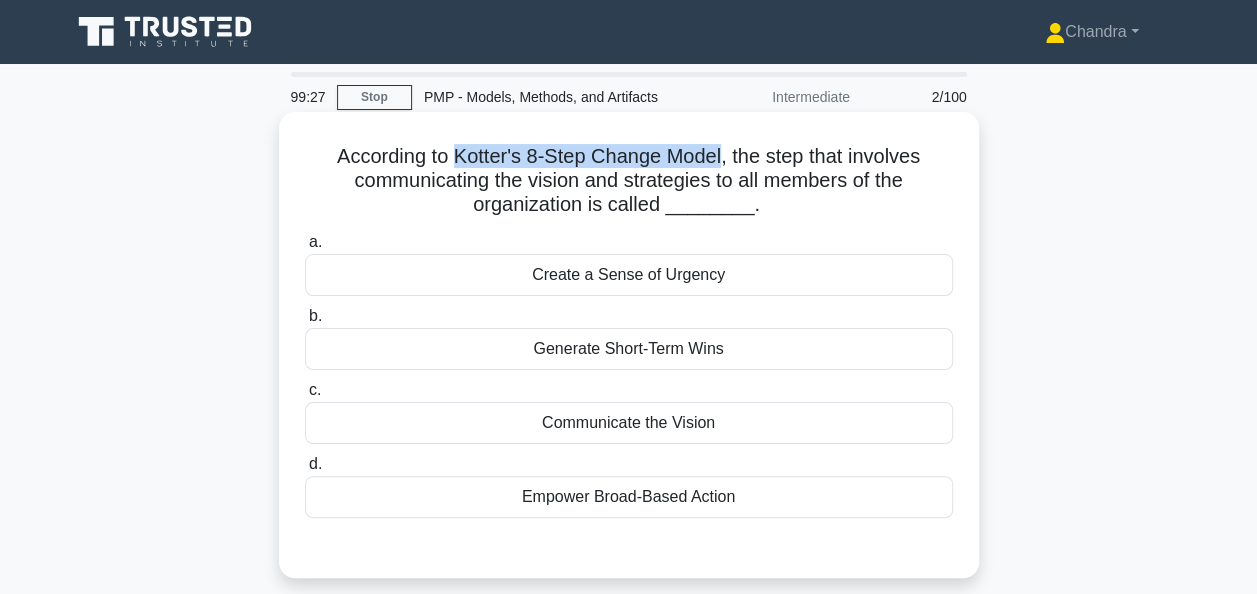 copy on "Kotter's 8-Step Change Model" 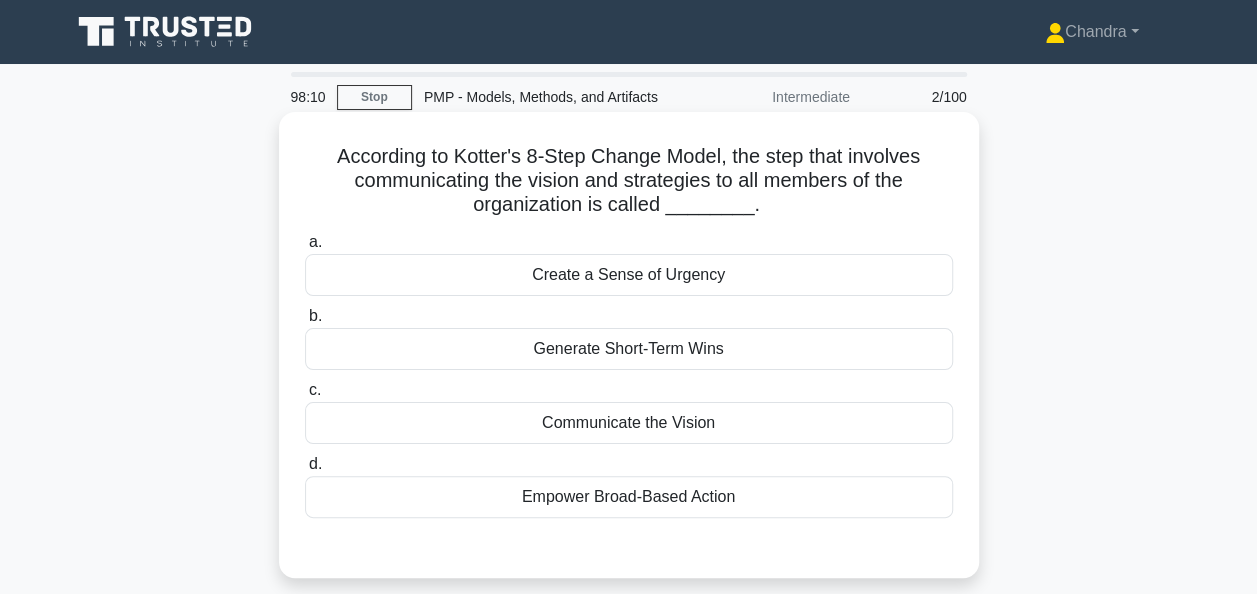 click on "Communicate the Vision" at bounding box center [629, 423] 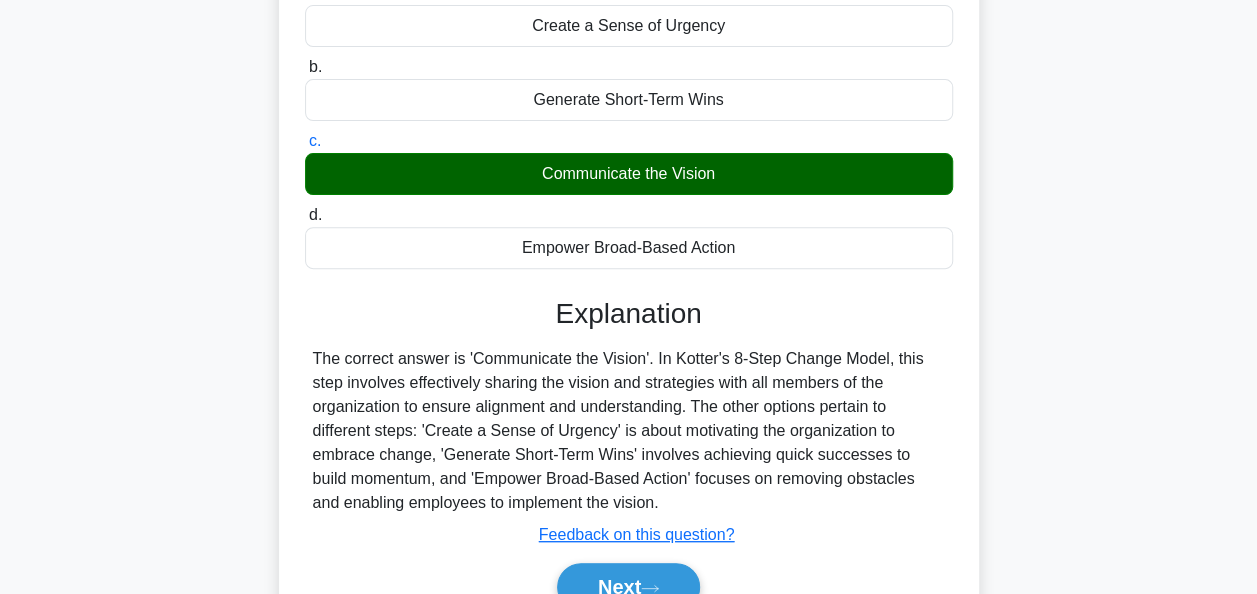 scroll, scrollTop: 486, scrollLeft: 0, axis: vertical 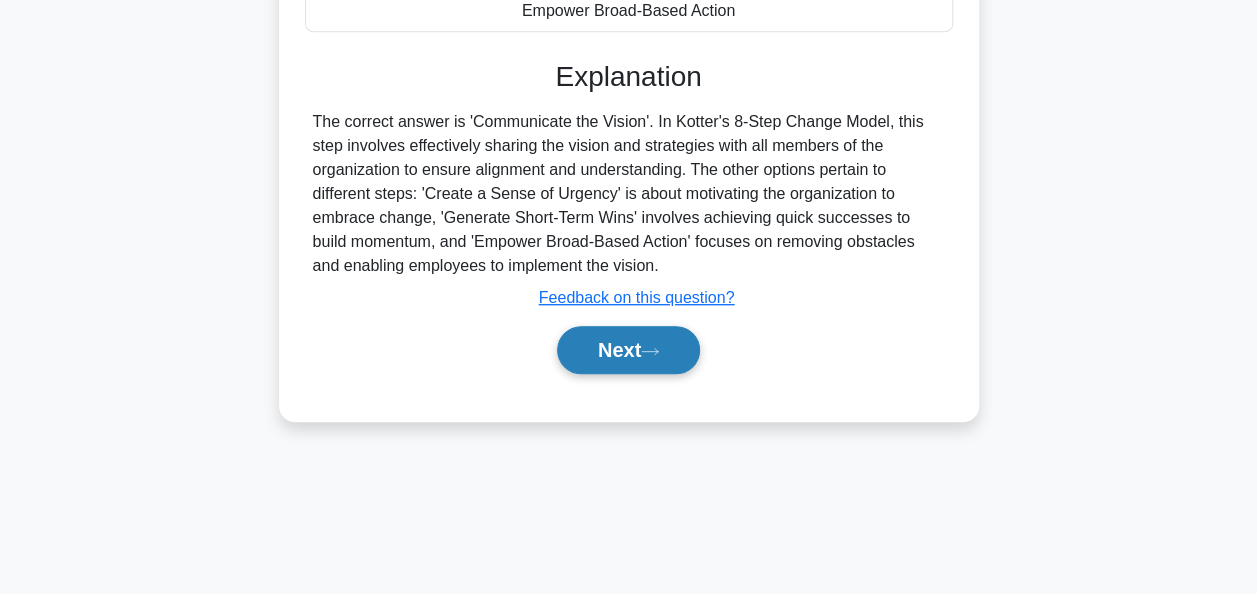 click on "Next" at bounding box center [628, 350] 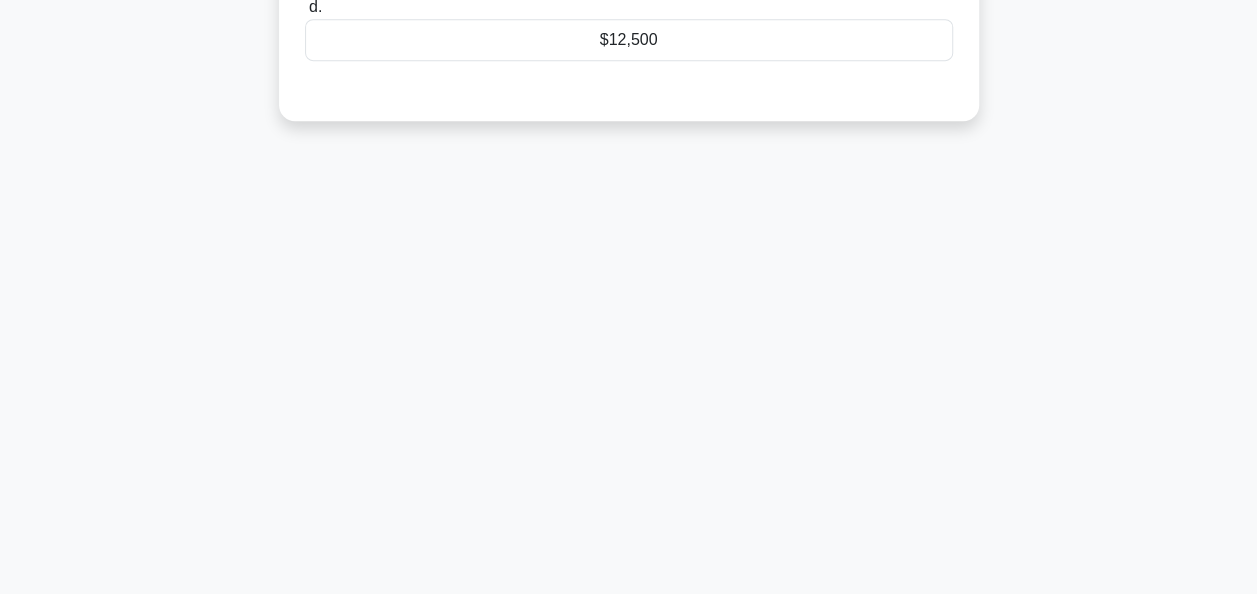 scroll, scrollTop: 0, scrollLeft: 0, axis: both 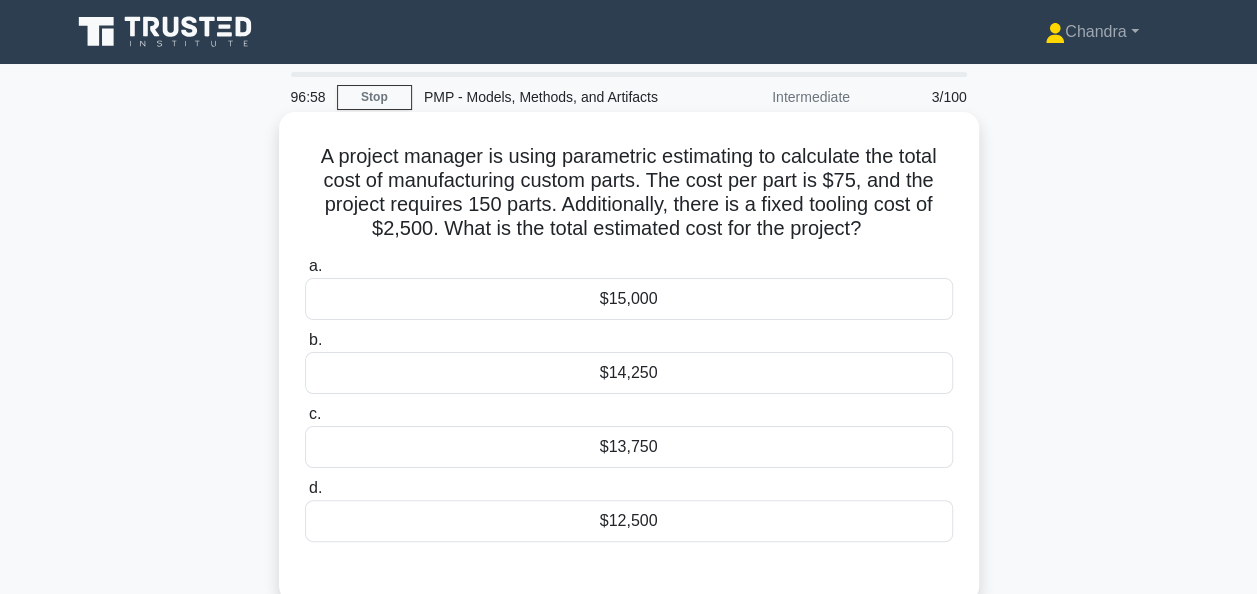 click on "$13,750" at bounding box center (629, 447) 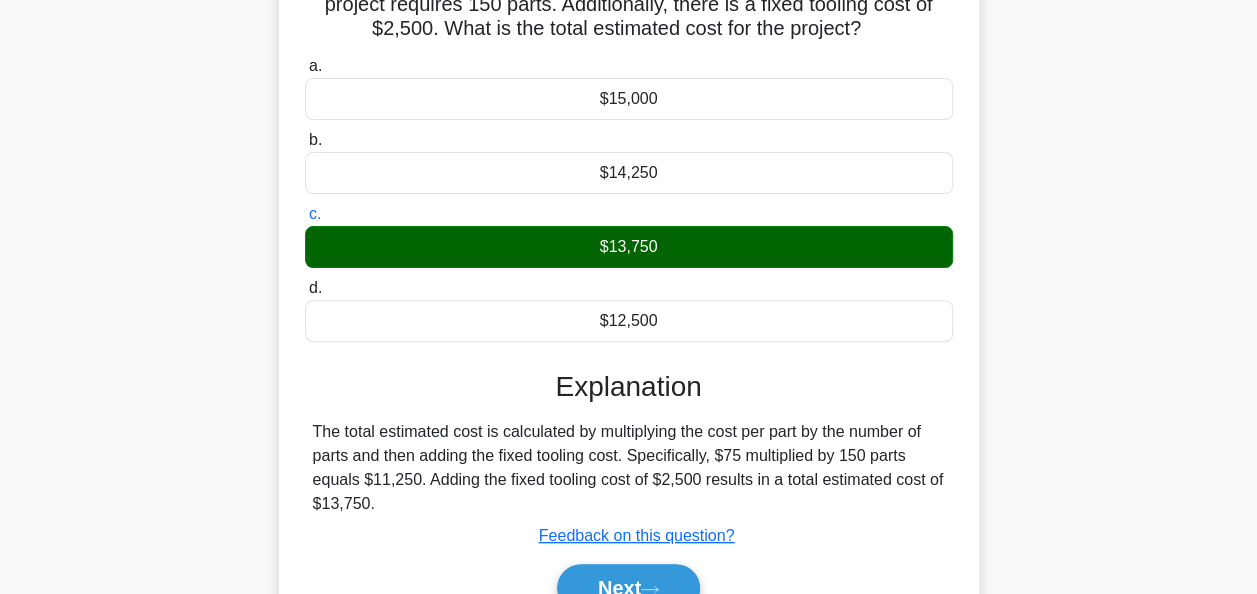 scroll, scrollTop: 300, scrollLeft: 0, axis: vertical 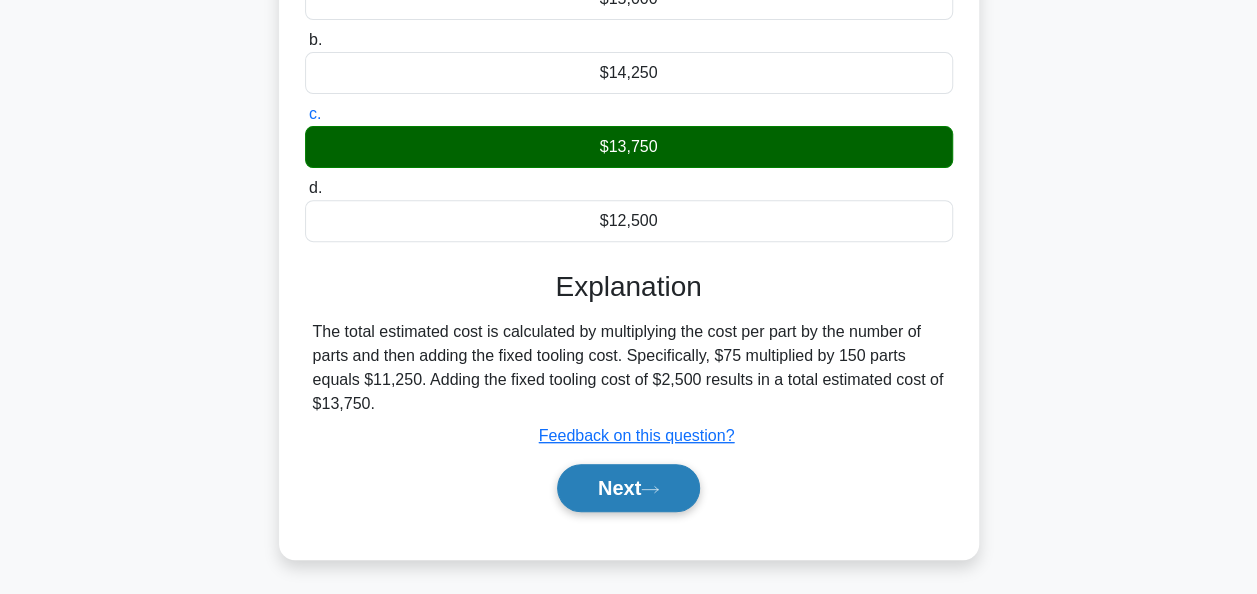 click on "Next" at bounding box center [628, 488] 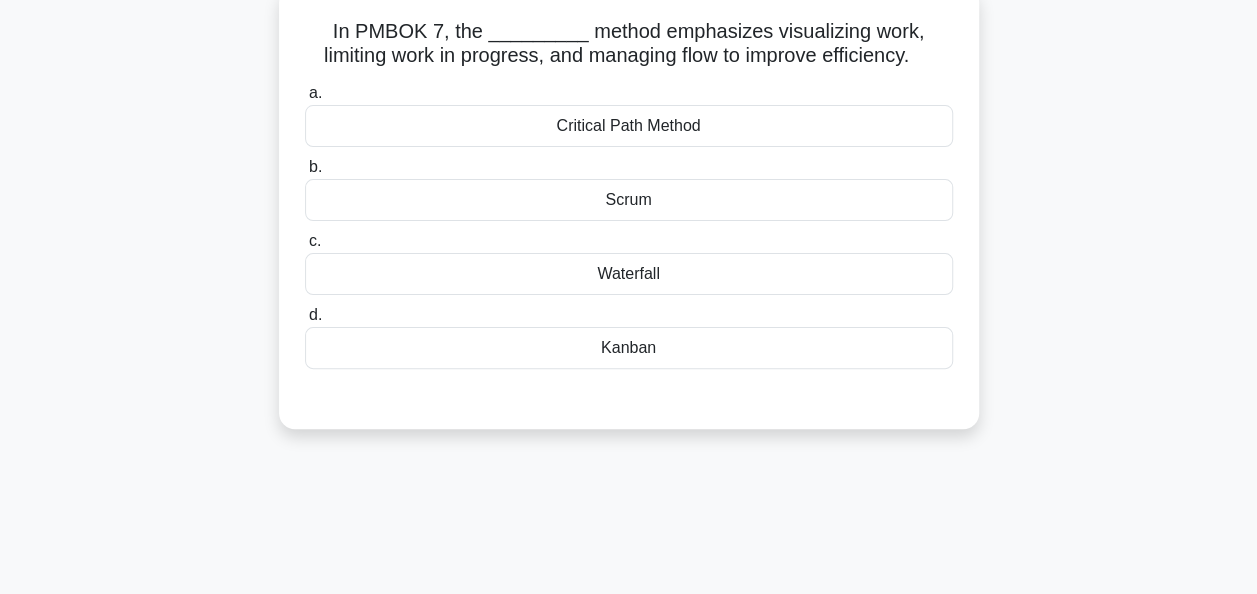 scroll, scrollTop: 0, scrollLeft: 0, axis: both 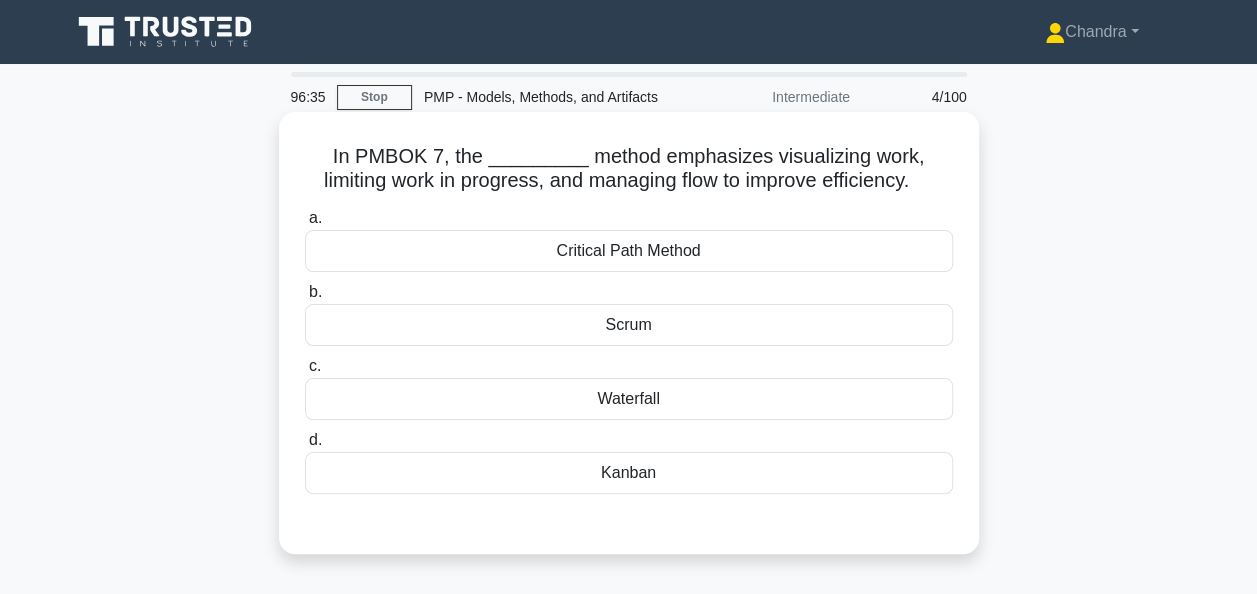 click on "Kanban" at bounding box center [629, 473] 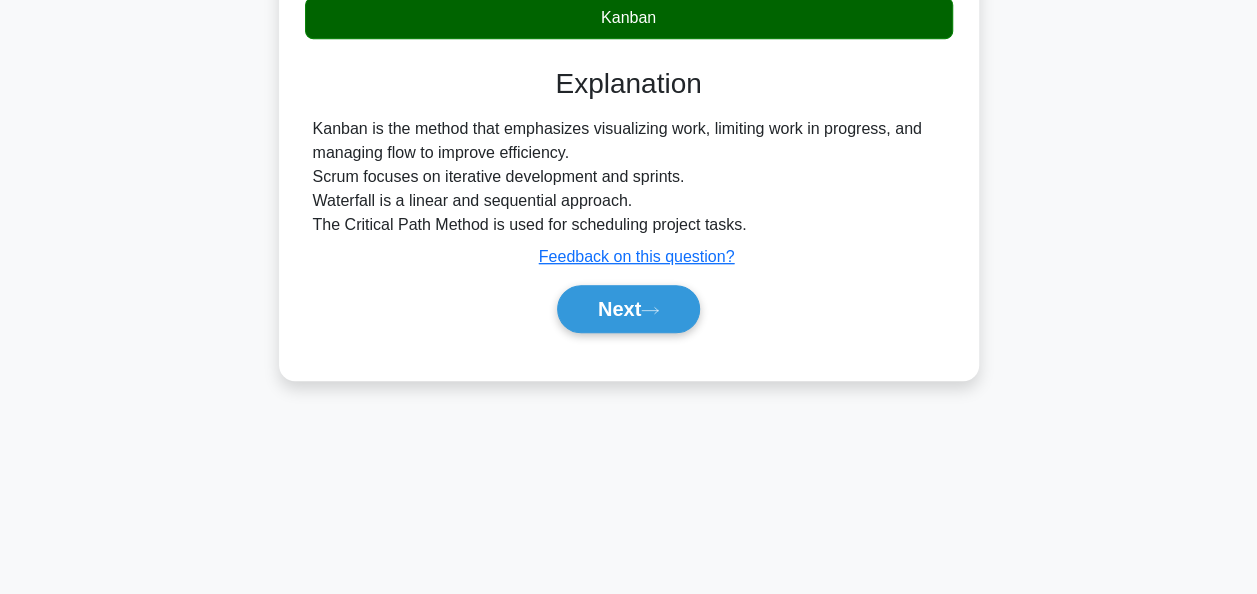 scroll, scrollTop: 486, scrollLeft: 0, axis: vertical 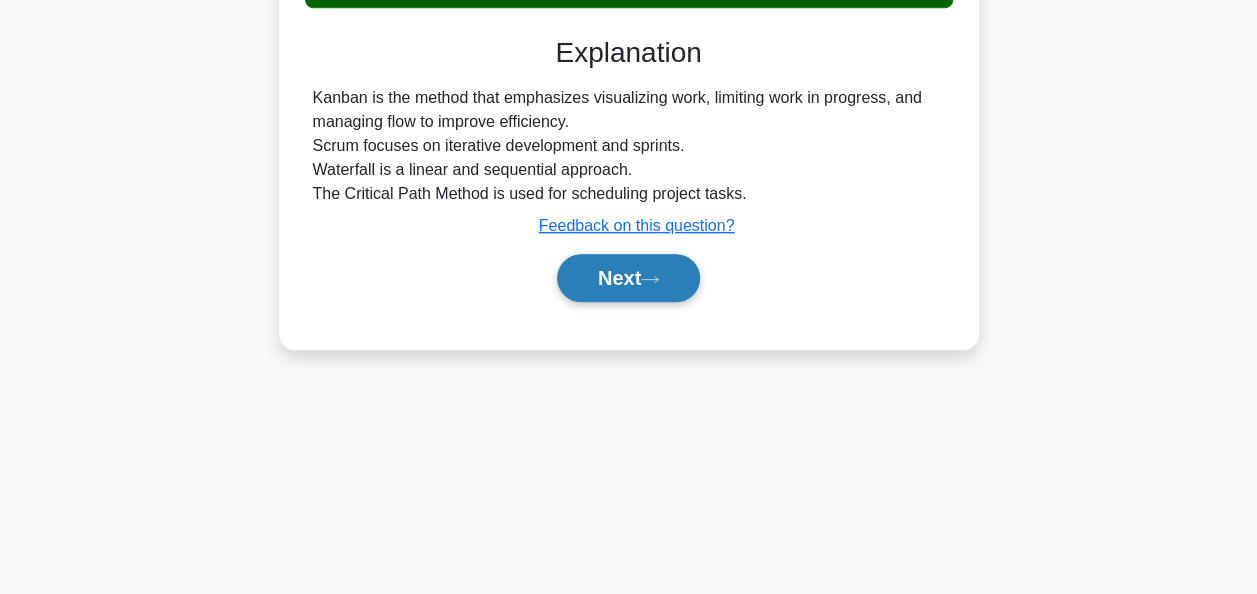 click on "Next" at bounding box center [628, 278] 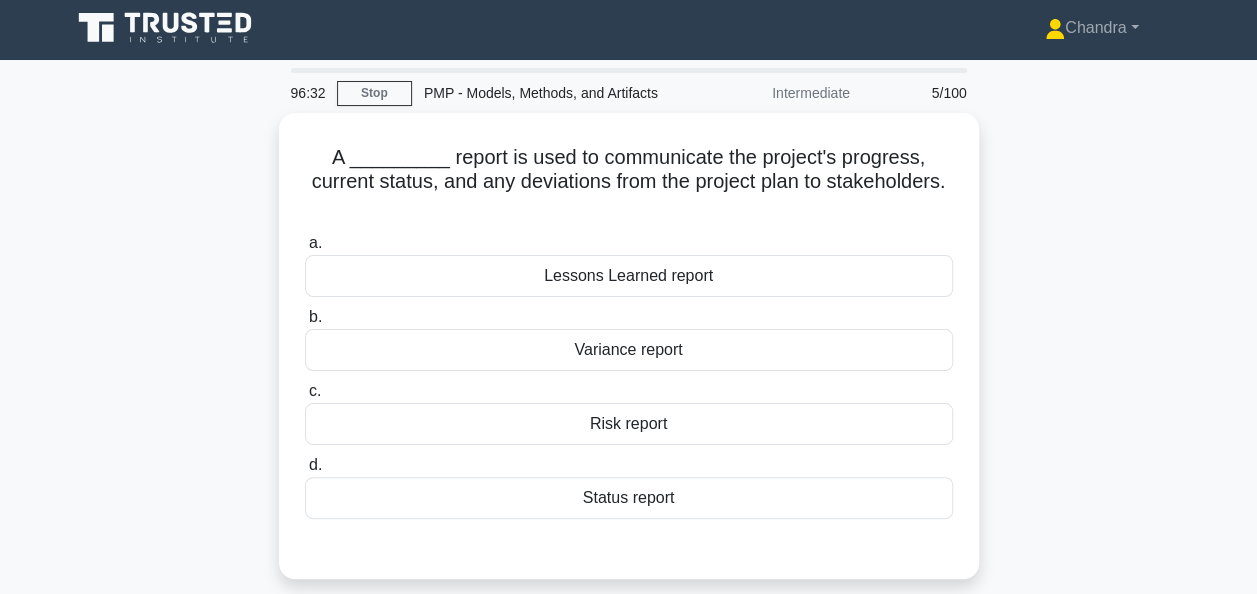 scroll, scrollTop: 0, scrollLeft: 0, axis: both 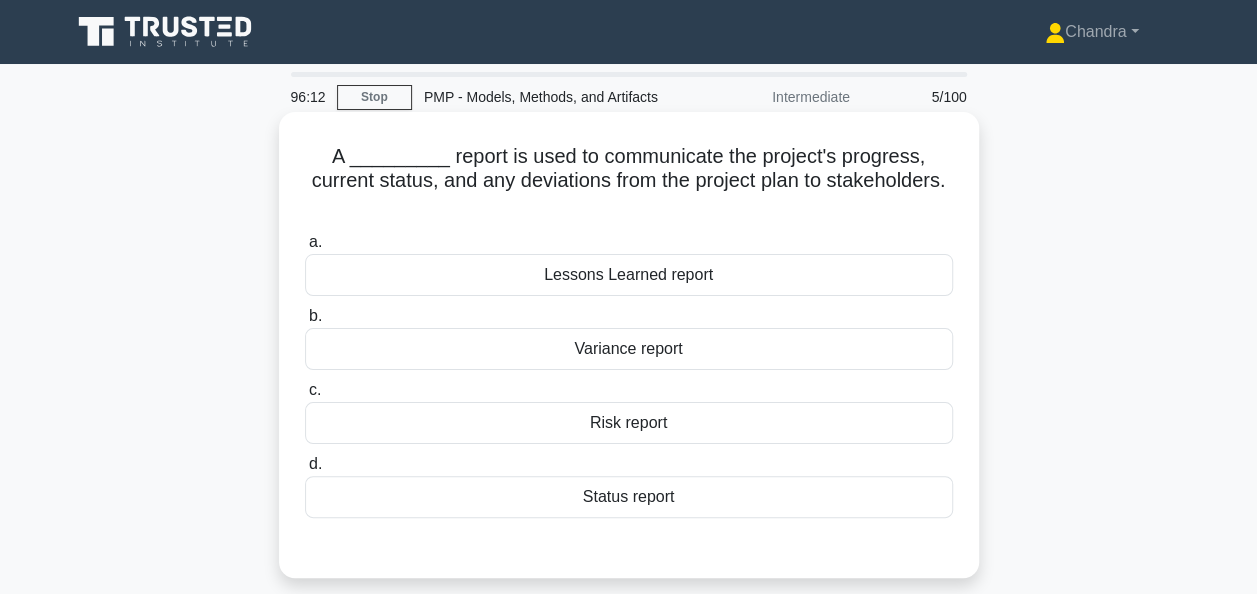 click on "Status report" at bounding box center [629, 497] 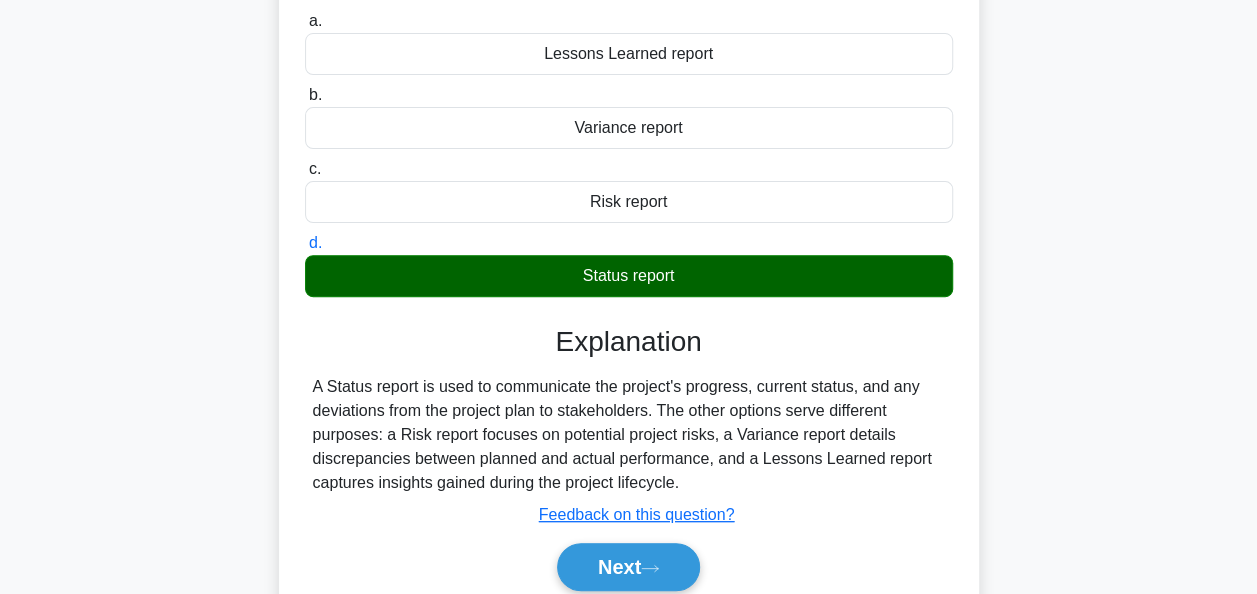 scroll, scrollTop: 486, scrollLeft: 0, axis: vertical 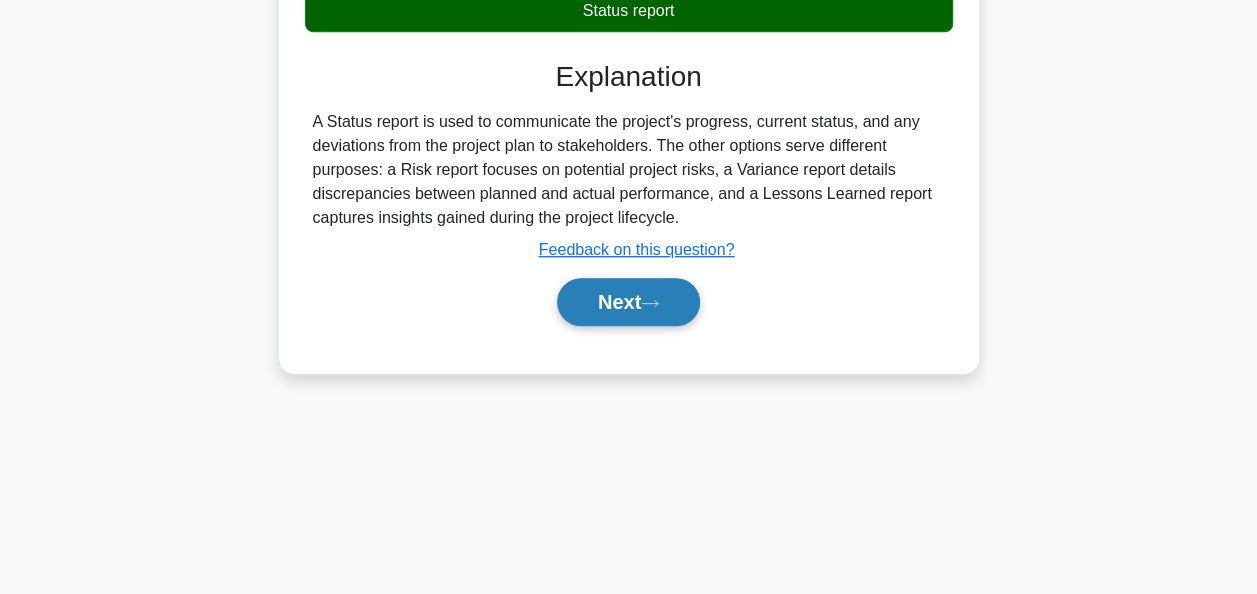 click on "Next" at bounding box center [628, 302] 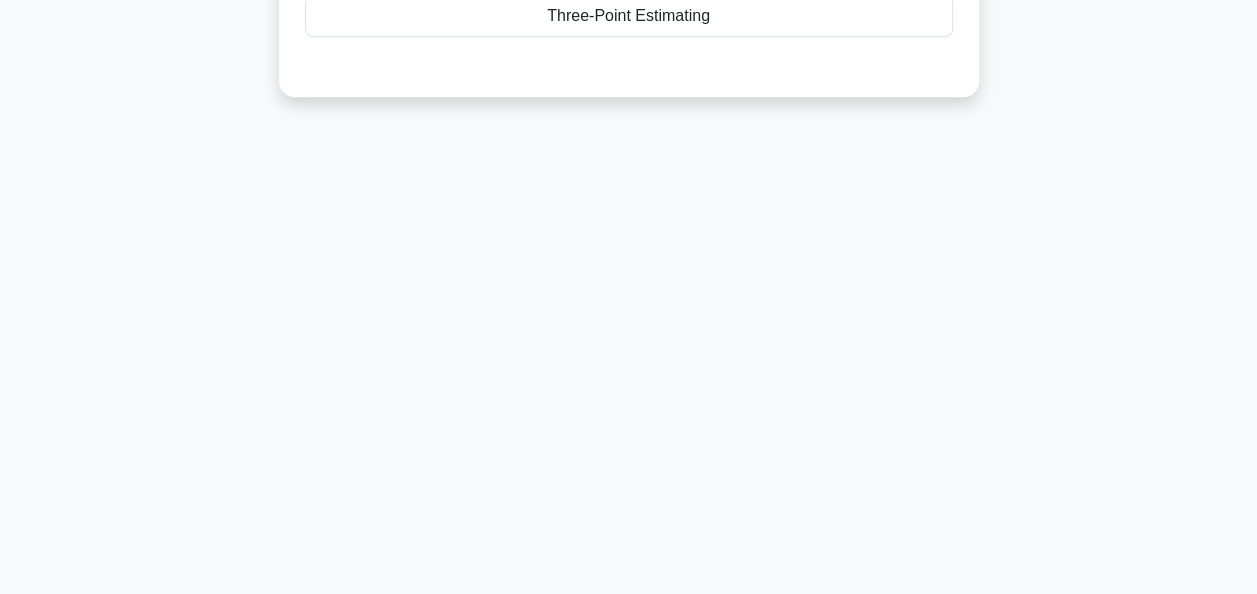 scroll, scrollTop: 86, scrollLeft: 0, axis: vertical 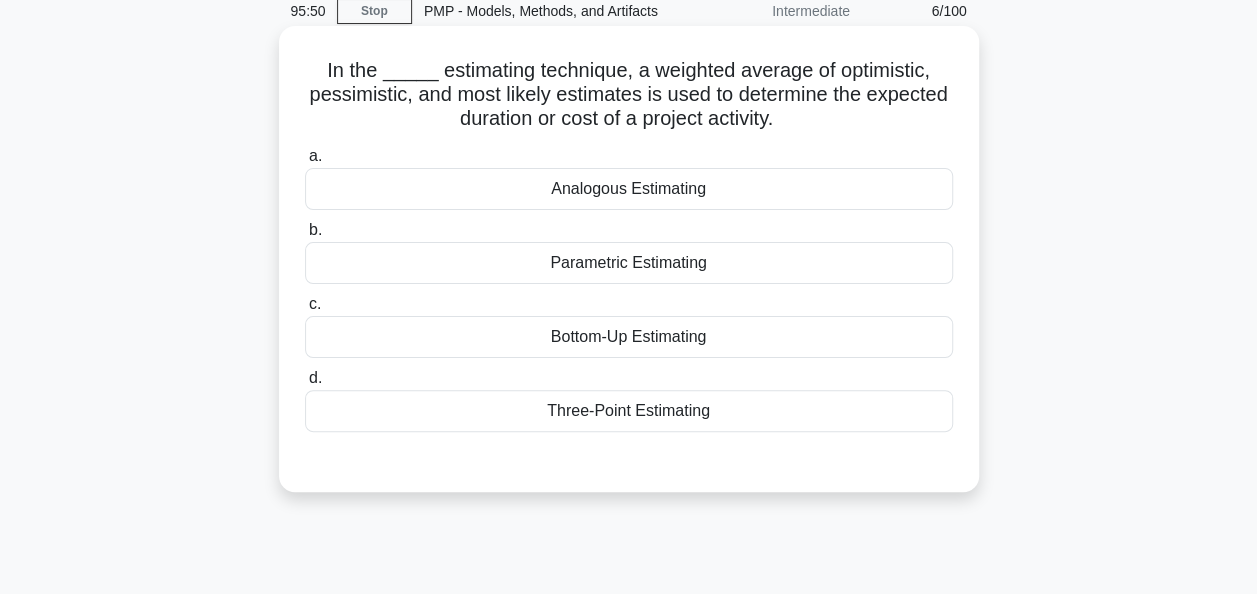 click on "Three-Point Estimating" at bounding box center [629, 411] 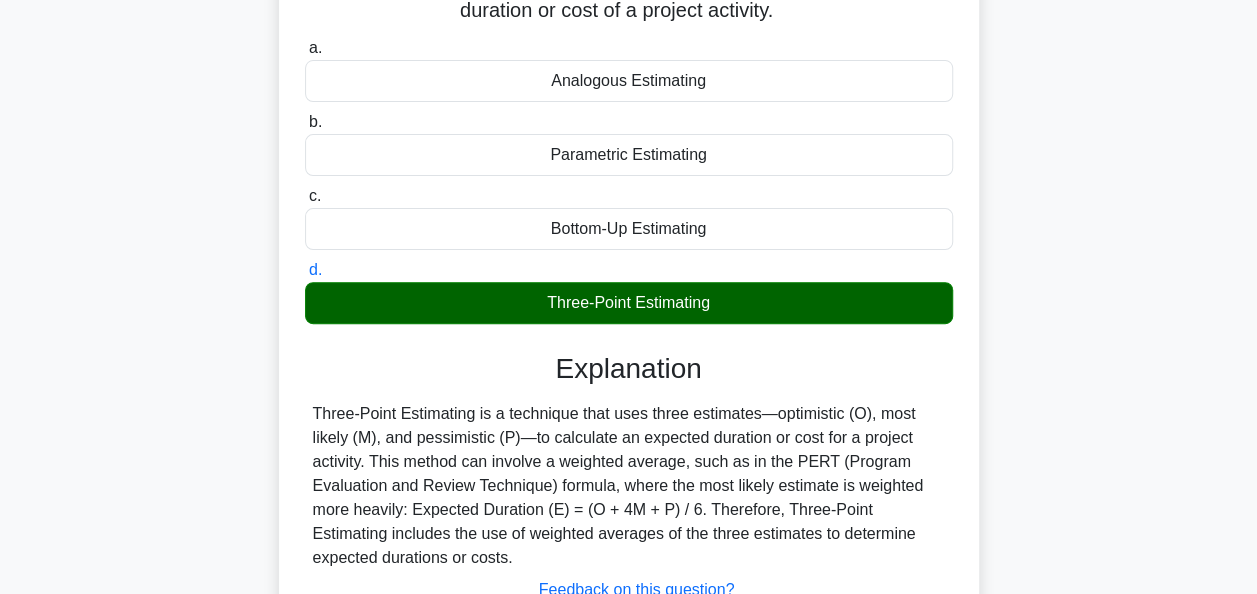 scroll, scrollTop: 486, scrollLeft: 0, axis: vertical 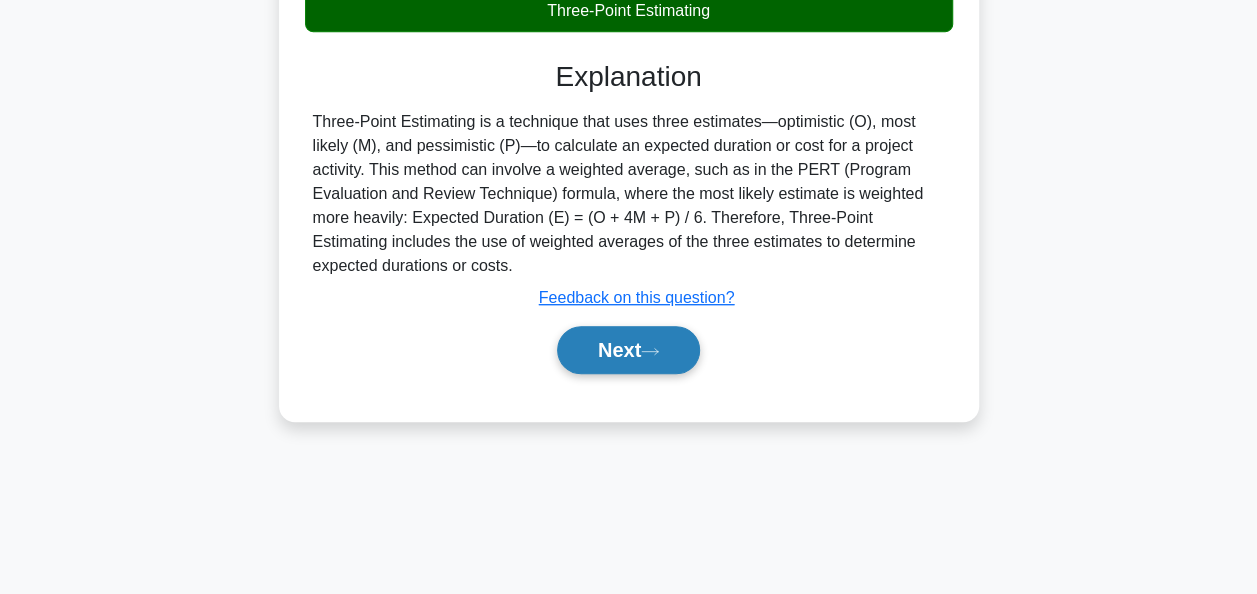 click on "Next" at bounding box center [628, 350] 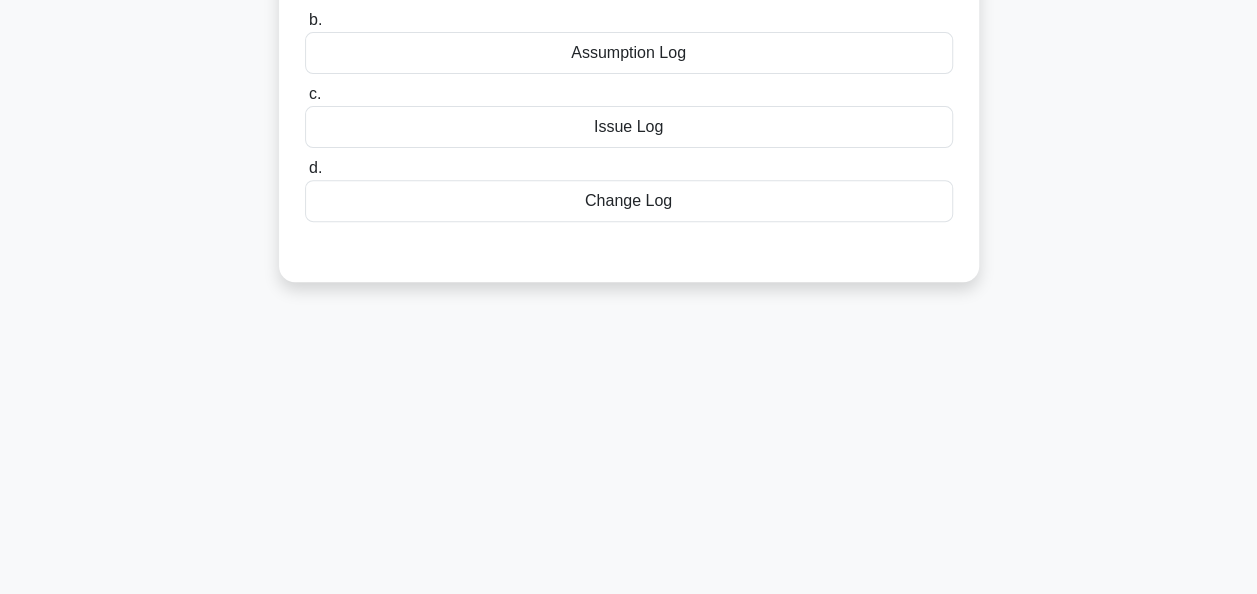 scroll, scrollTop: 0, scrollLeft: 0, axis: both 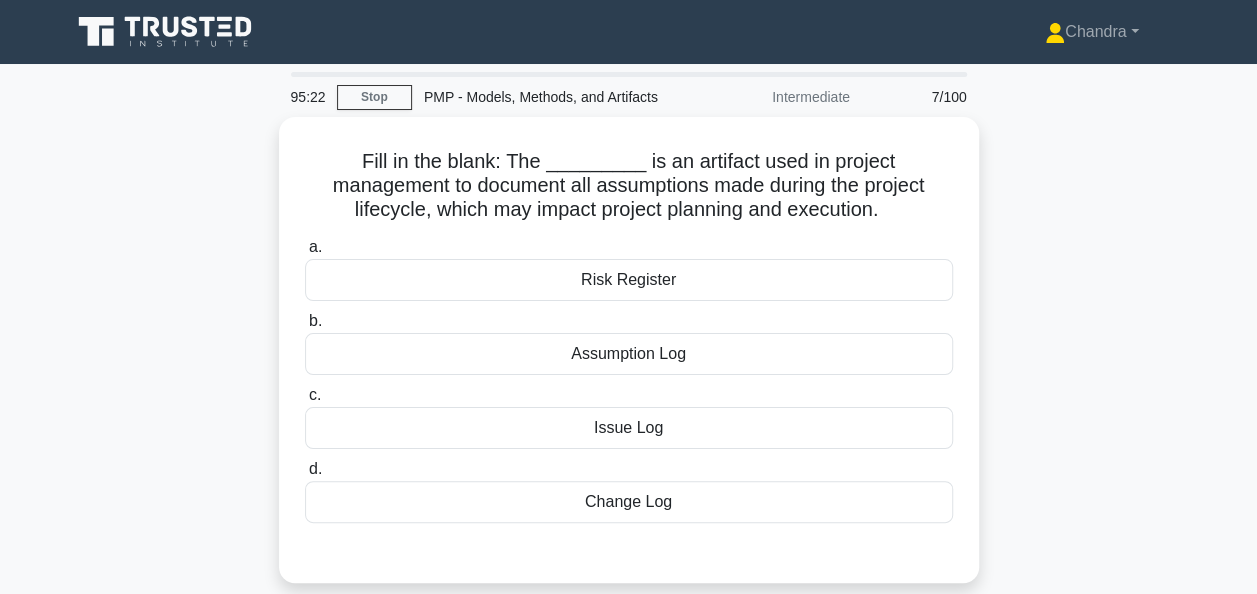 click on "Assumption Log" at bounding box center [629, 354] 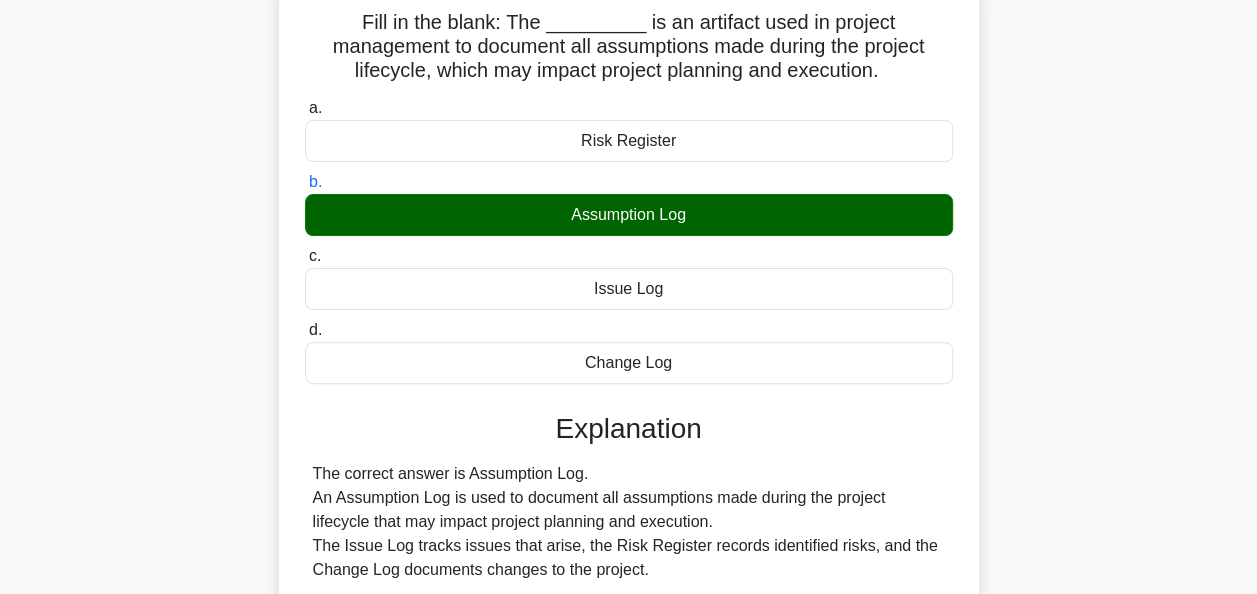 scroll, scrollTop: 400, scrollLeft: 0, axis: vertical 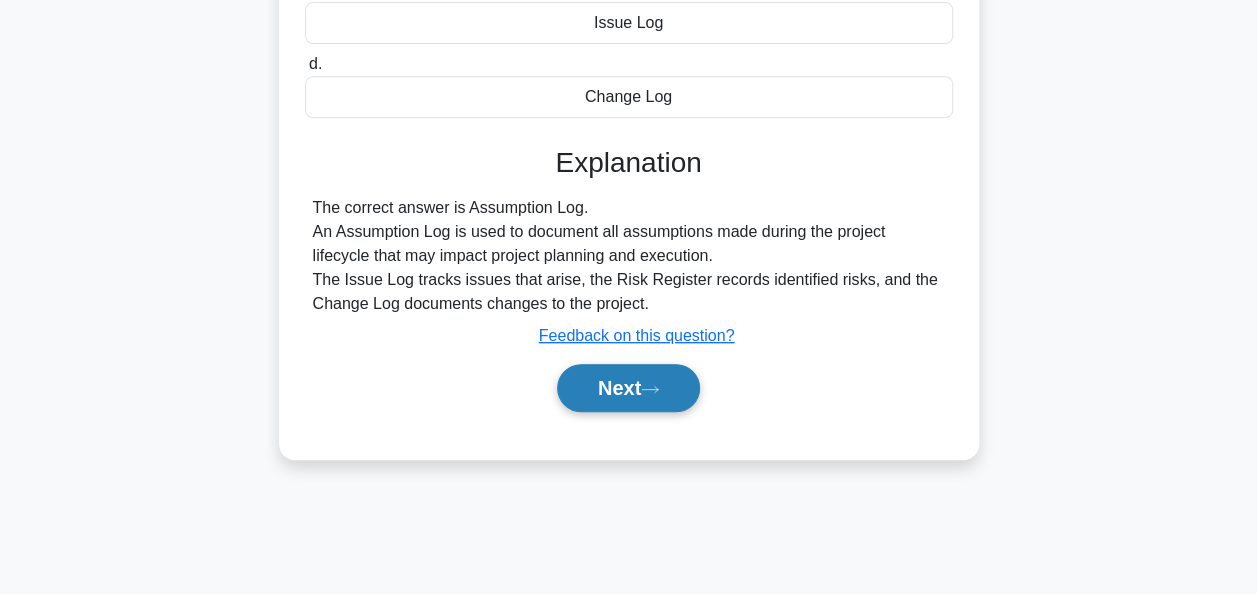 click on "Next" at bounding box center [628, 388] 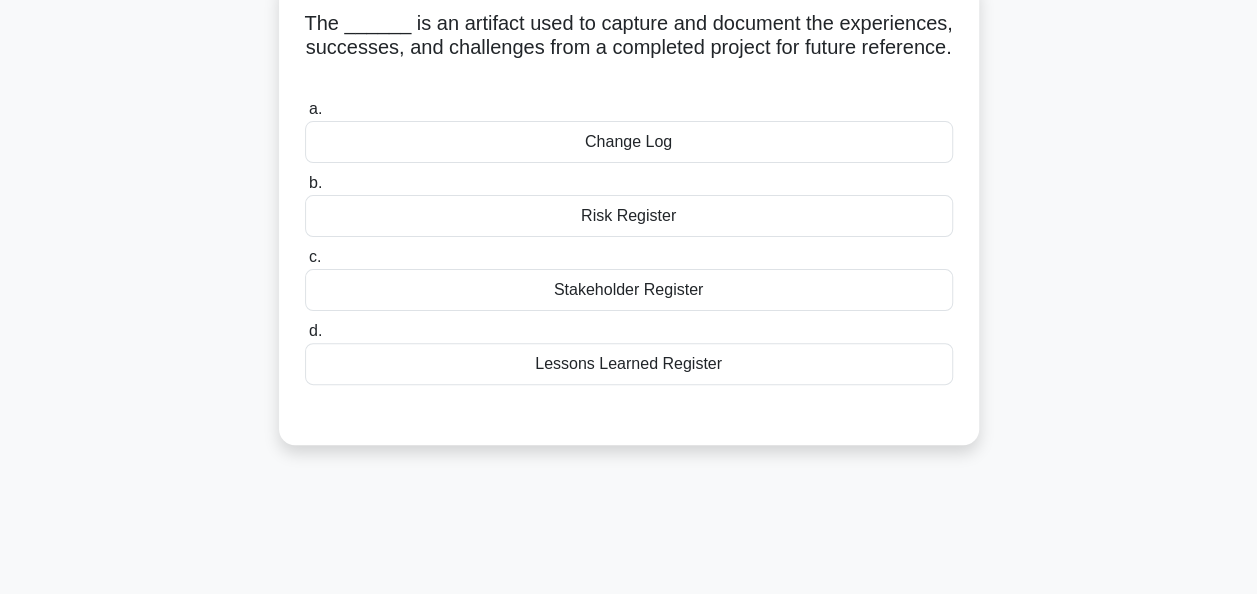 scroll, scrollTop: 0, scrollLeft: 0, axis: both 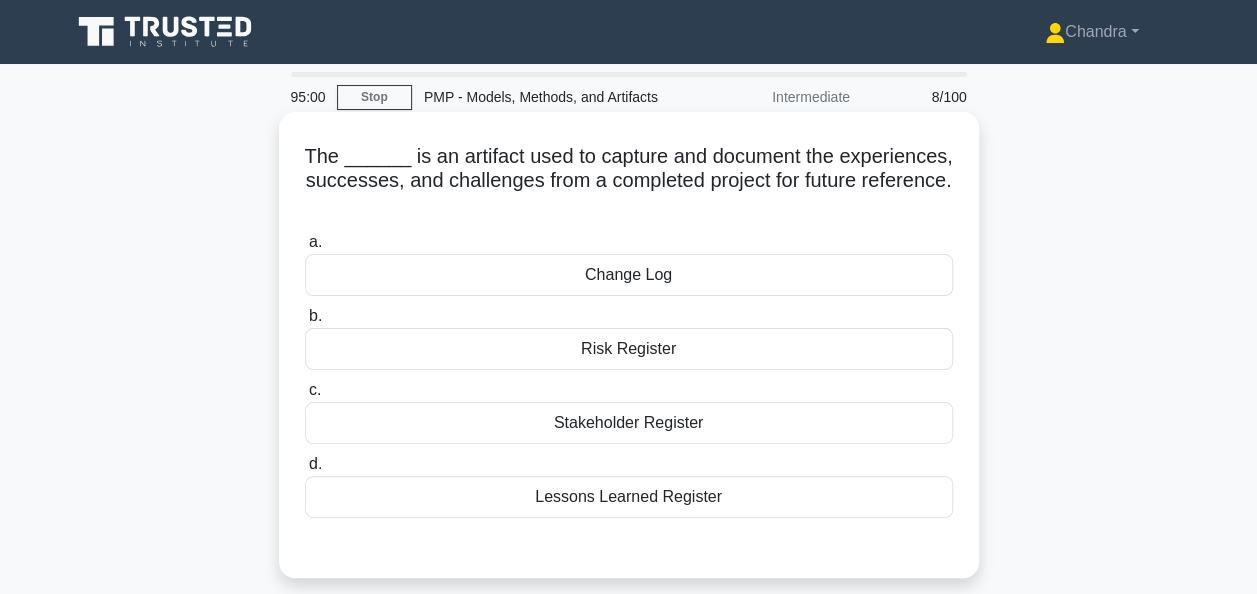 click on "Lessons Learned Register" at bounding box center [629, 497] 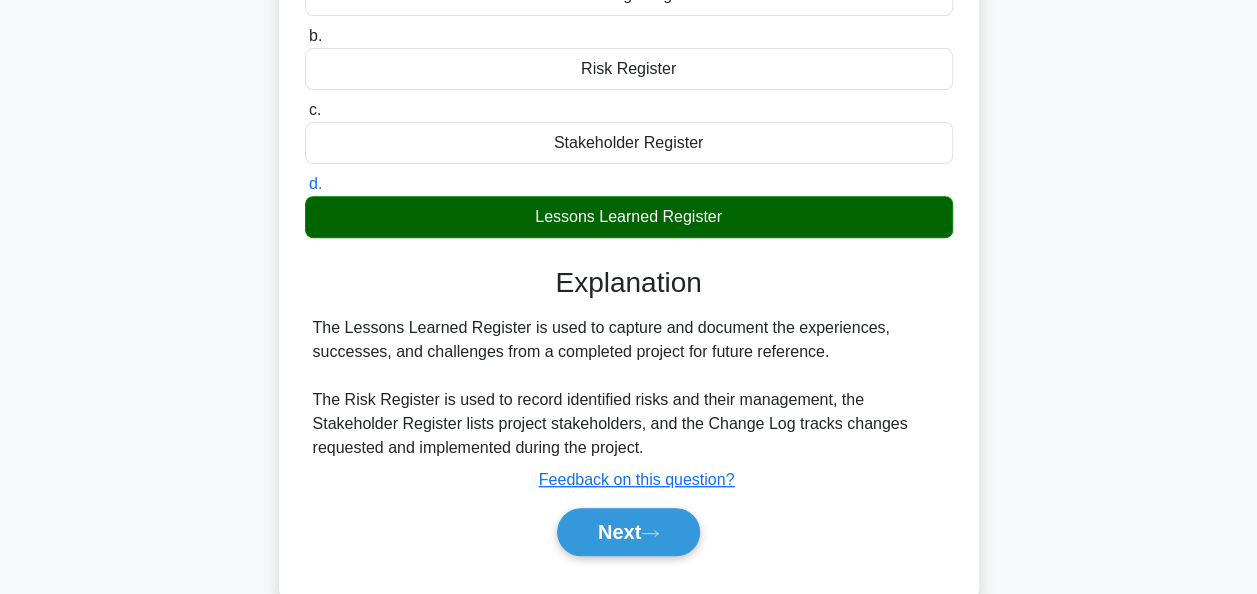 scroll, scrollTop: 300, scrollLeft: 0, axis: vertical 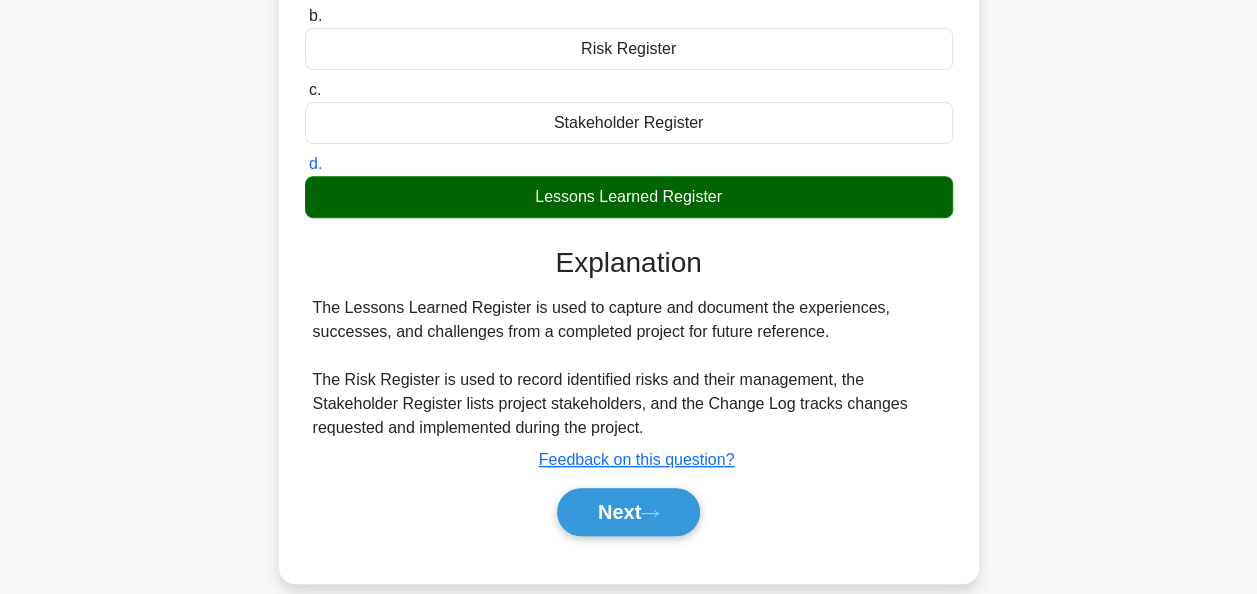 click 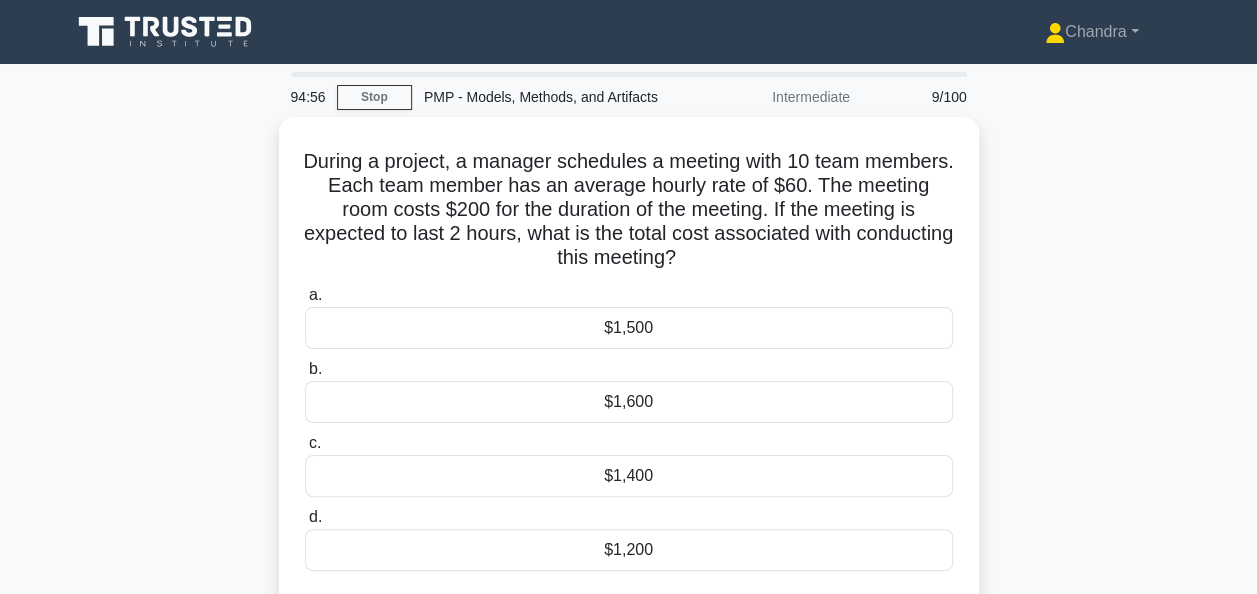 scroll, scrollTop: 0, scrollLeft: 0, axis: both 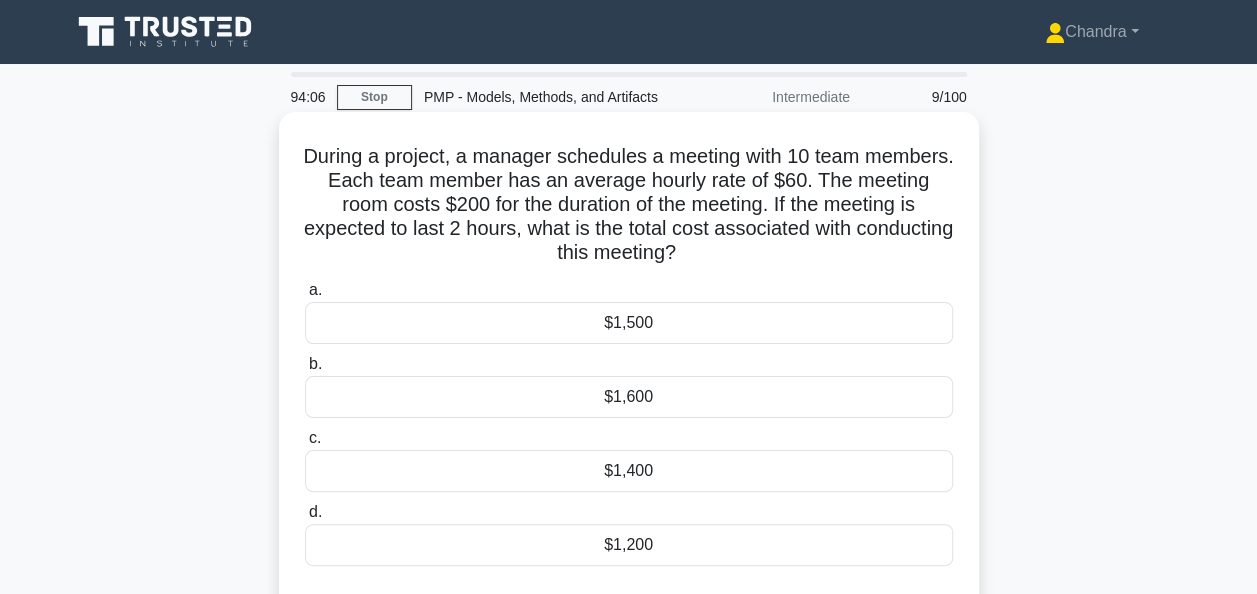 click on "$1,400" at bounding box center [629, 471] 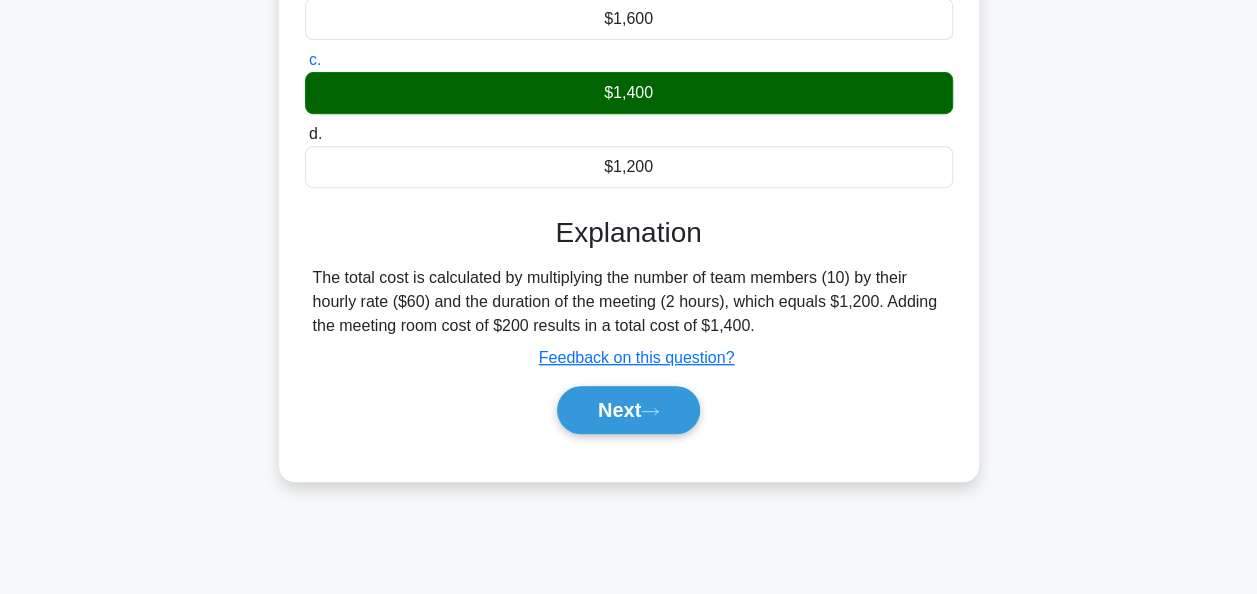 scroll, scrollTop: 486, scrollLeft: 0, axis: vertical 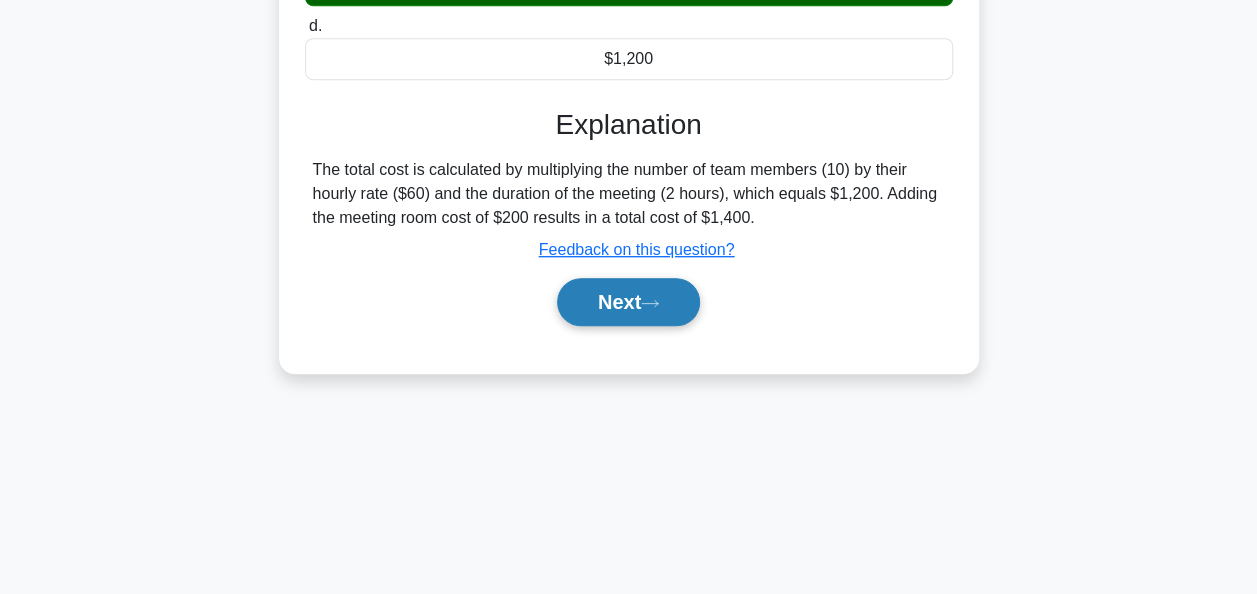 click on "Next" at bounding box center [628, 302] 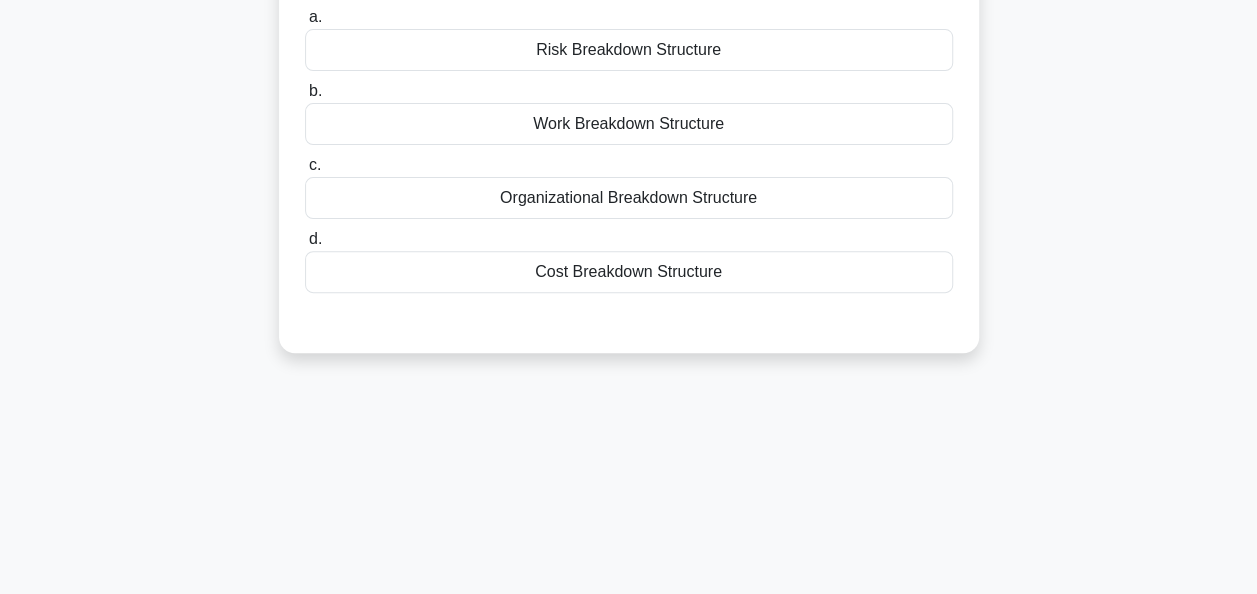 scroll, scrollTop: 0, scrollLeft: 0, axis: both 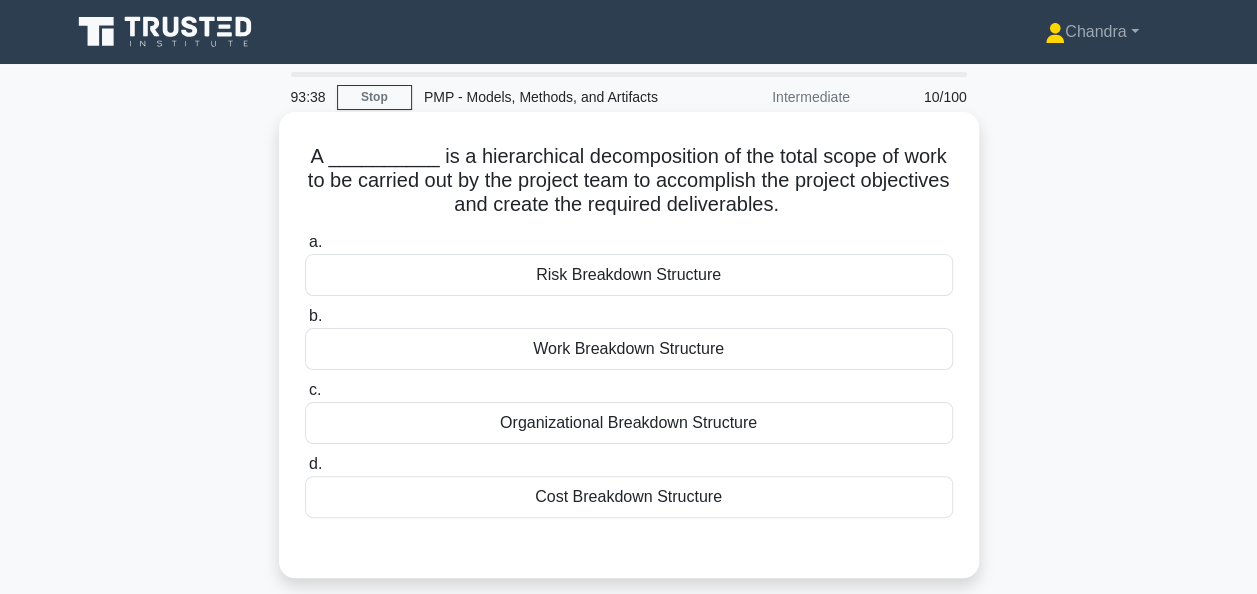 click on "Work Breakdown Structure" at bounding box center (629, 349) 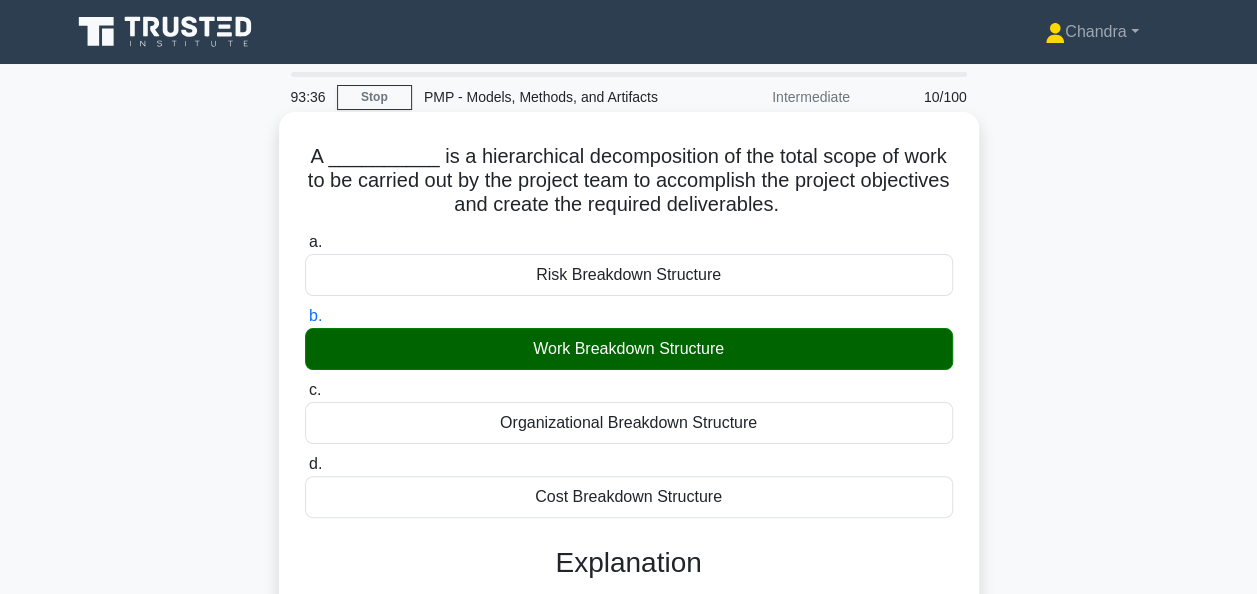 scroll, scrollTop: 400, scrollLeft: 0, axis: vertical 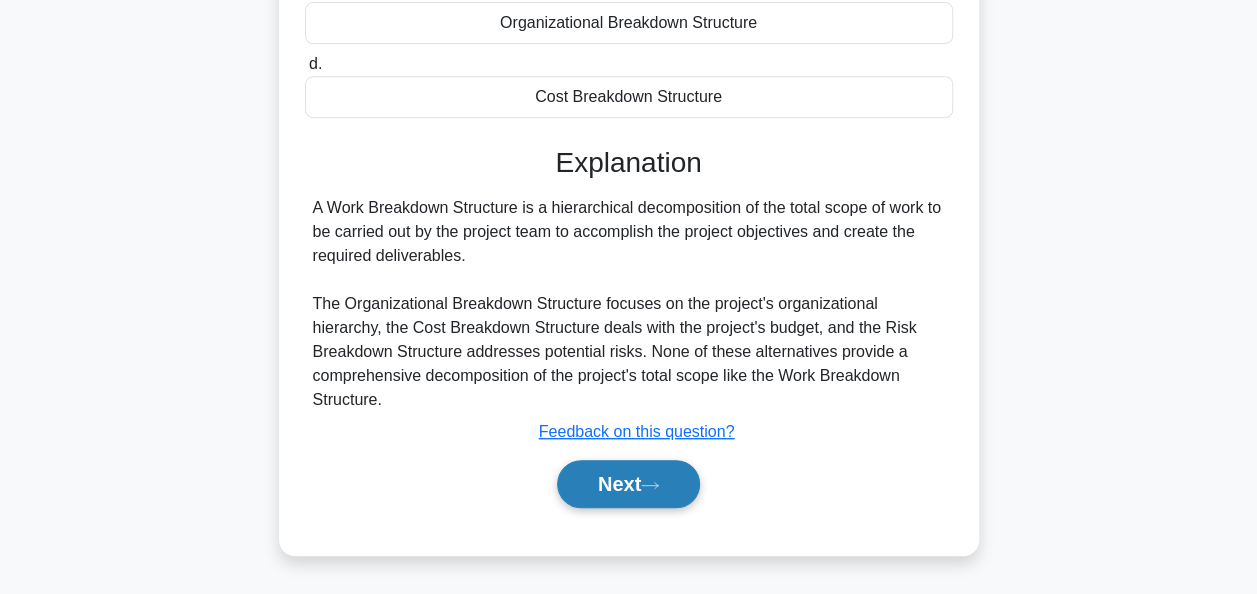 click on "Next" at bounding box center [628, 484] 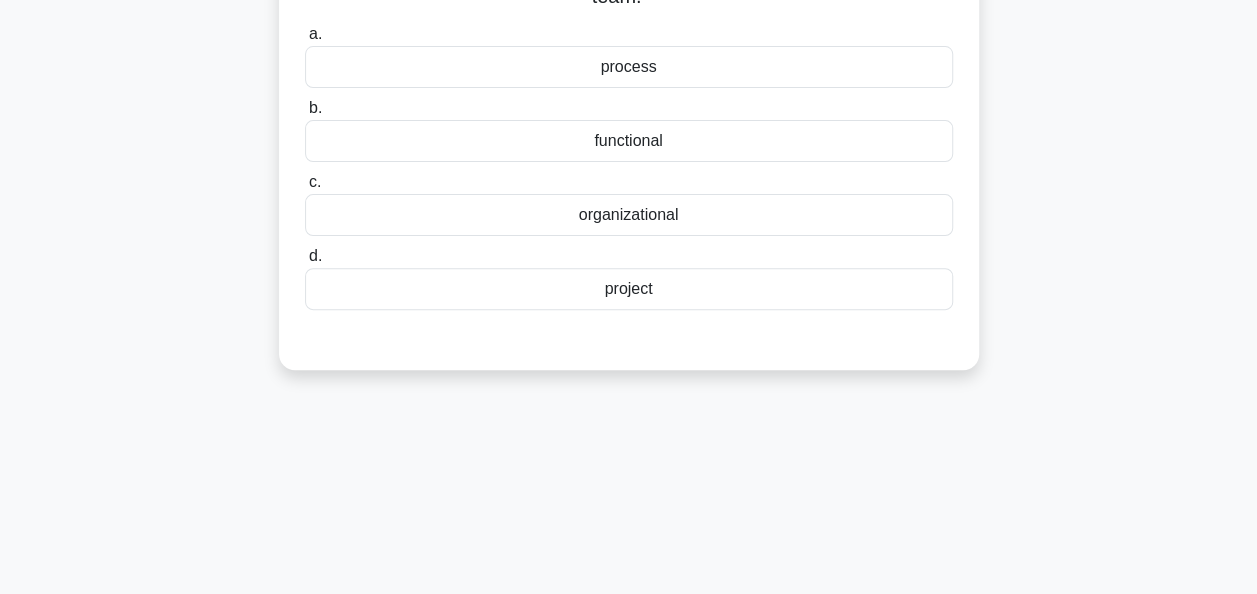 scroll, scrollTop: 0, scrollLeft: 0, axis: both 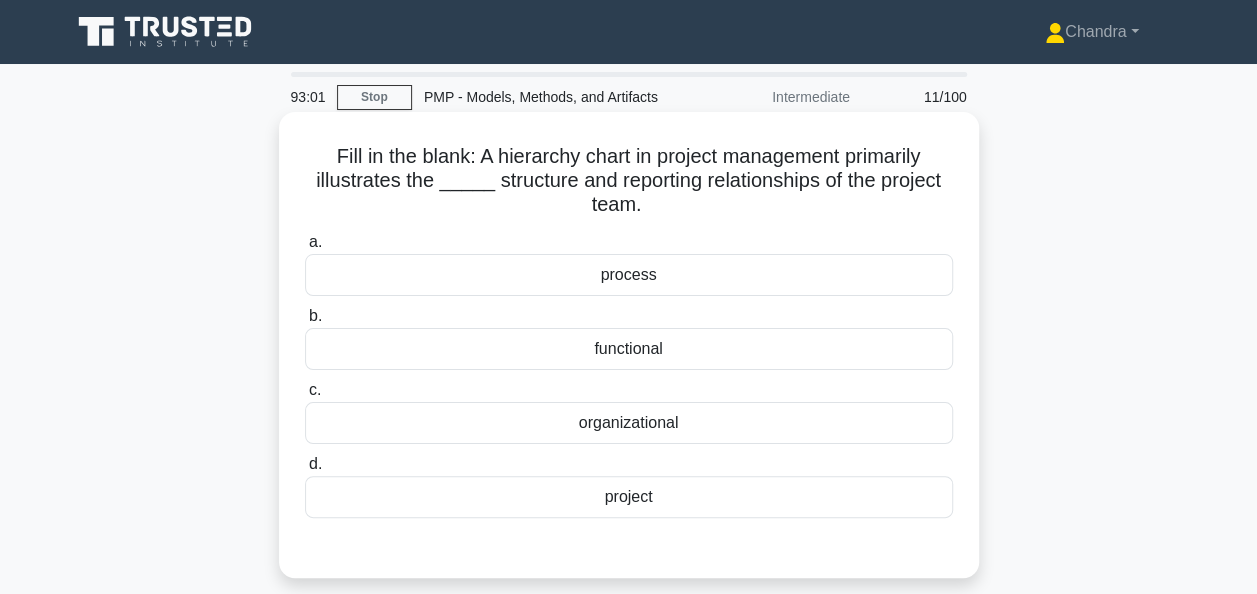click on "organizational" at bounding box center [629, 423] 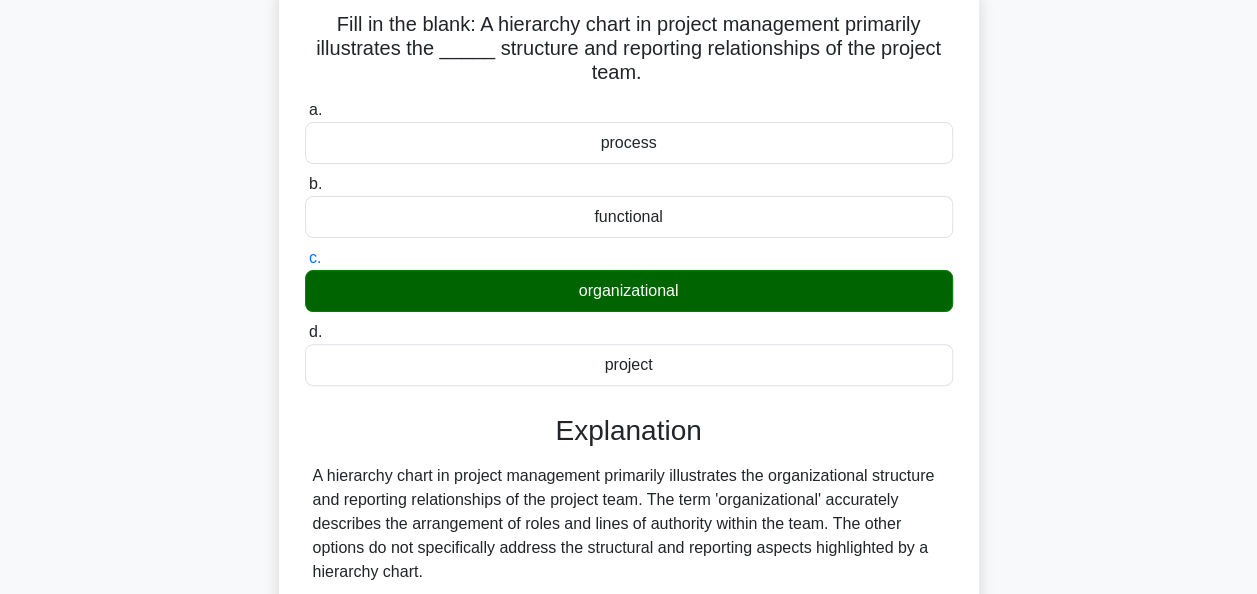 scroll, scrollTop: 486, scrollLeft: 0, axis: vertical 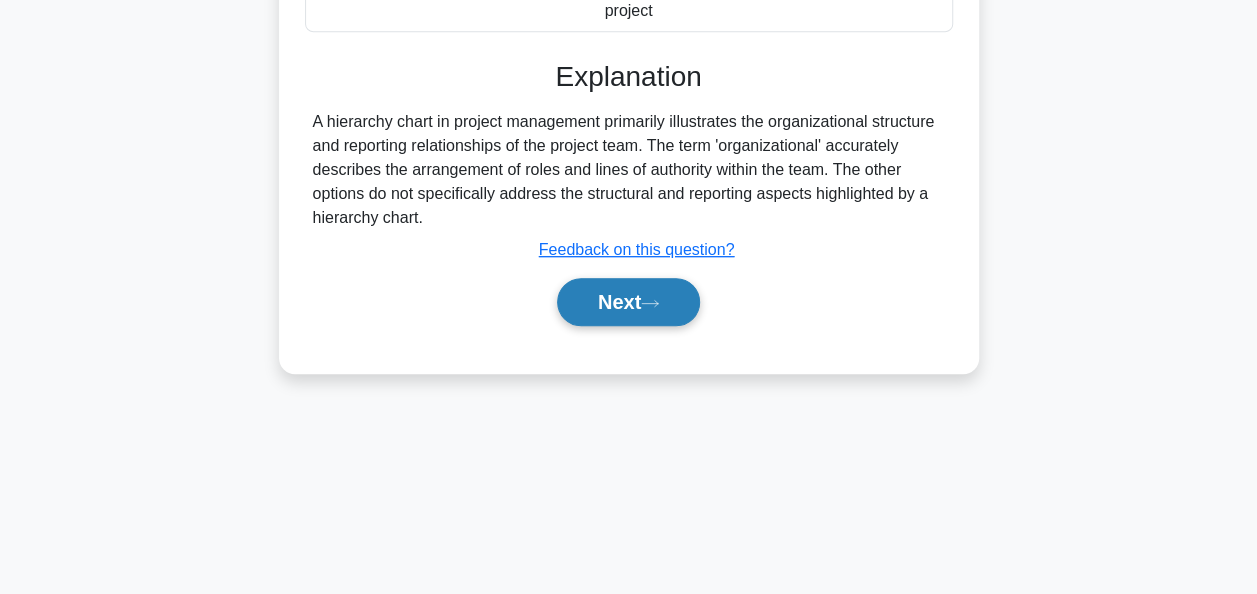 click on "Next" at bounding box center (628, 302) 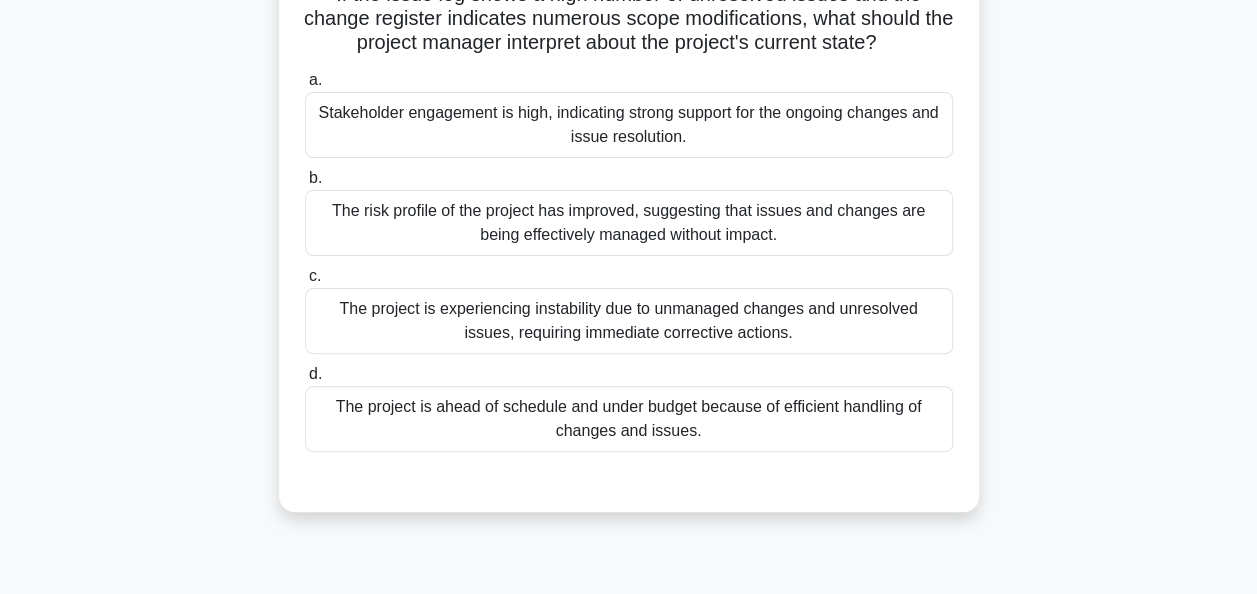 scroll, scrollTop: 200, scrollLeft: 0, axis: vertical 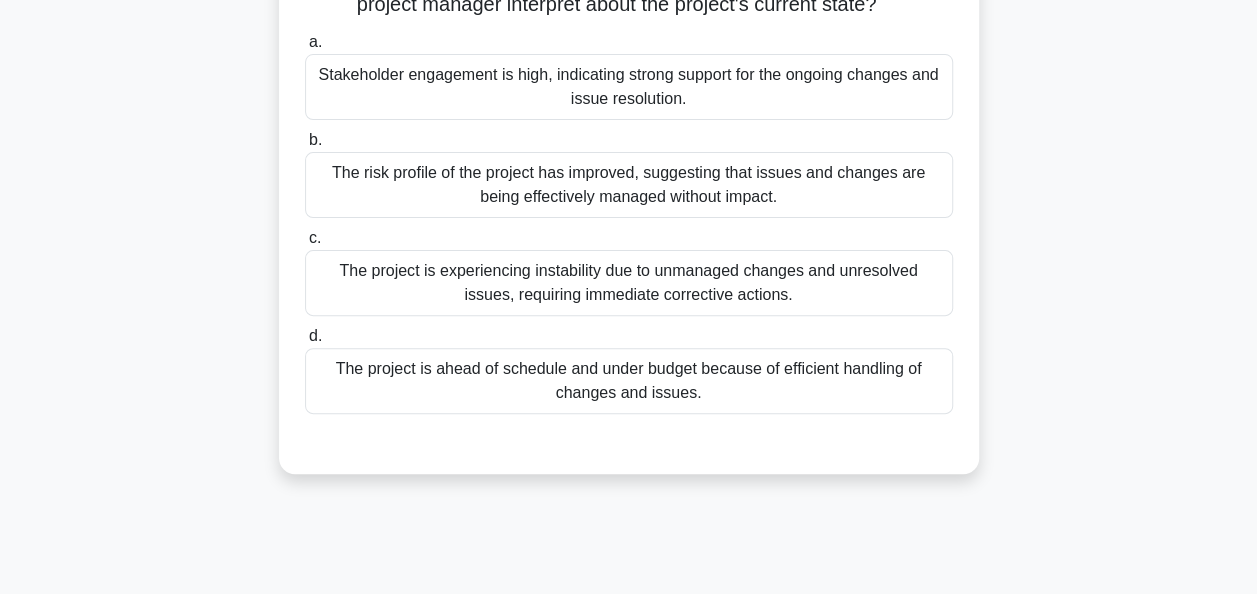click on "The project is experiencing instability due to unmanaged changes and unresolved issues, requiring immediate corrective actions." at bounding box center [629, 283] 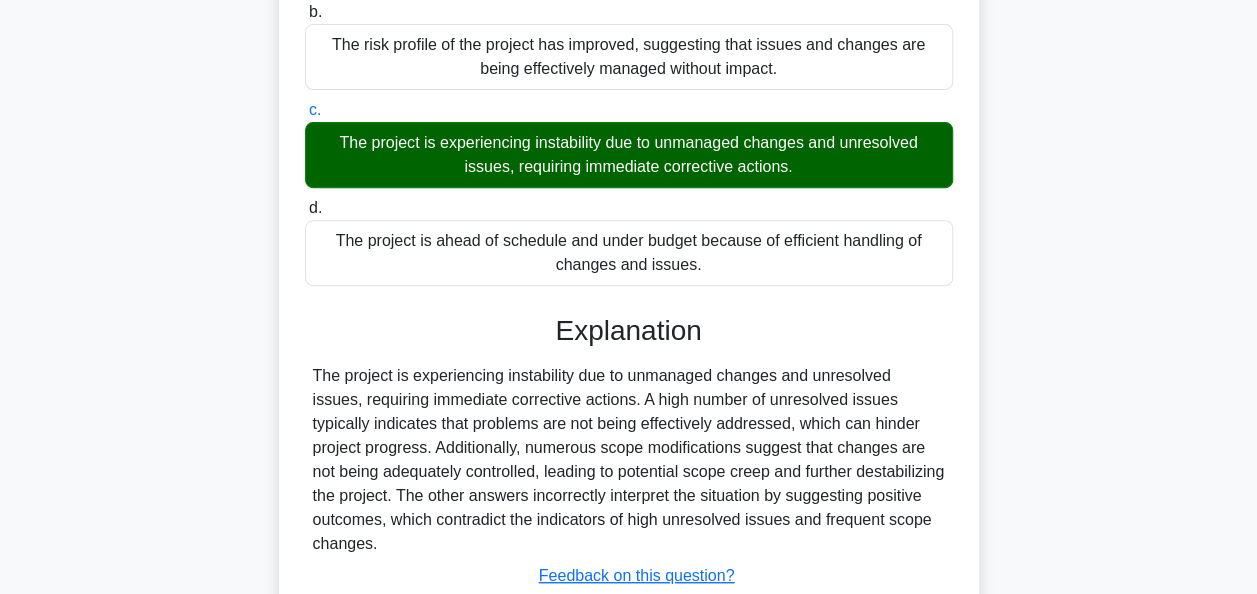 scroll, scrollTop: 486, scrollLeft: 0, axis: vertical 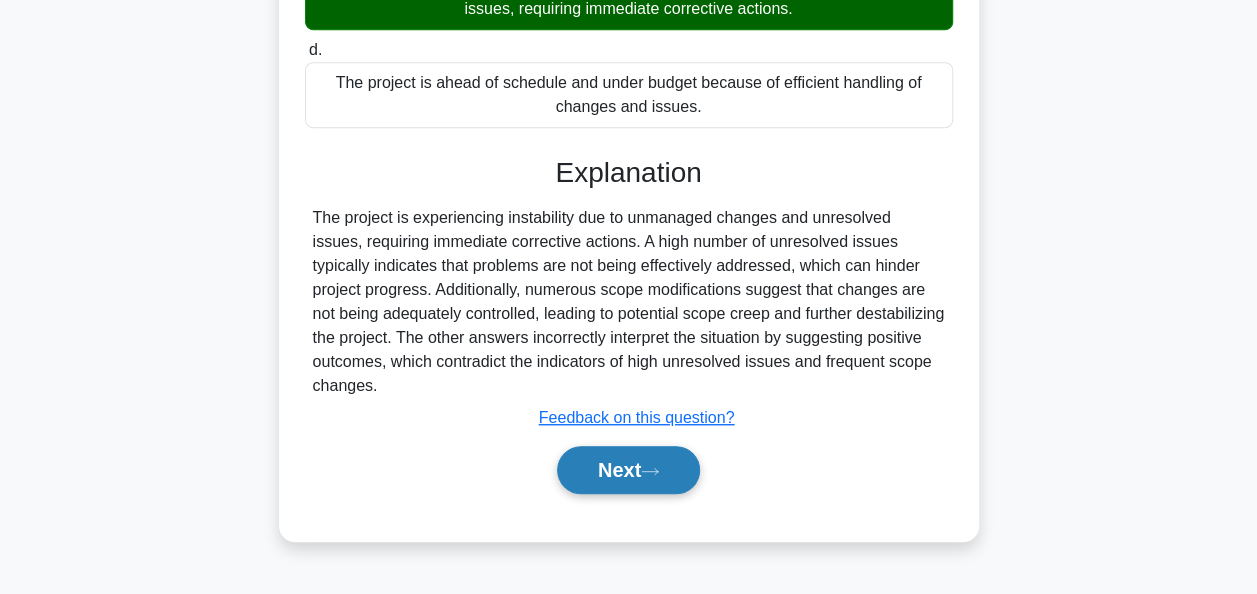 click on "Next" at bounding box center (628, 470) 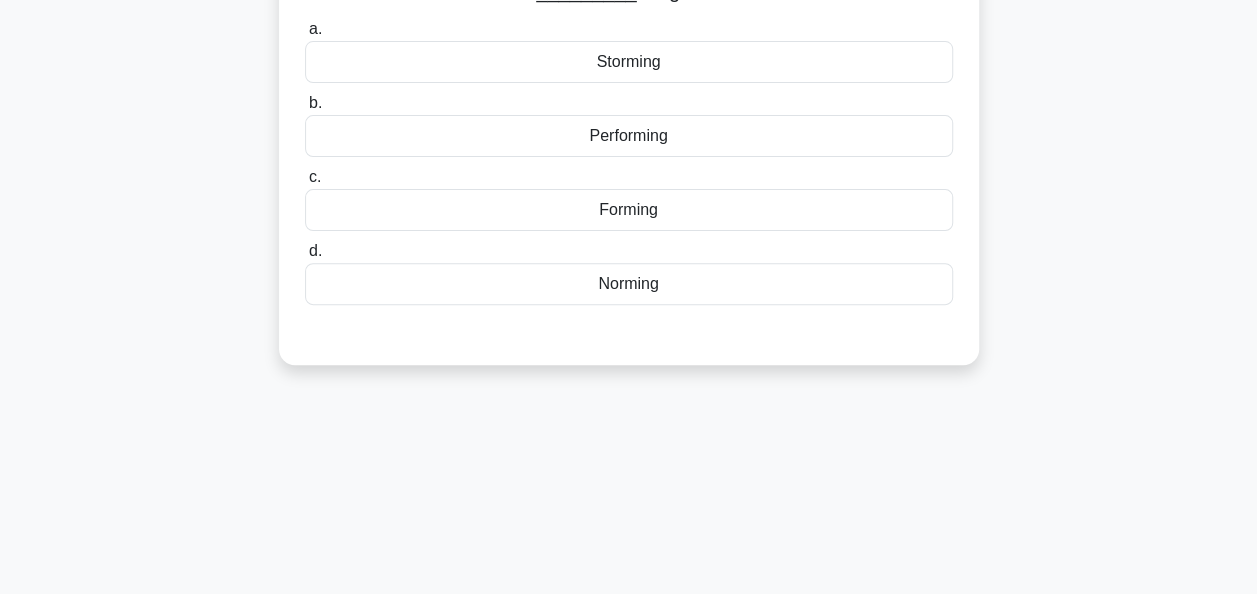 scroll, scrollTop: 0, scrollLeft: 0, axis: both 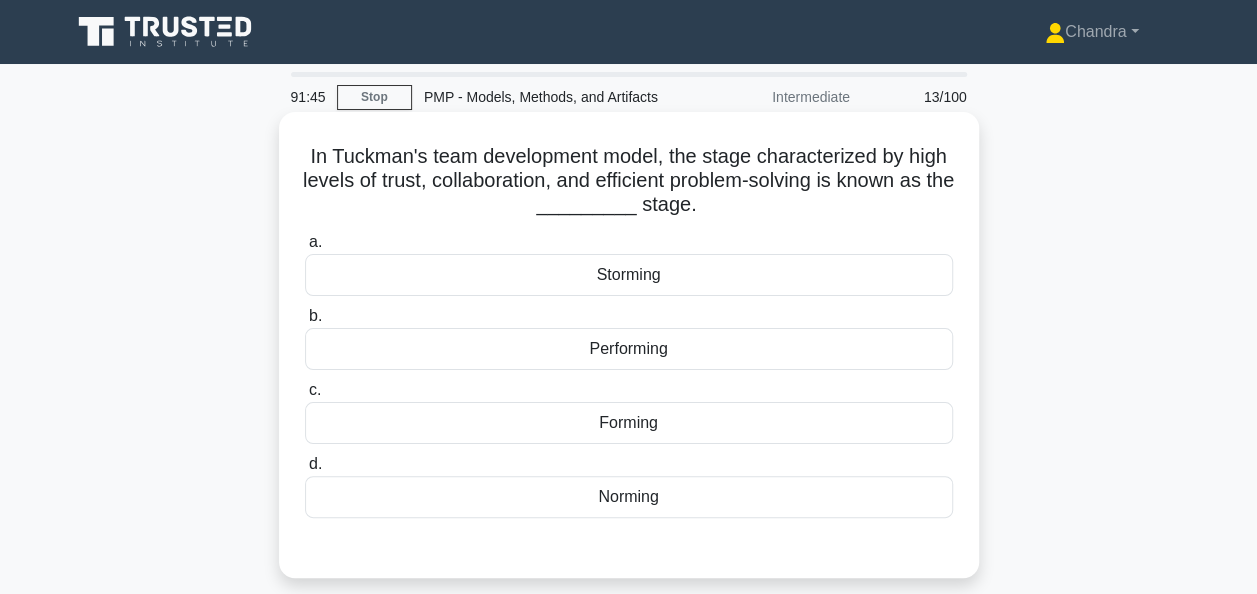 click on "Performing" at bounding box center (629, 349) 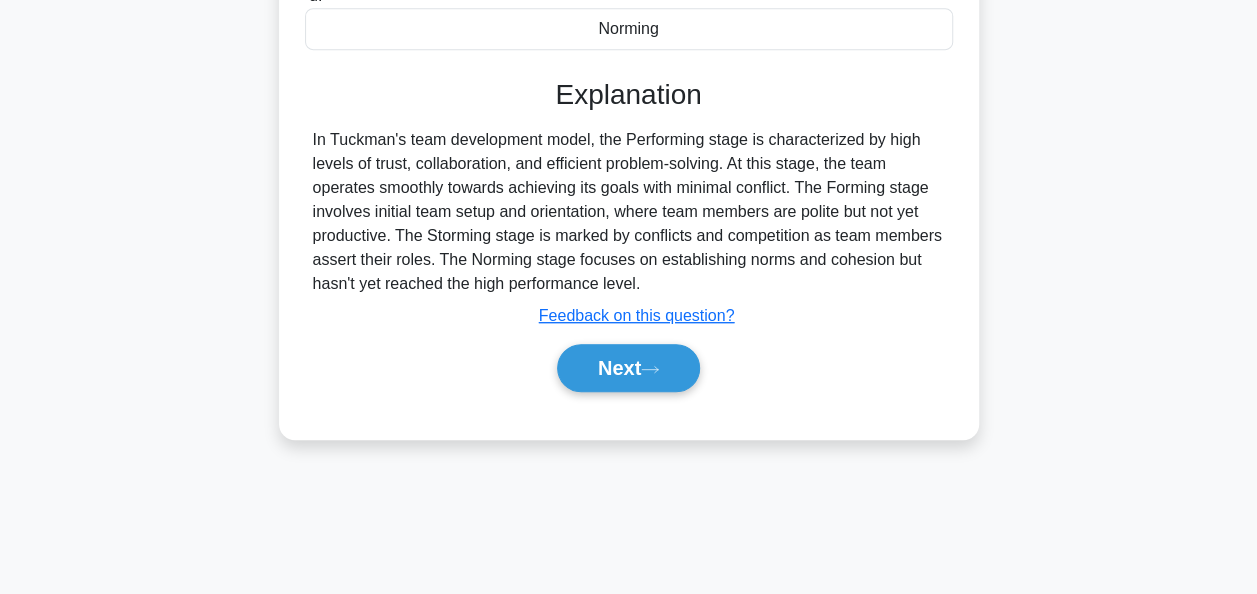 scroll, scrollTop: 486, scrollLeft: 0, axis: vertical 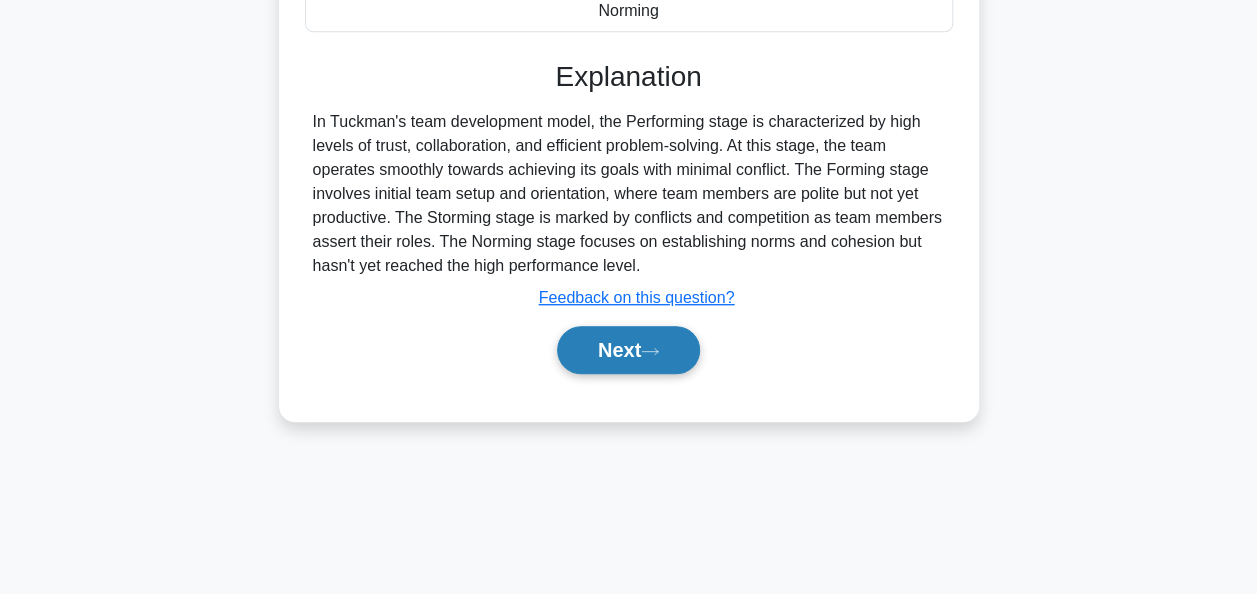 click on "Next" at bounding box center [628, 350] 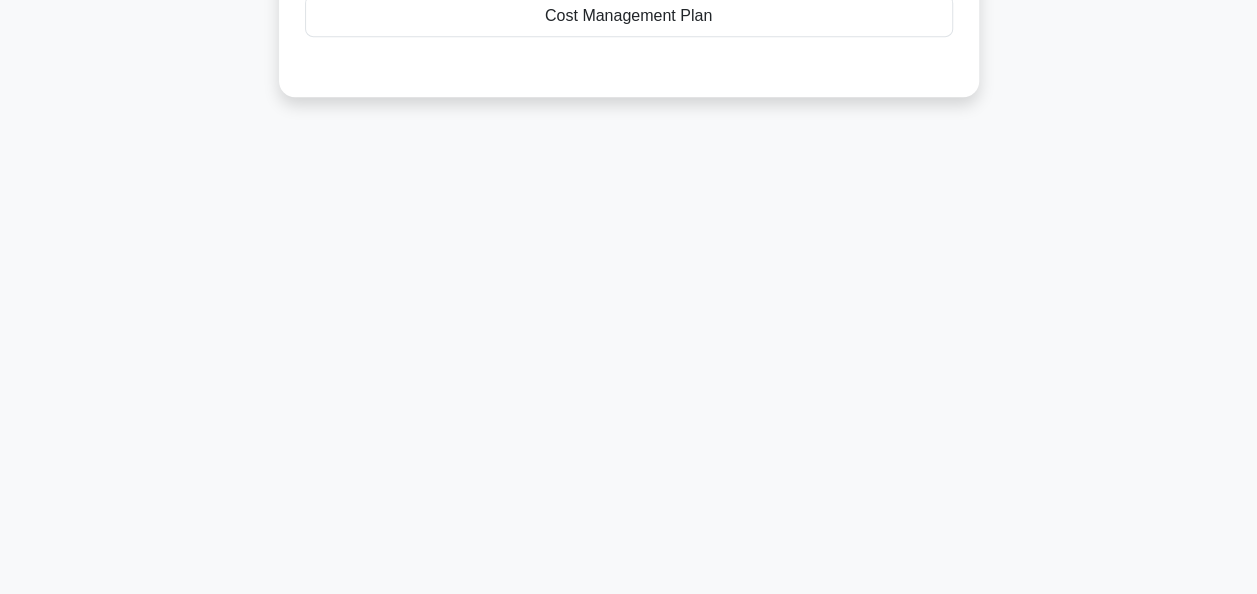 scroll, scrollTop: 0, scrollLeft: 0, axis: both 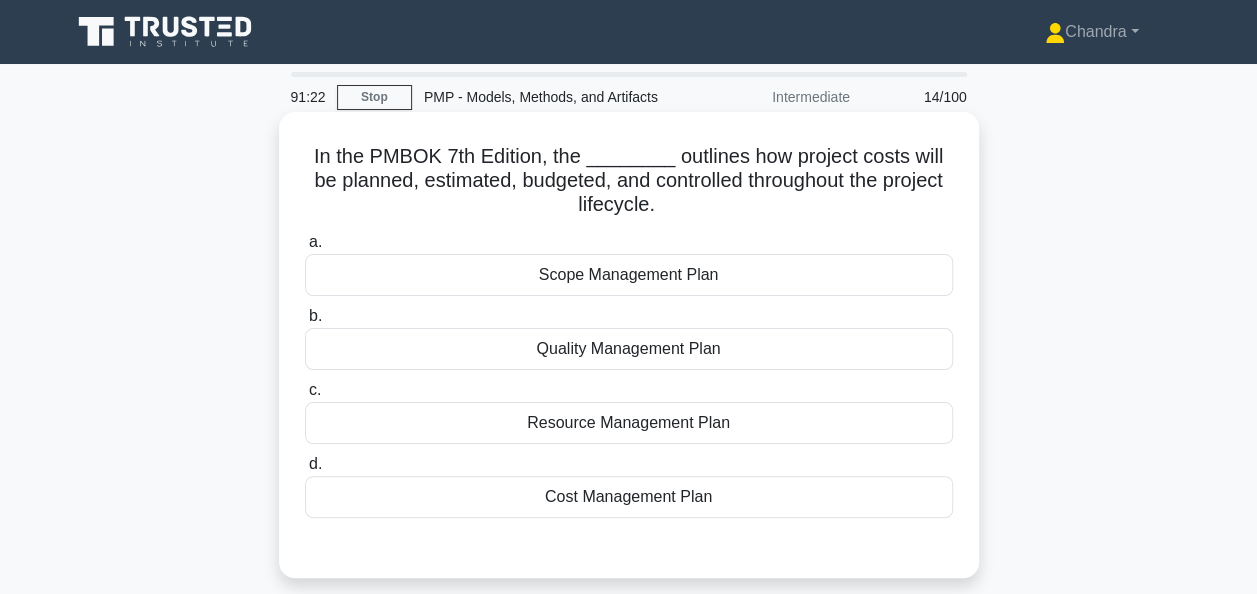 click on "Cost Management Plan" at bounding box center [629, 497] 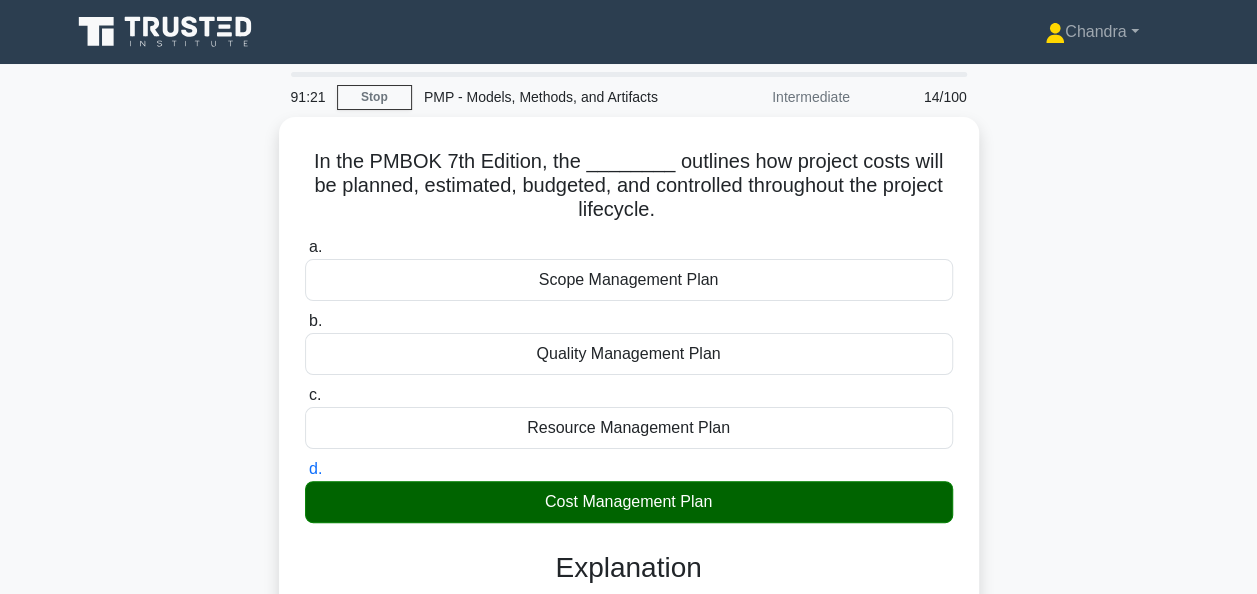 scroll, scrollTop: 486, scrollLeft: 0, axis: vertical 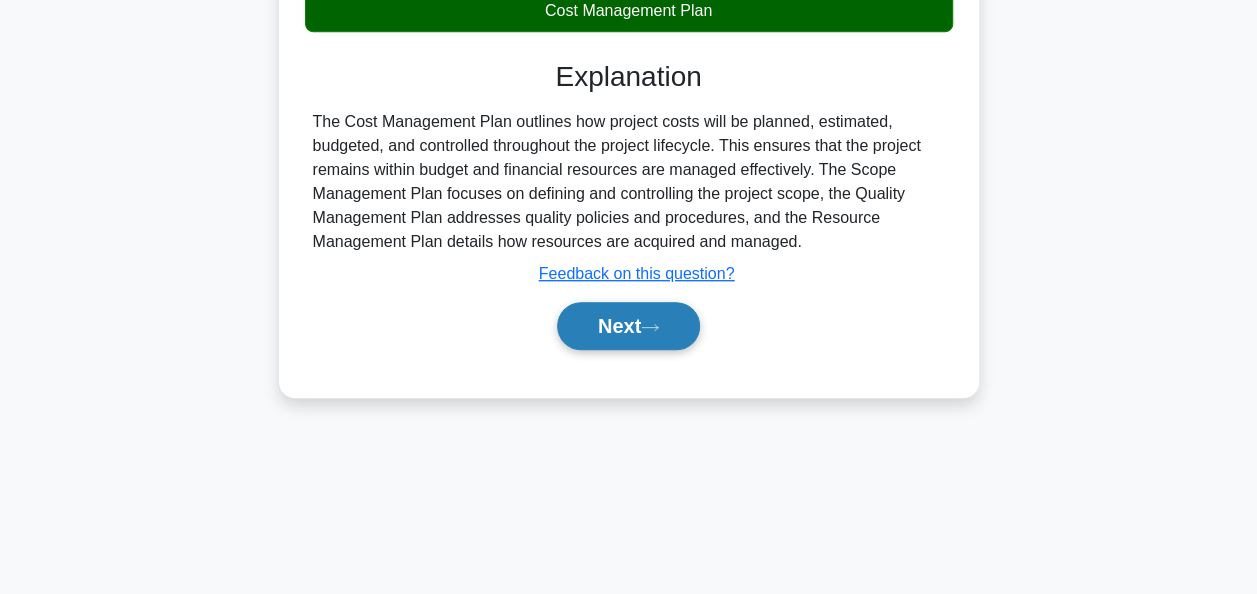 click on "Next" at bounding box center (628, 326) 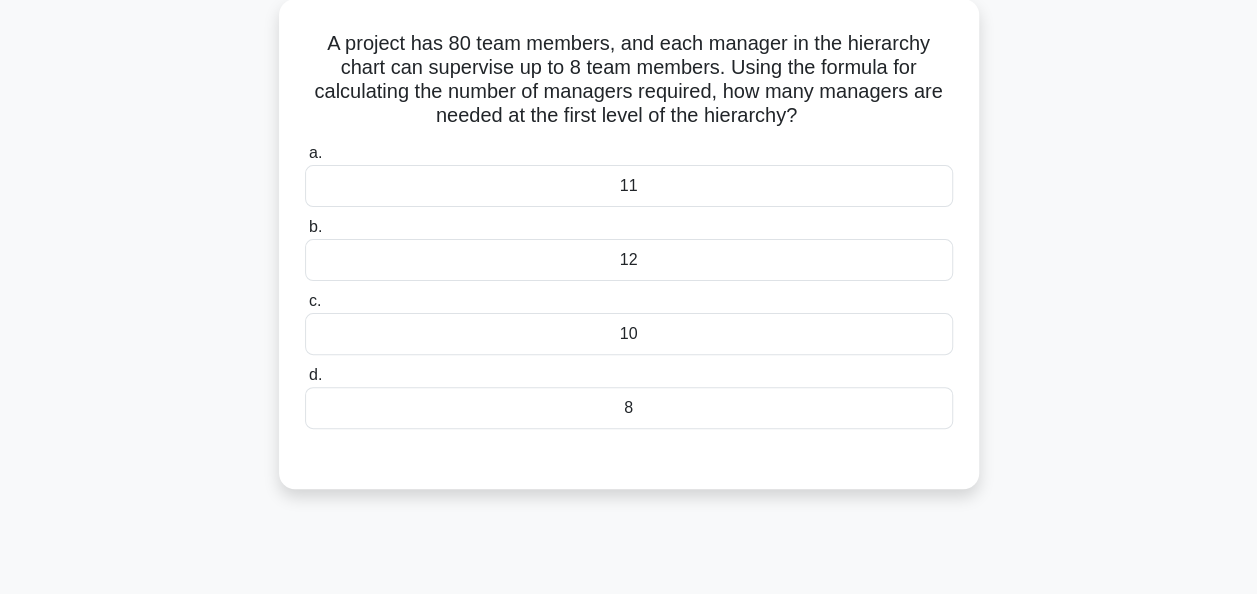 scroll, scrollTop: 0, scrollLeft: 0, axis: both 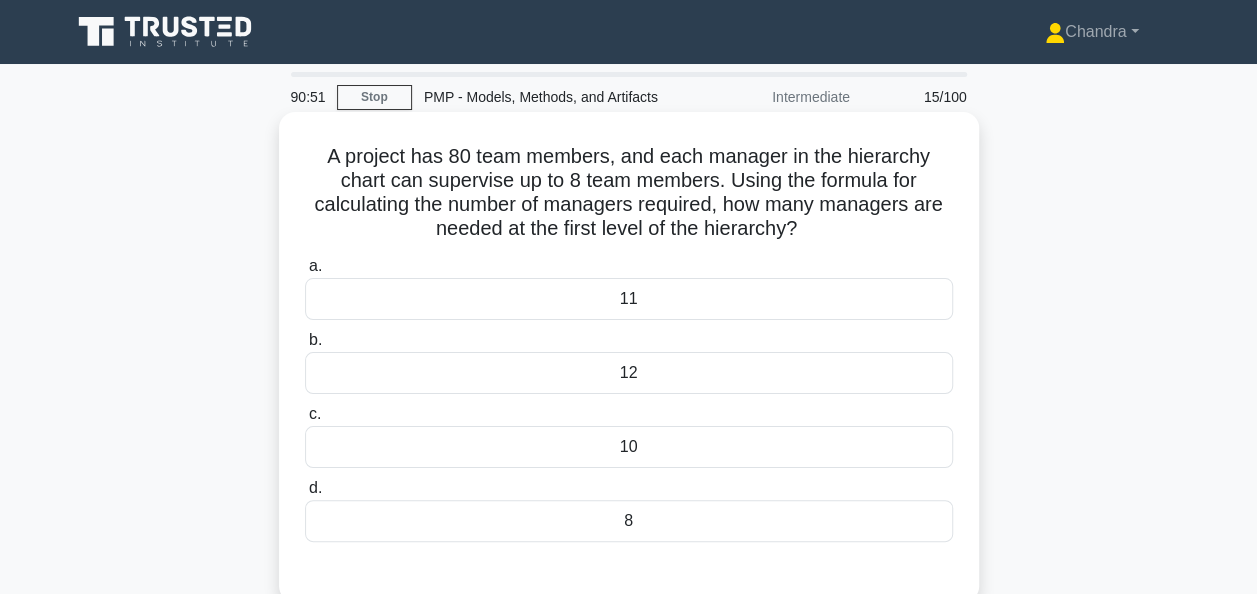 click on "8" at bounding box center [629, 521] 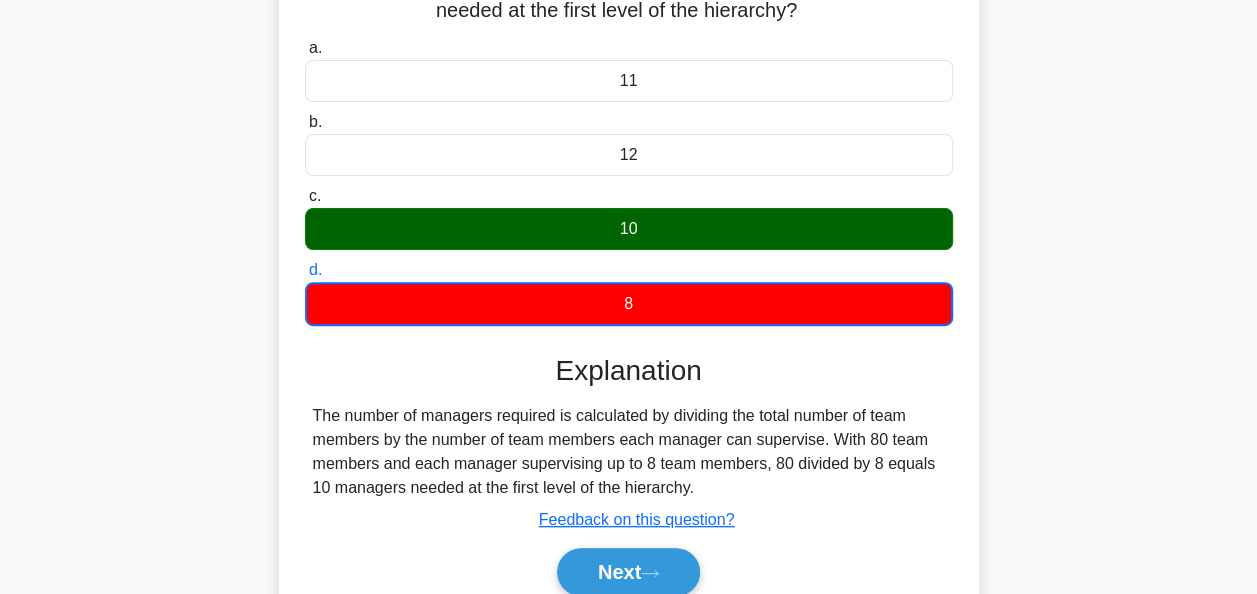 scroll, scrollTop: 486, scrollLeft: 0, axis: vertical 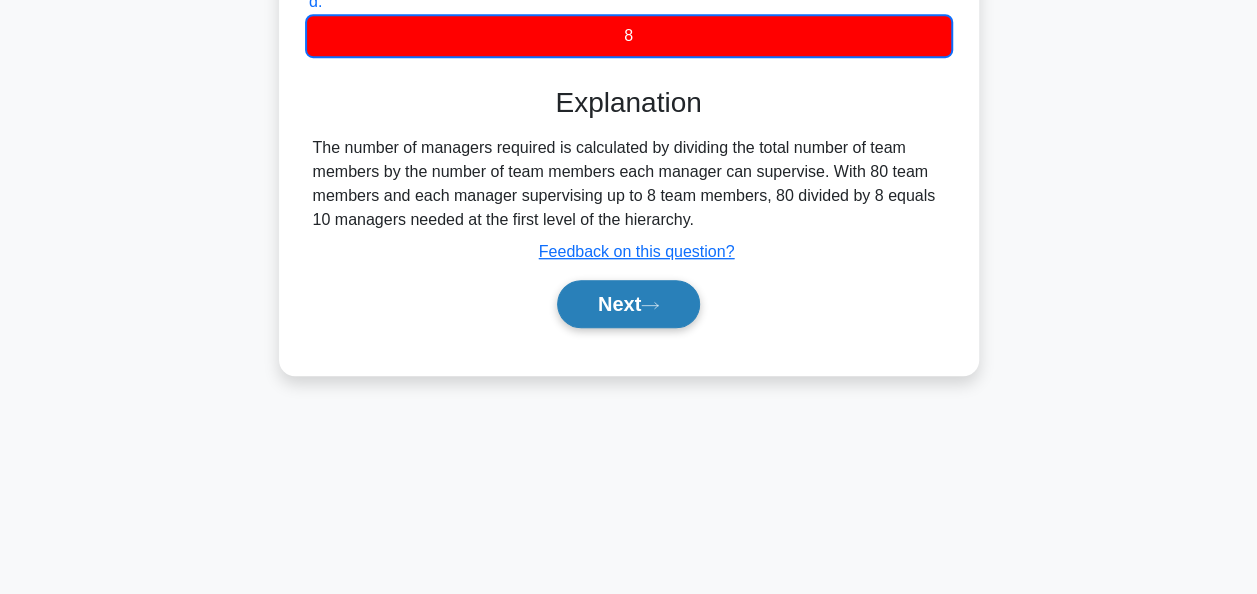 click on "Next" at bounding box center (628, 304) 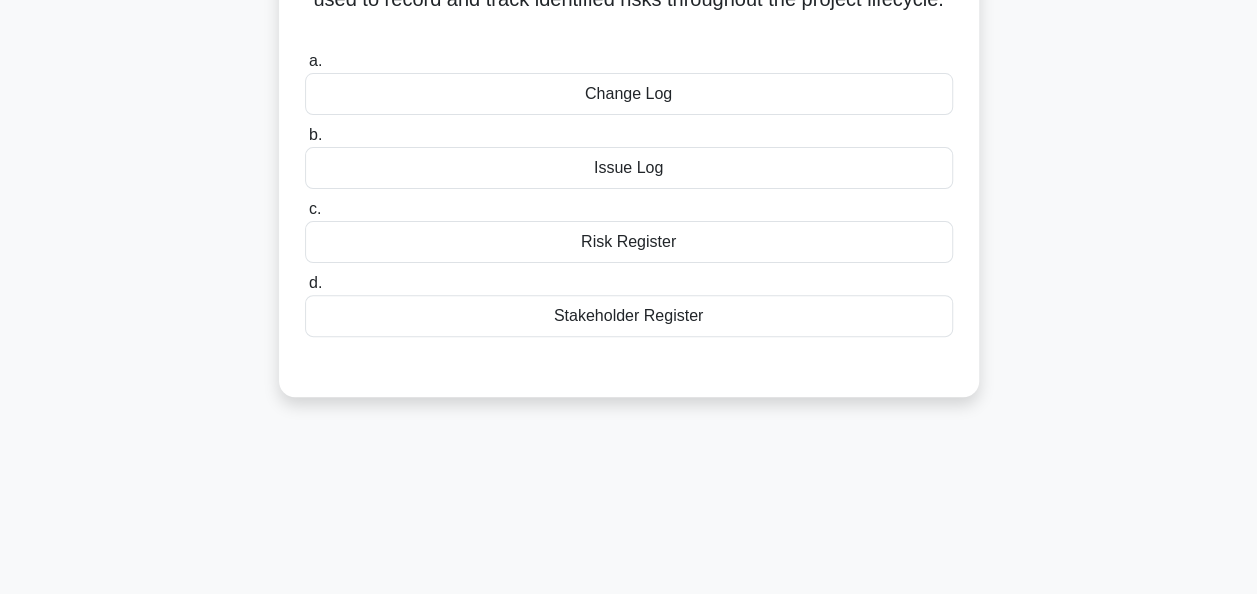 scroll, scrollTop: 86, scrollLeft: 0, axis: vertical 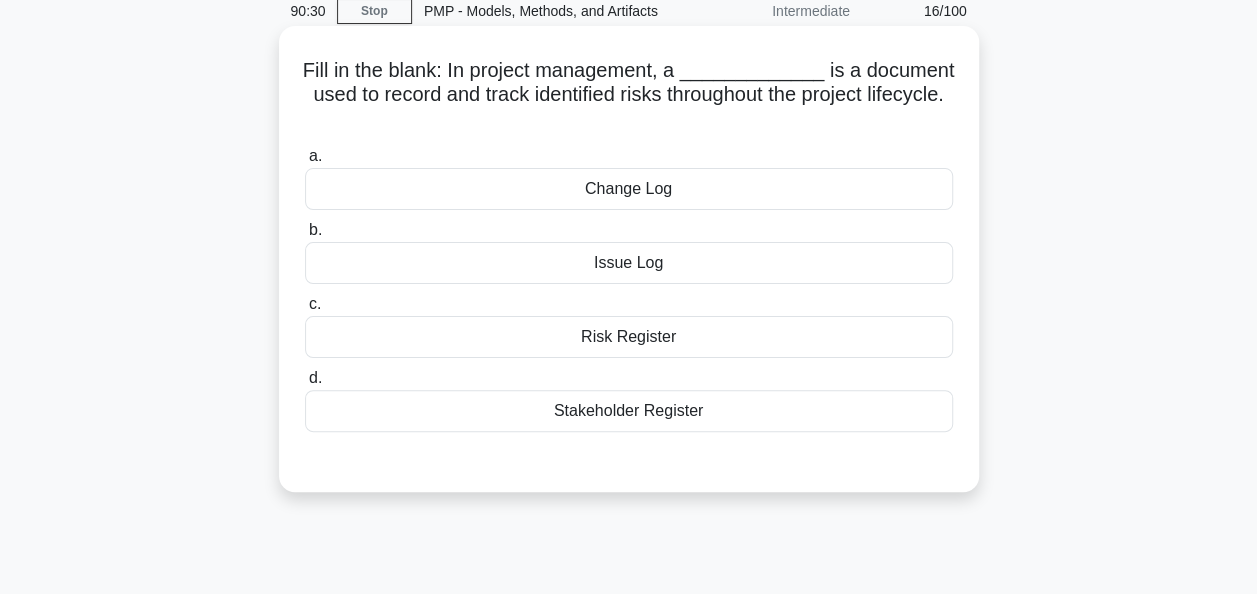 click on "Risk Register" at bounding box center [629, 337] 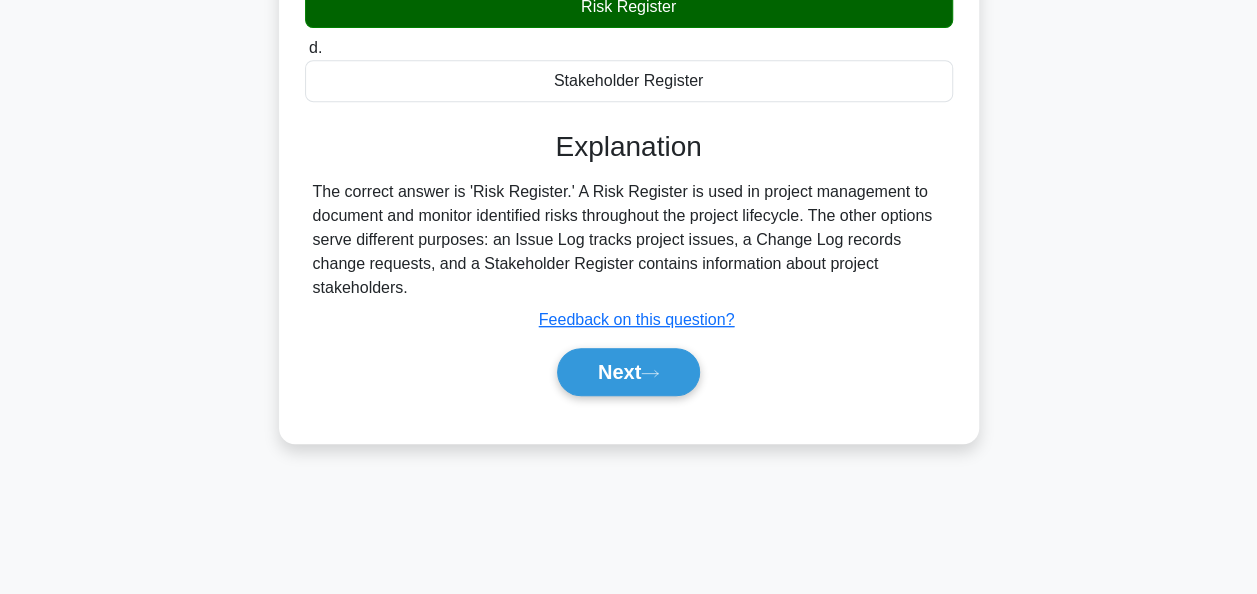 scroll, scrollTop: 486, scrollLeft: 0, axis: vertical 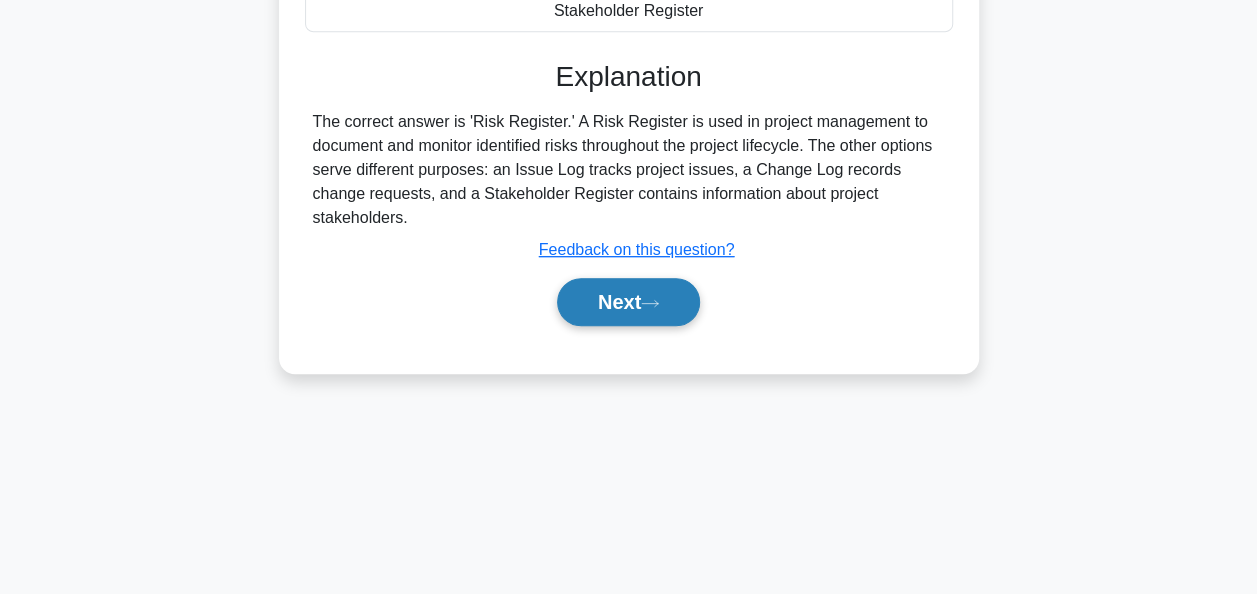 click on "Next" at bounding box center (628, 302) 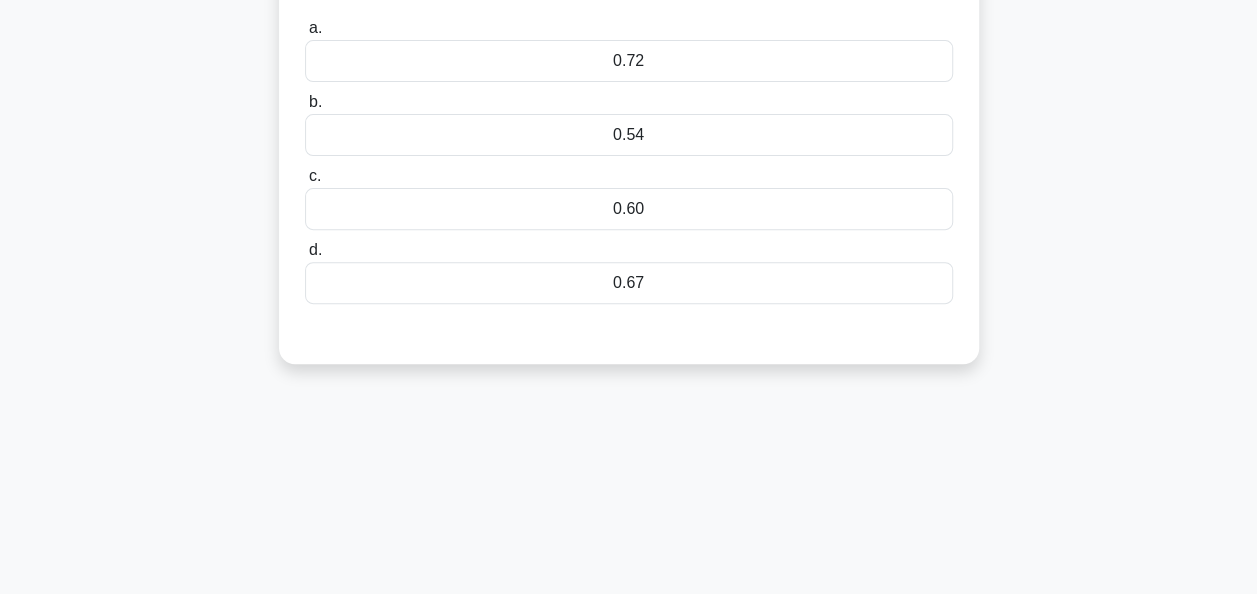 scroll, scrollTop: 0, scrollLeft: 0, axis: both 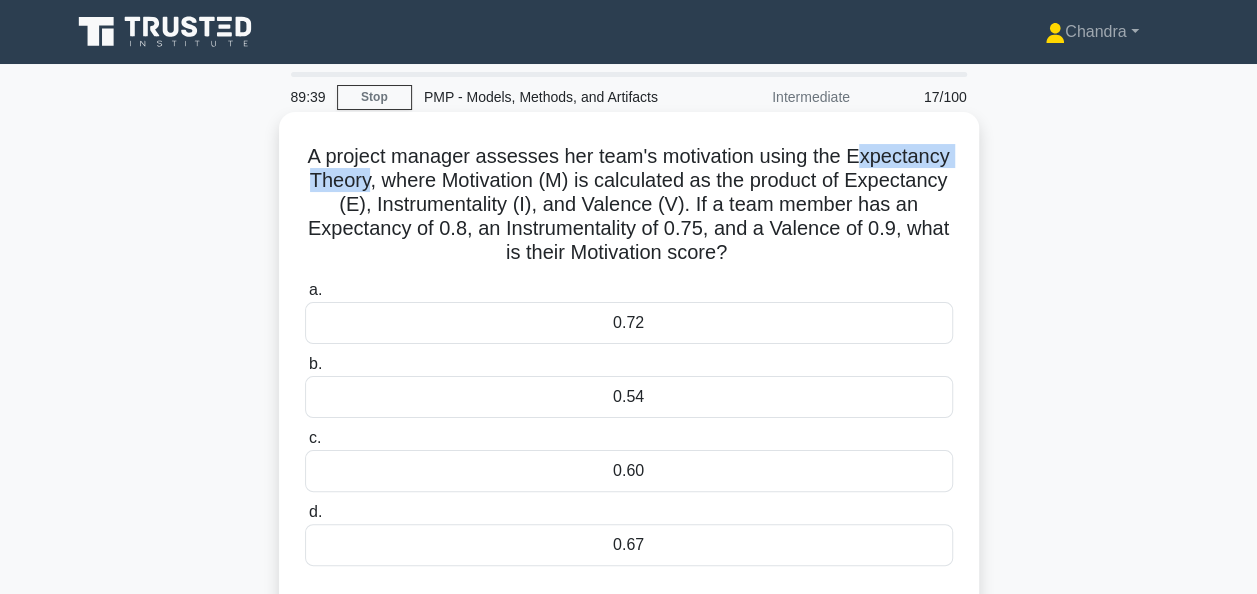 drag, startPoint x: 857, startPoint y: 155, endPoint x: 418, endPoint y: 178, distance: 439.60208 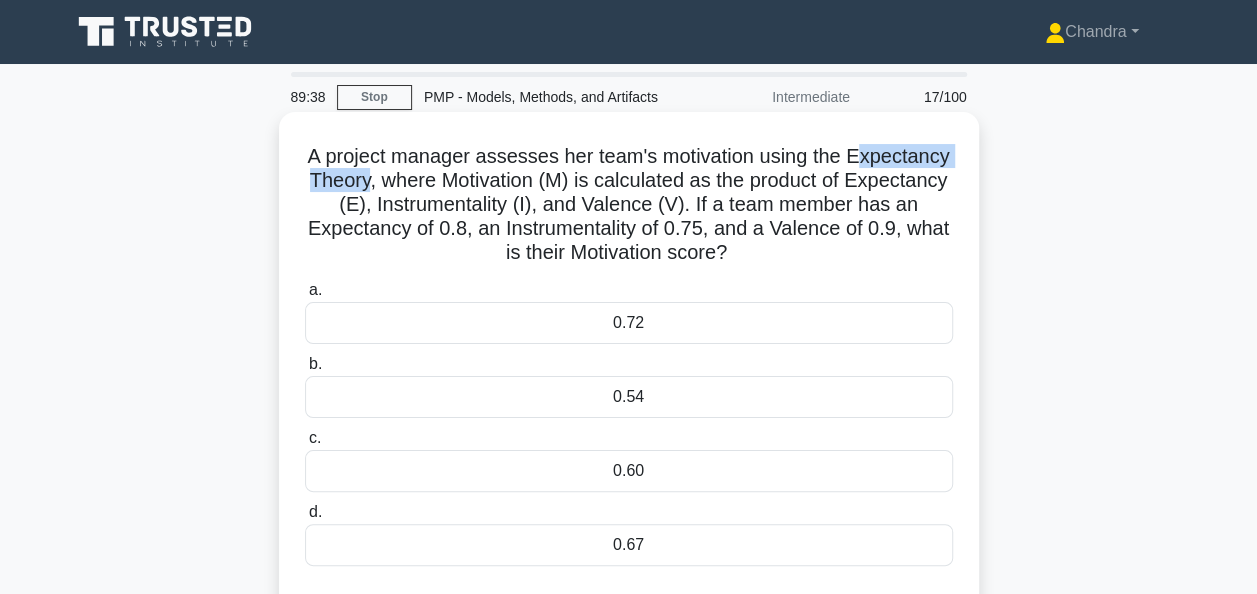 copy on "xpectancy Theory" 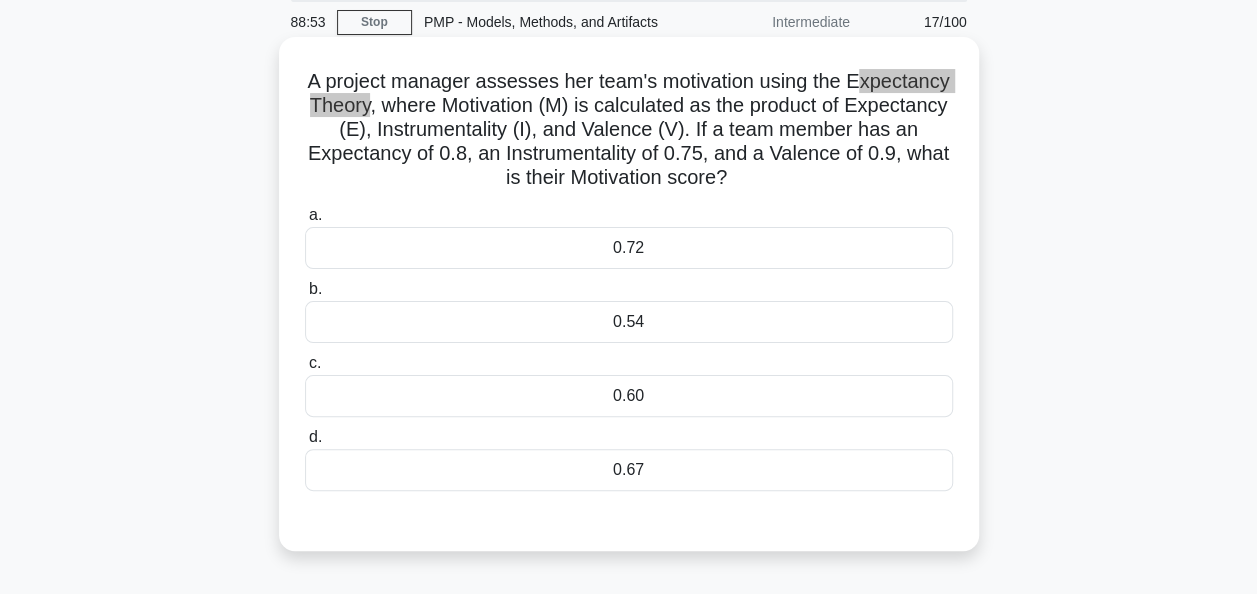 scroll, scrollTop: 100, scrollLeft: 0, axis: vertical 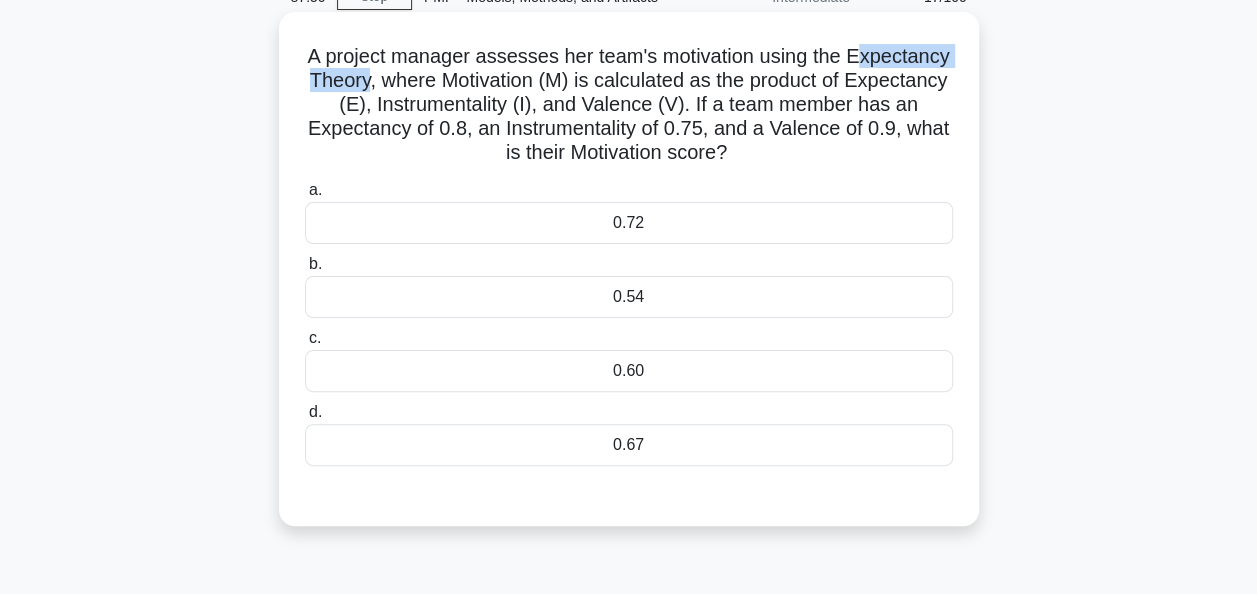 click on "0.54" at bounding box center [629, 297] 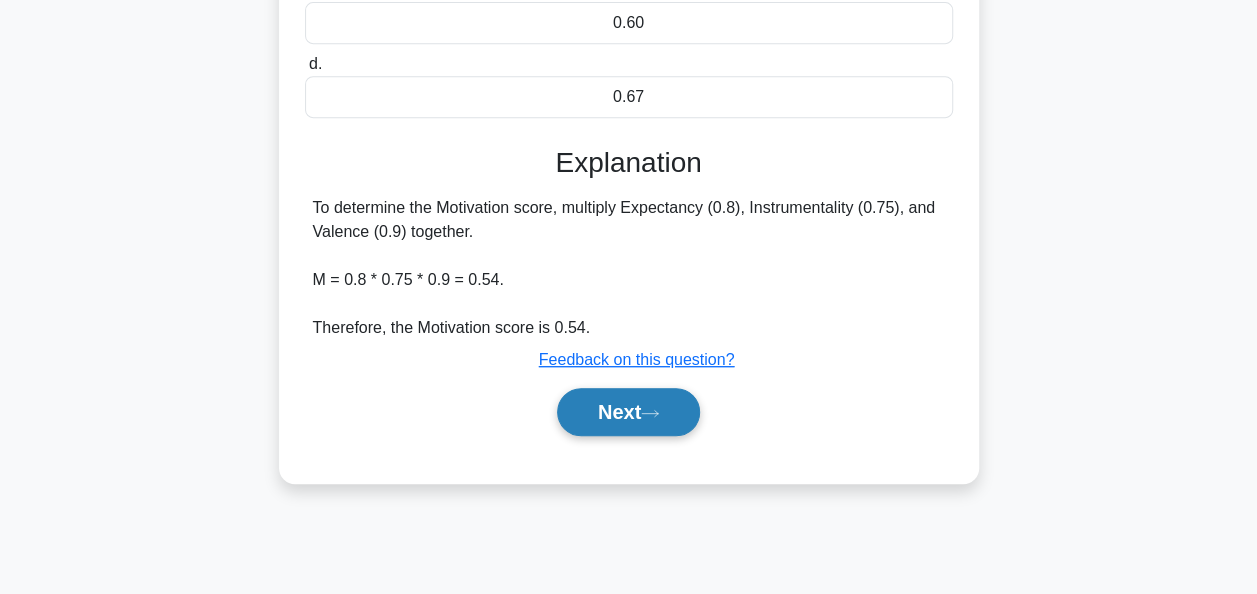scroll, scrollTop: 486, scrollLeft: 0, axis: vertical 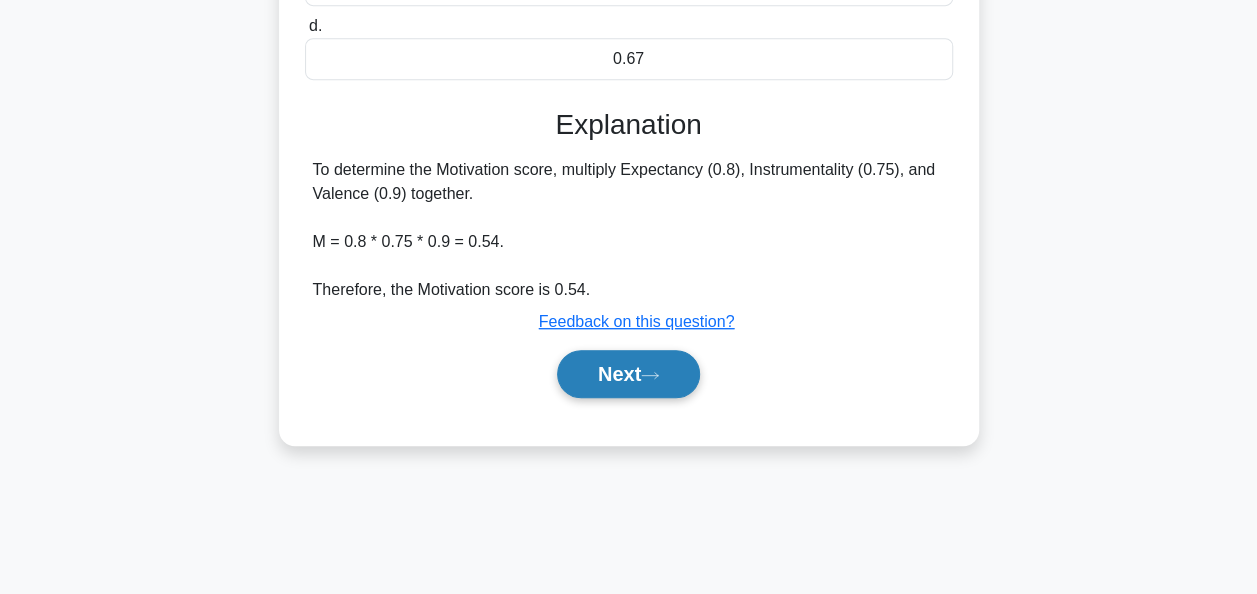 click on "Next" at bounding box center (628, 374) 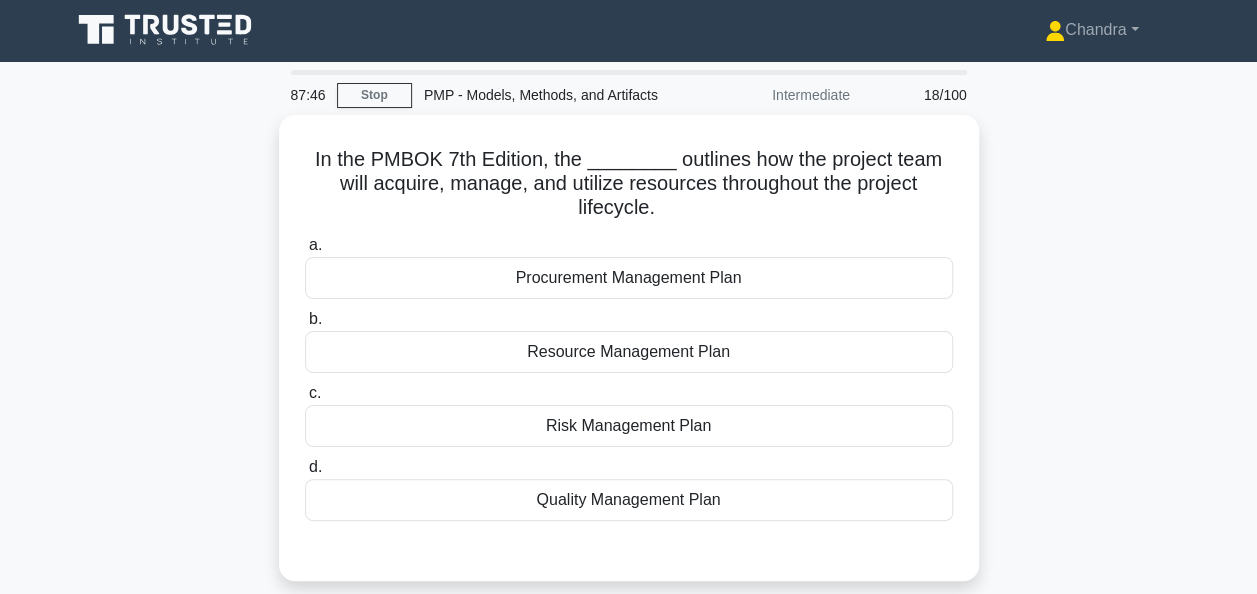 scroll, scrollTop: 0, scrollLeft: 0, axis: both 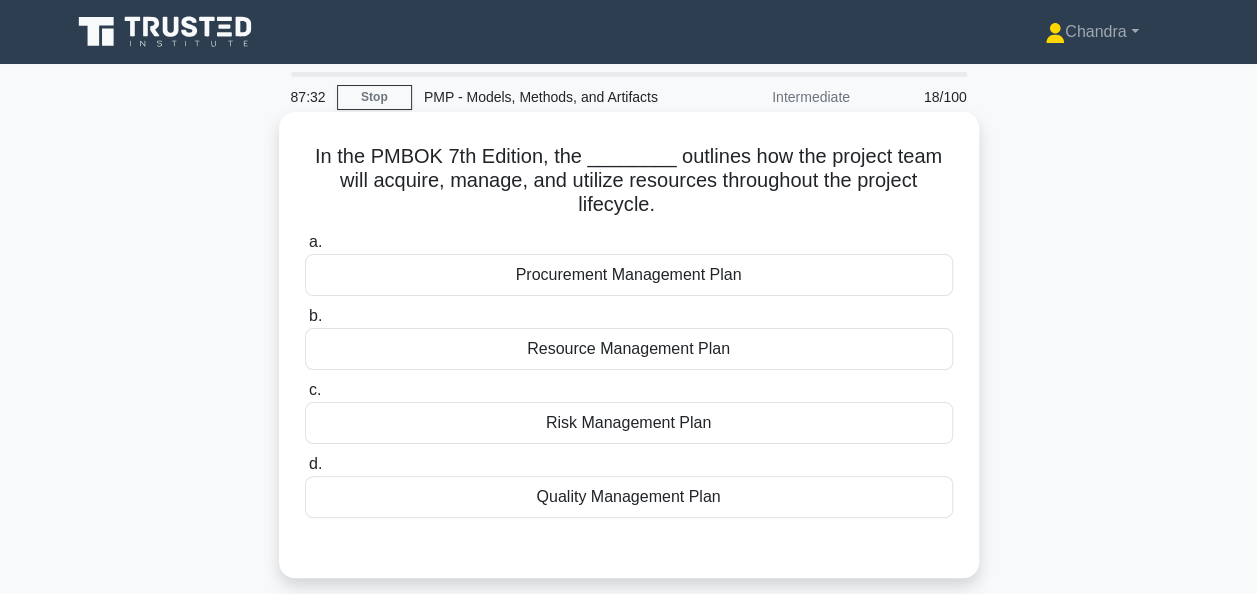 click on "Resource Management Plan" at bounding box center (629, 349) 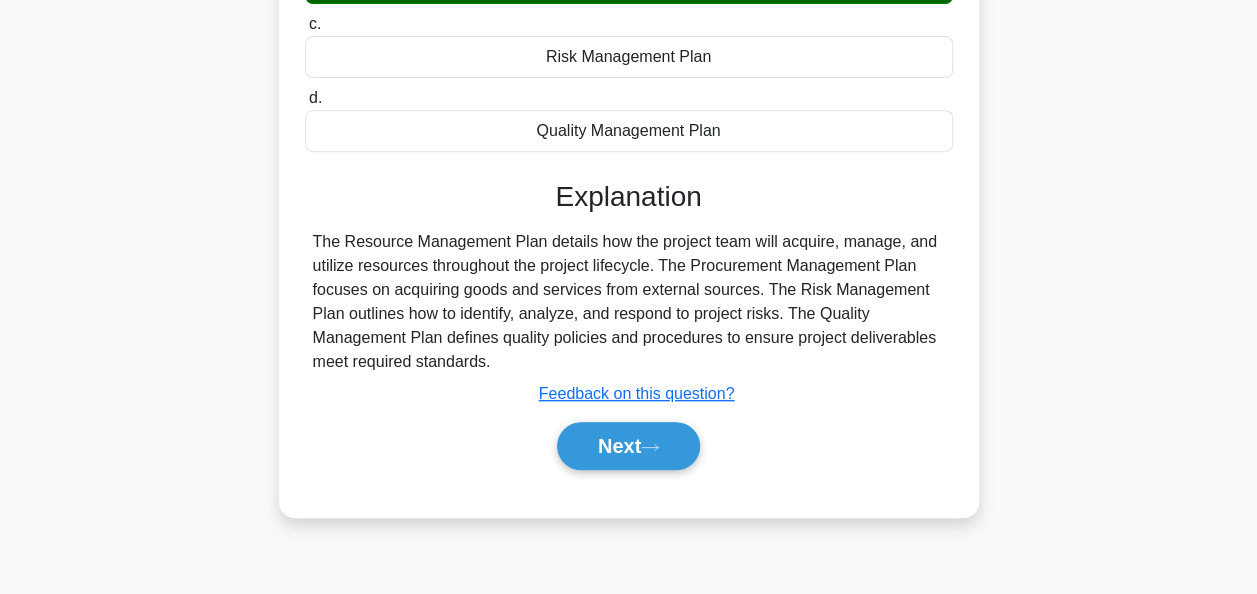 scroll, scrollTop: 400, scrollLeft: 0, axis: vertical 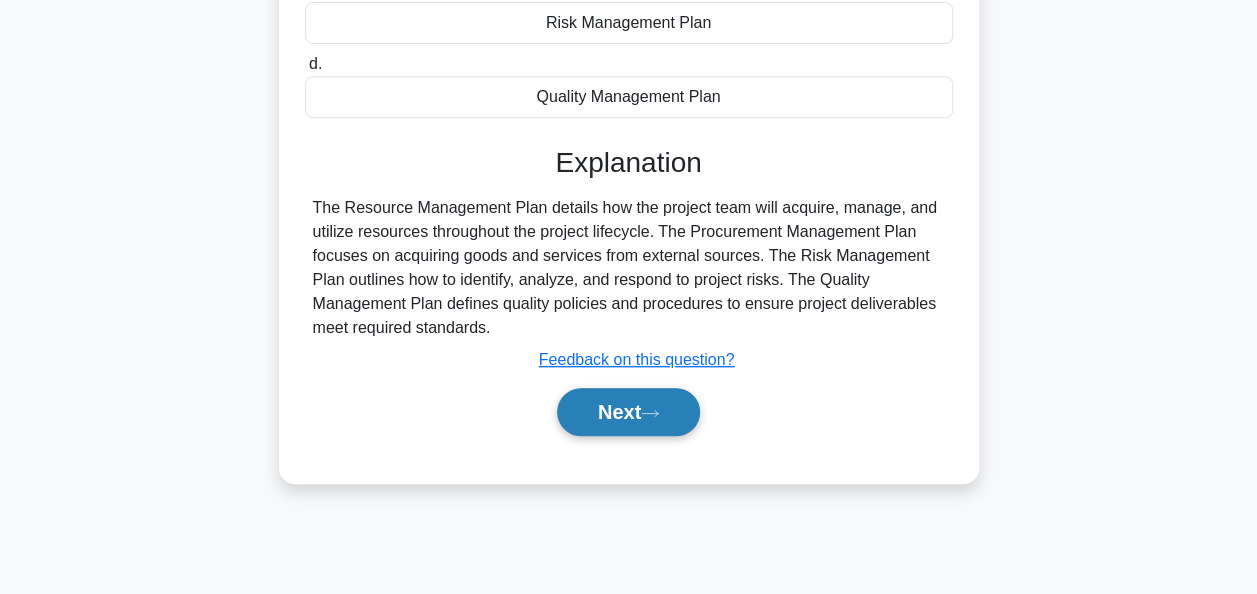 click on "Next" at bounding box center [628, 412] 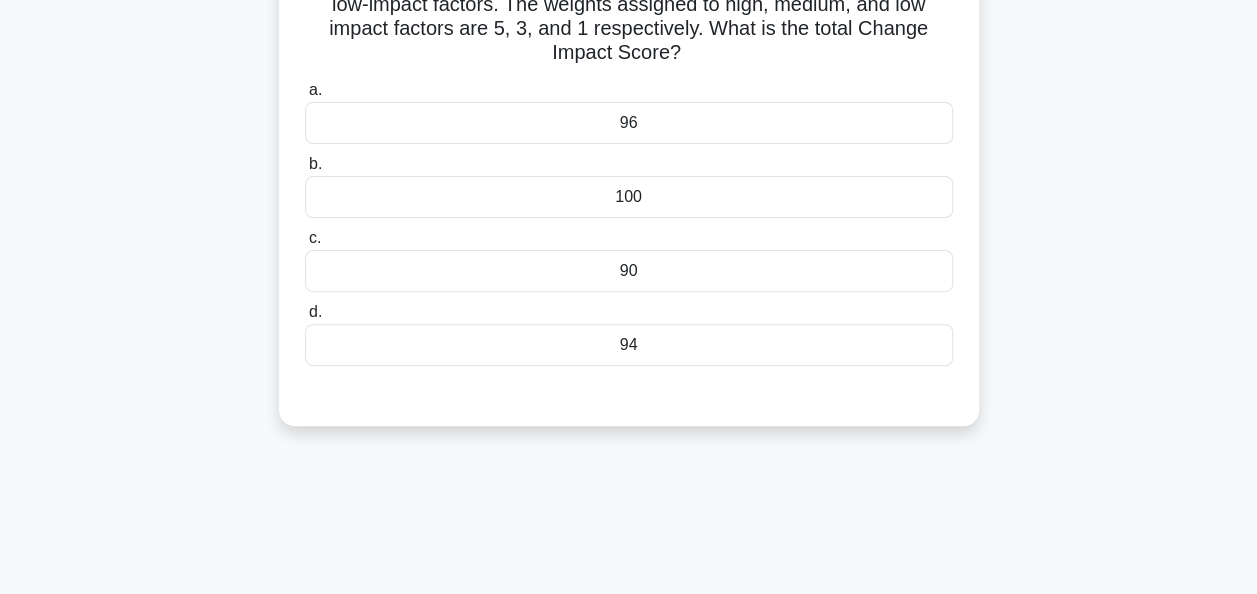 scroll, scrollTop: 100, scrollLeft: 0, axis: vertical 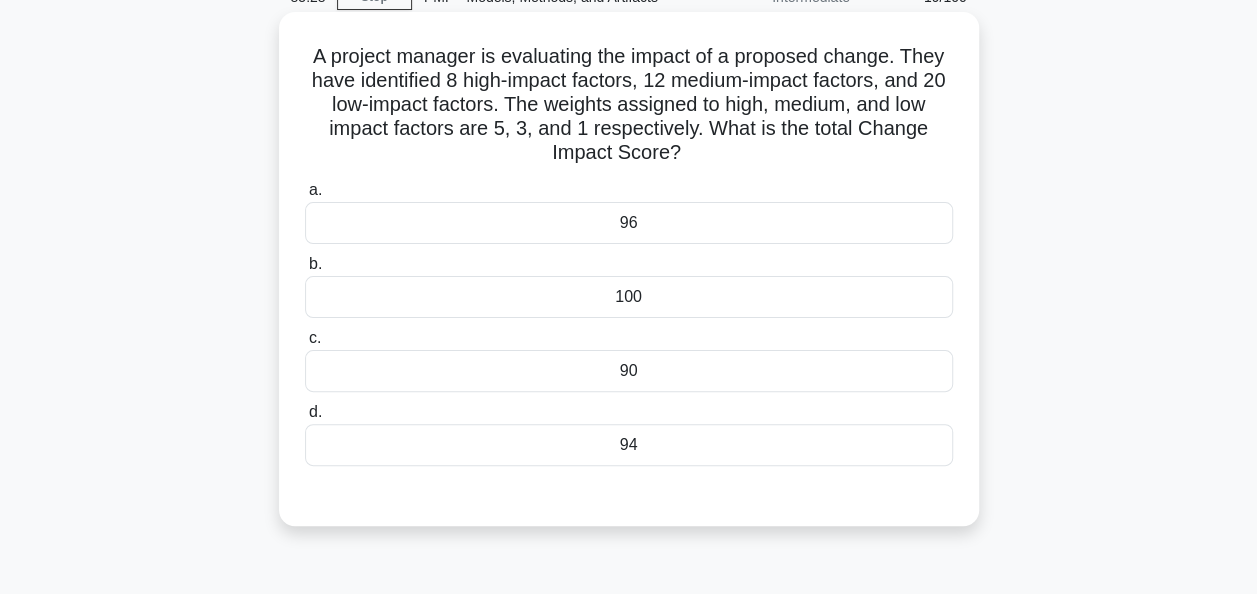 click on "96" at bounding box center (629, 223) 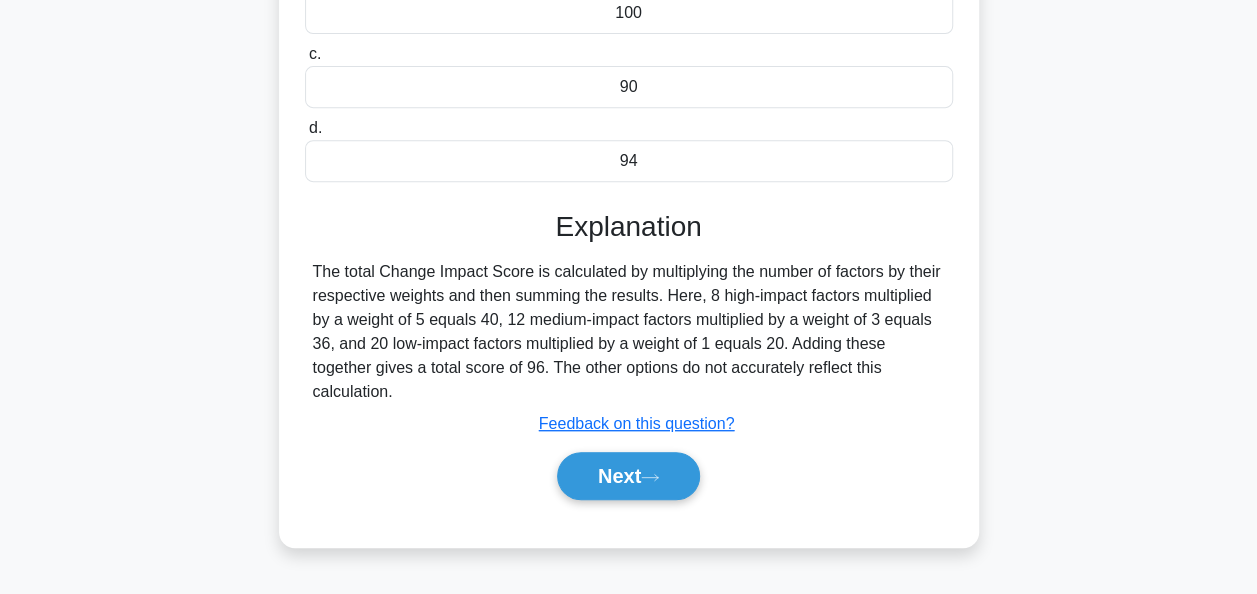 scroll, scrollTop: 486, scrollLeft: 0, axis: vertical 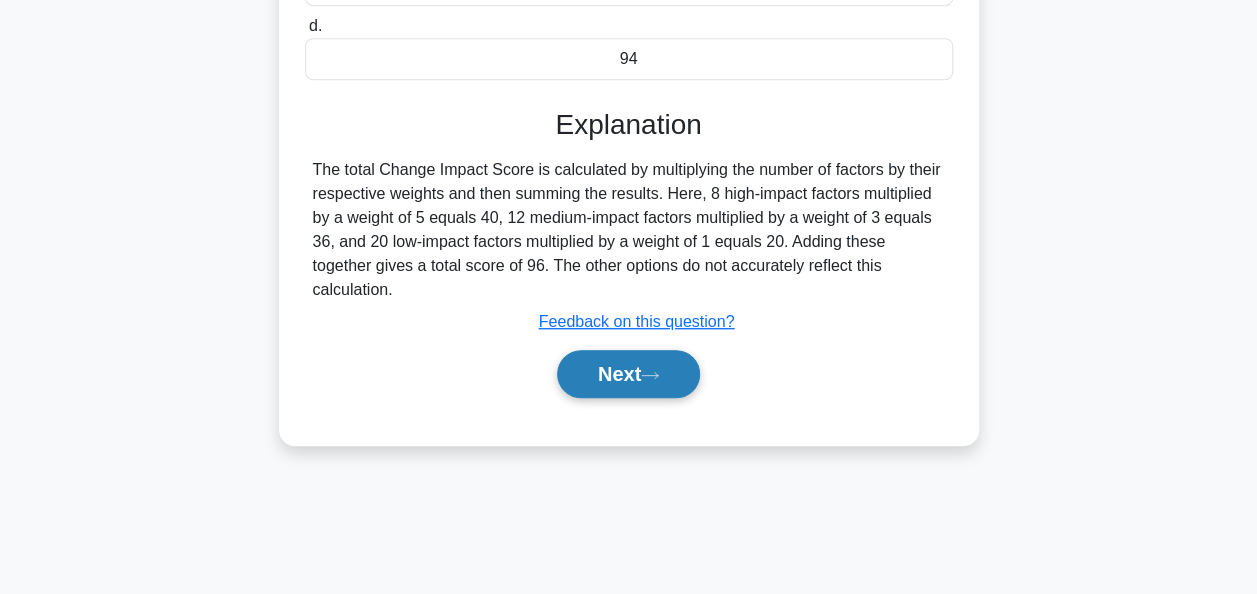click on "Next" at bounding box center [628, 374] 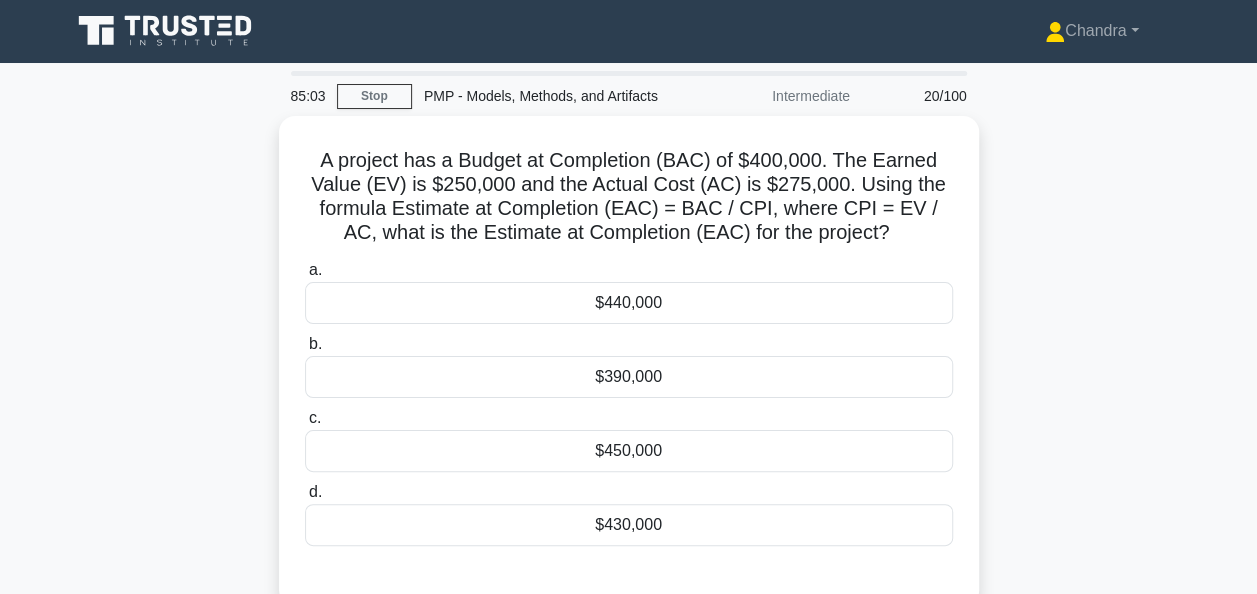 scroll, scrollTop: 0, scrollLeft: 0, axis: both 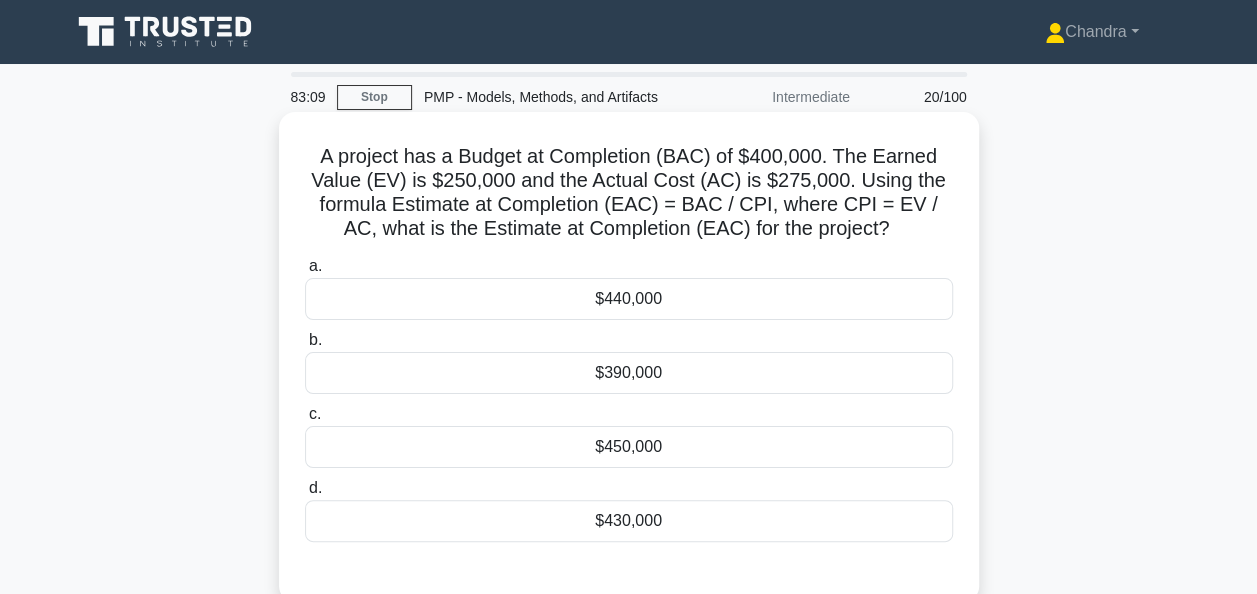 click on "$440,000" at bounding box center [629, 299] 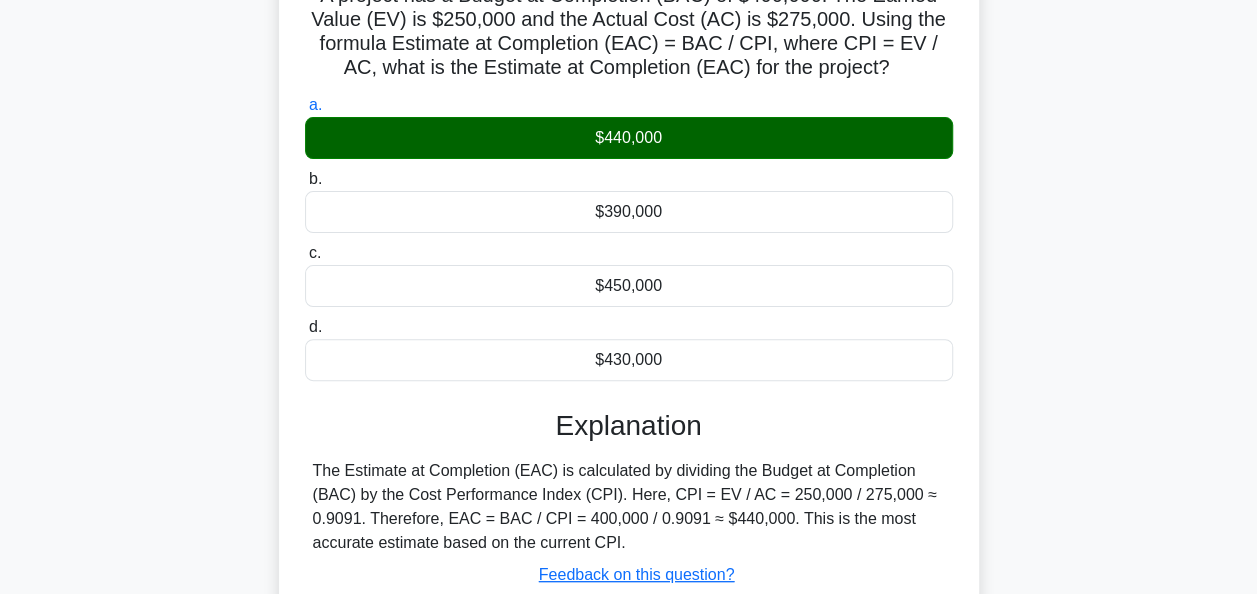 scroll, scrollTop: 400, scrollLeft: 0, axis: vertical 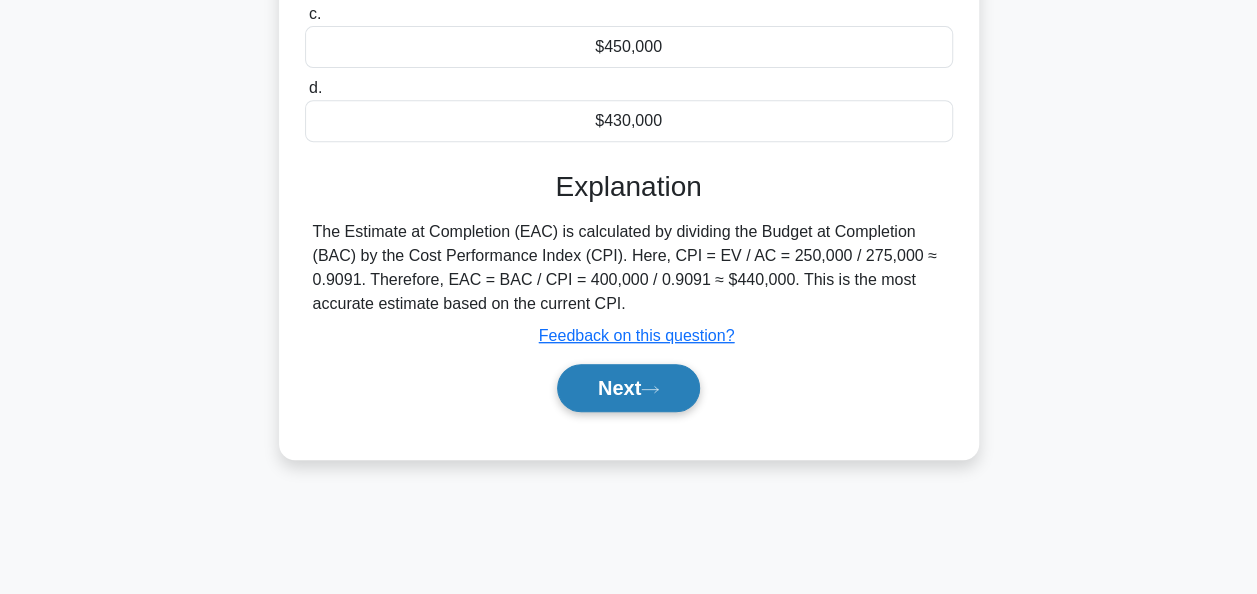click on "Next" at bounding box center [628, 388] 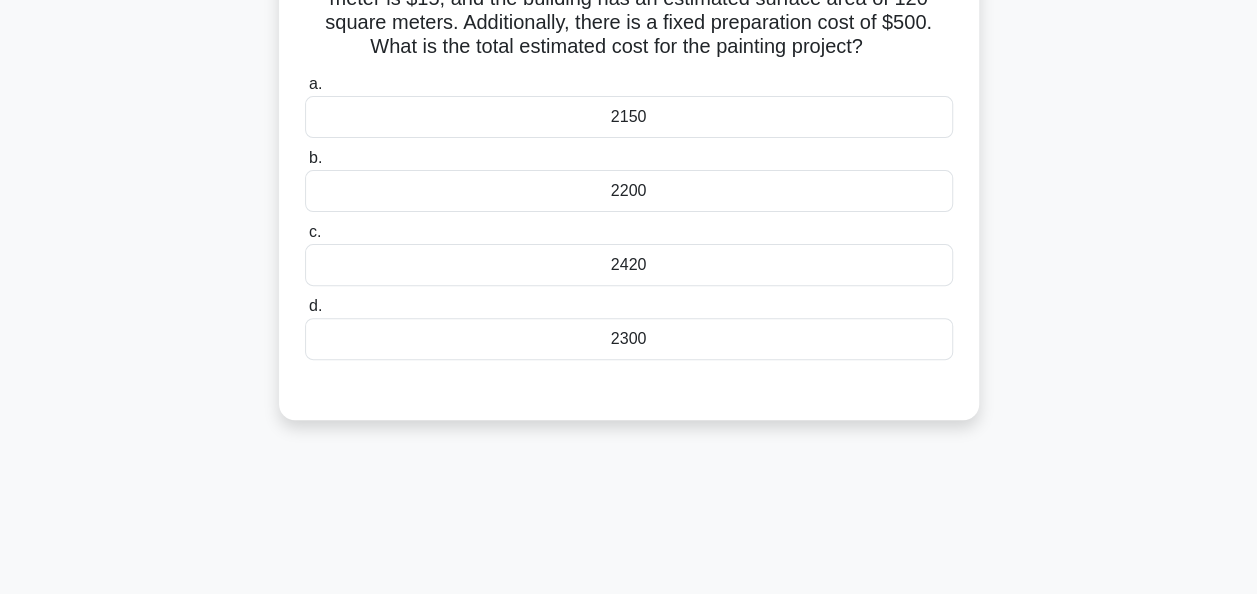 scroll, scrollTop: 100, scrollLeft: 0, axis: vertical 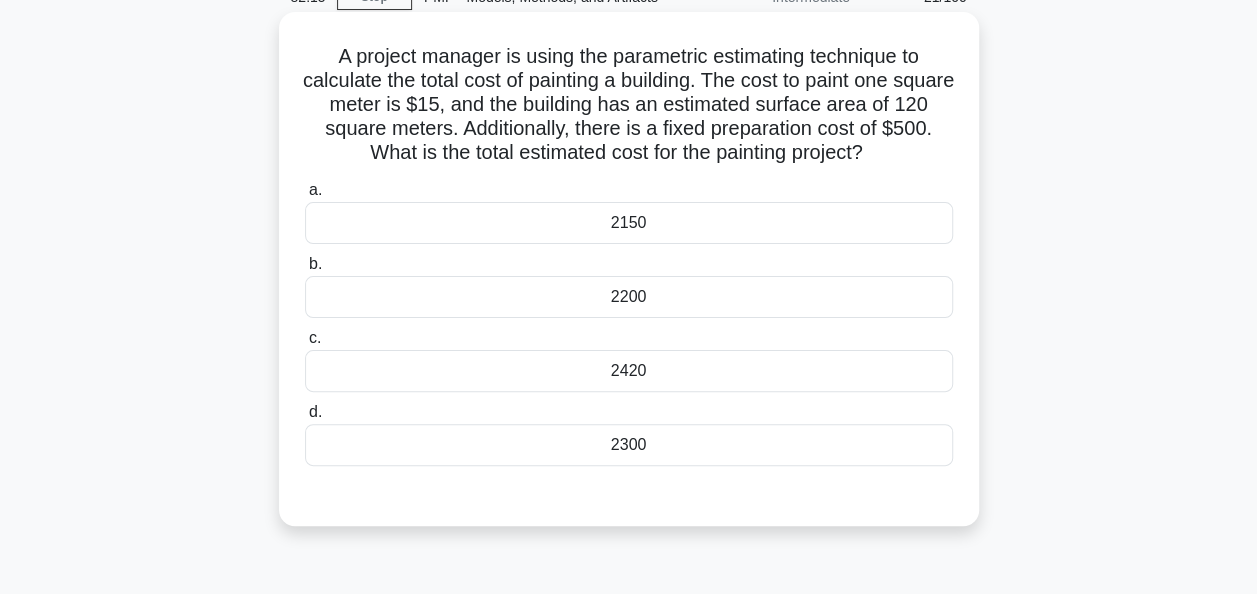 click on "2300" at bounding box center [629, 445] 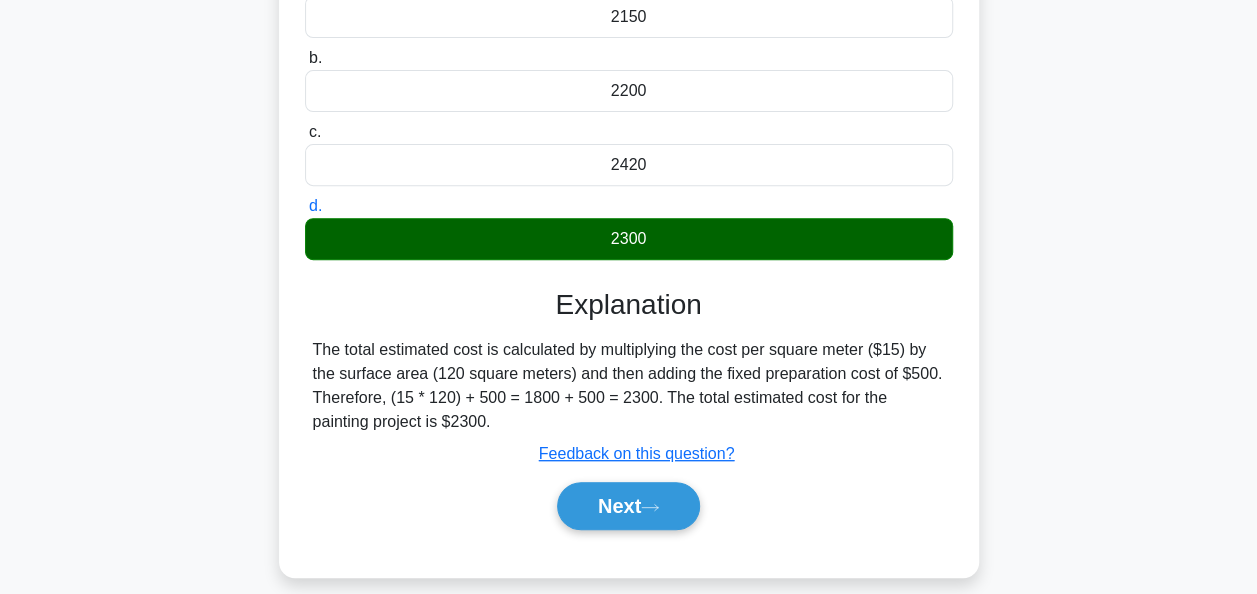 scroll, scrollTop: 486, scrollLeft: 0, axis: vertical 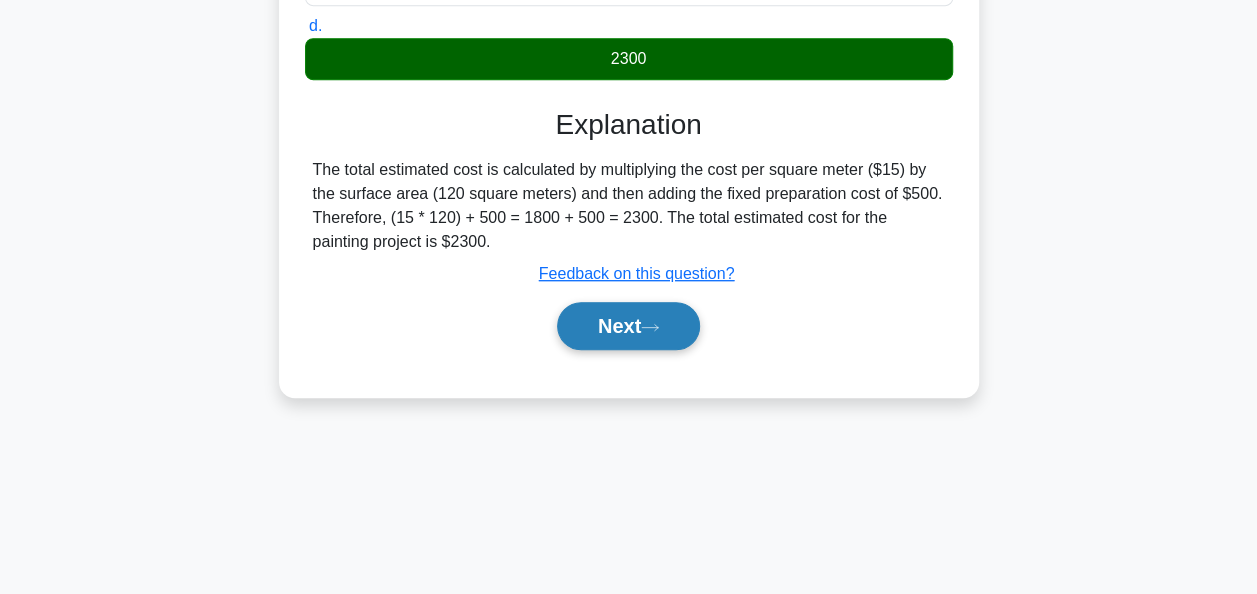 click on "Next" at bounding box center (628, 326) 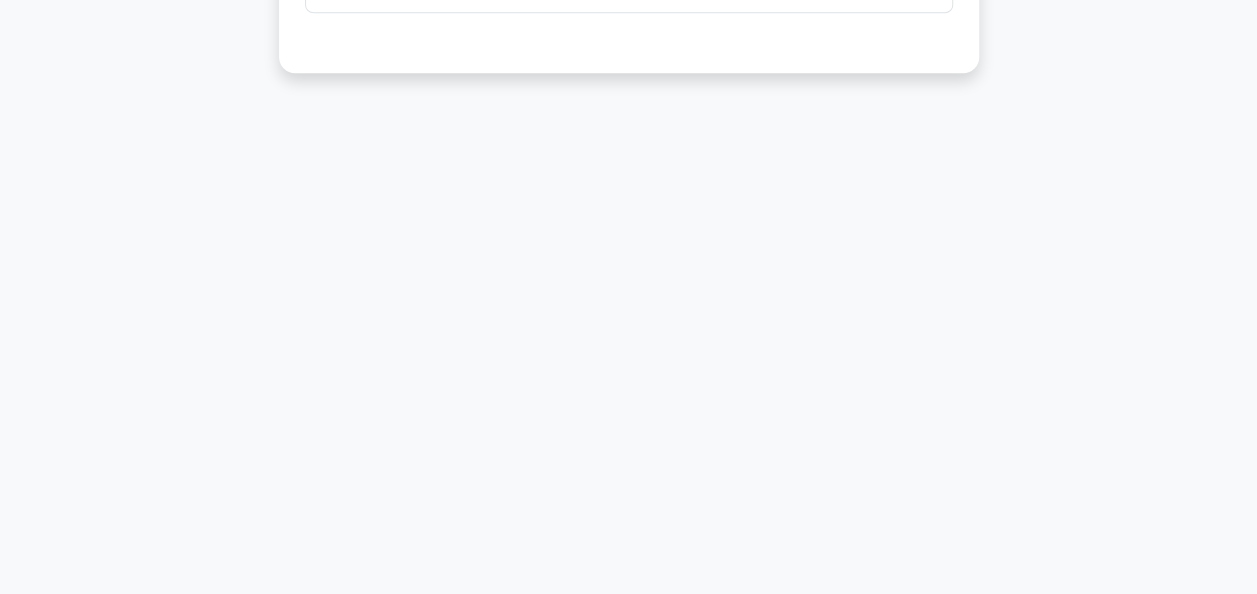 scroll, scrollTop: 0, scrollLeft: 0, axis: both 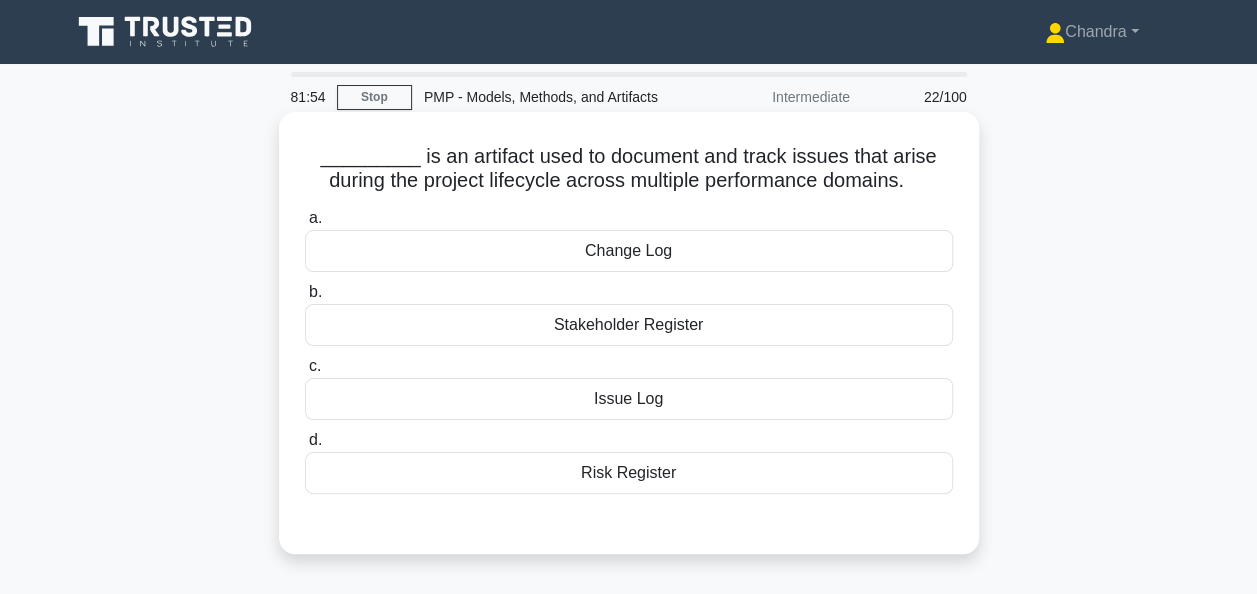 click on "Risk Register" at bounding box center (629, 473) 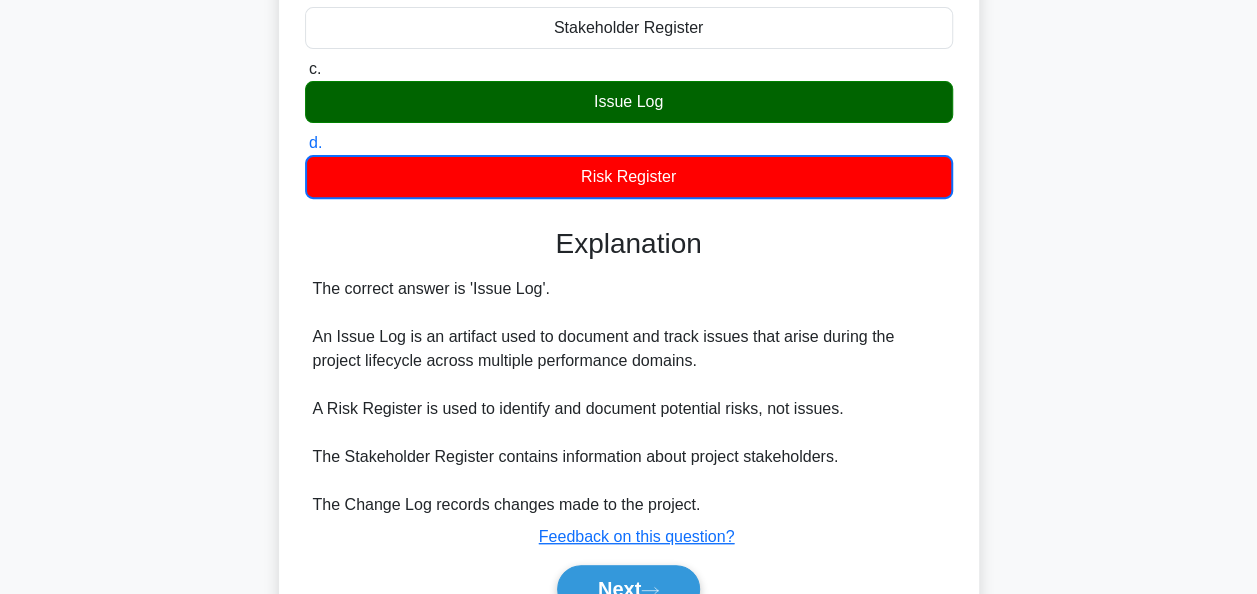 scroll, scrollTop: 300, scrollLeft: 0, axis: vertical 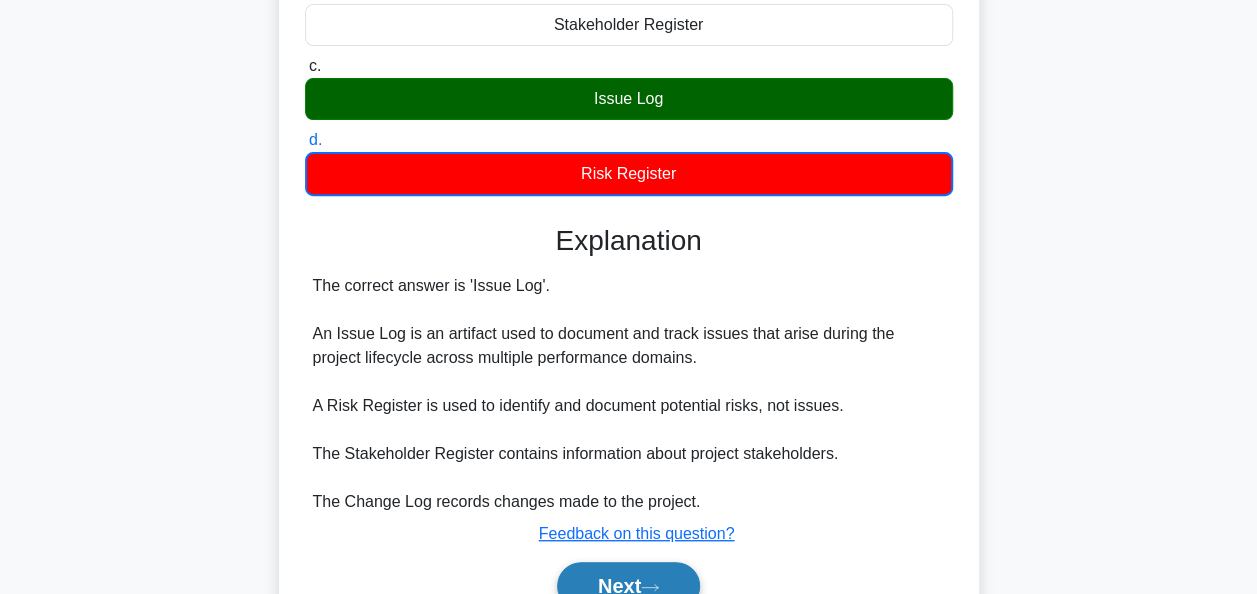 click on "Next" at bounding box center (628, 586) 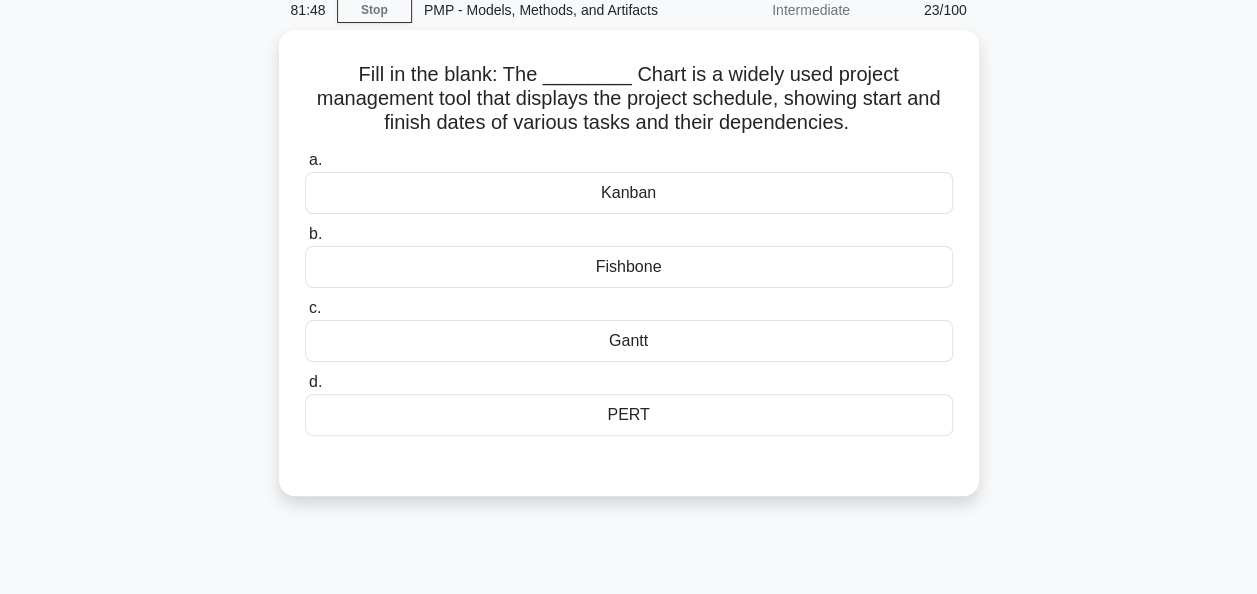scroll, scrollTop: 0, scrollLeft: 0, axis: both 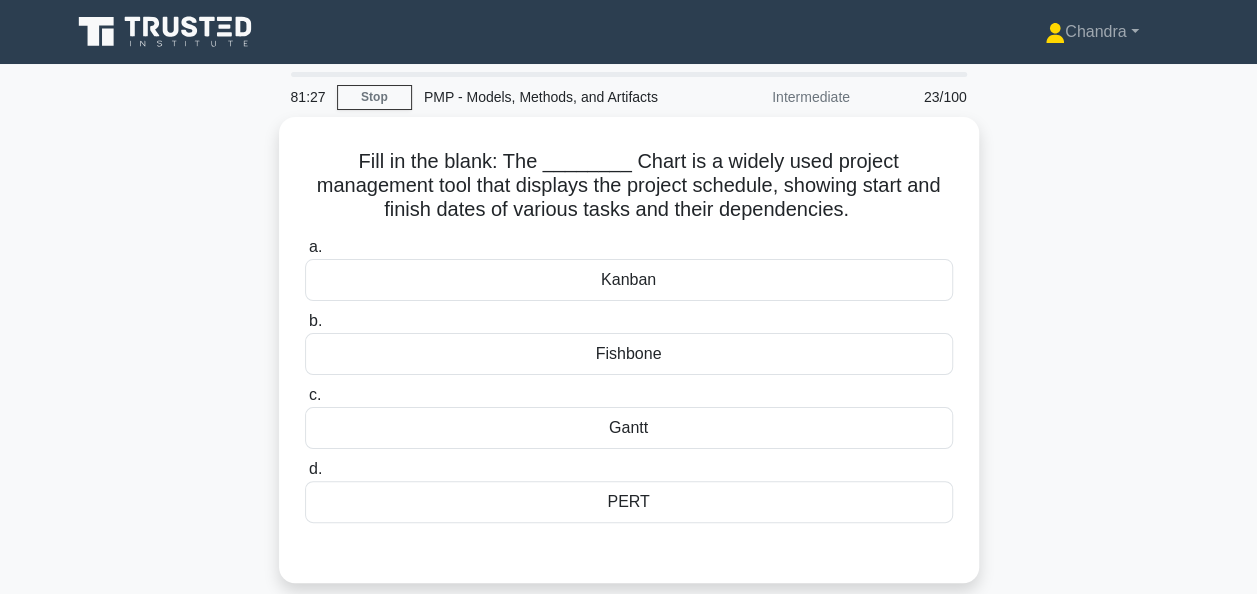 click on "Gantt" at bounding box center (629, 428) 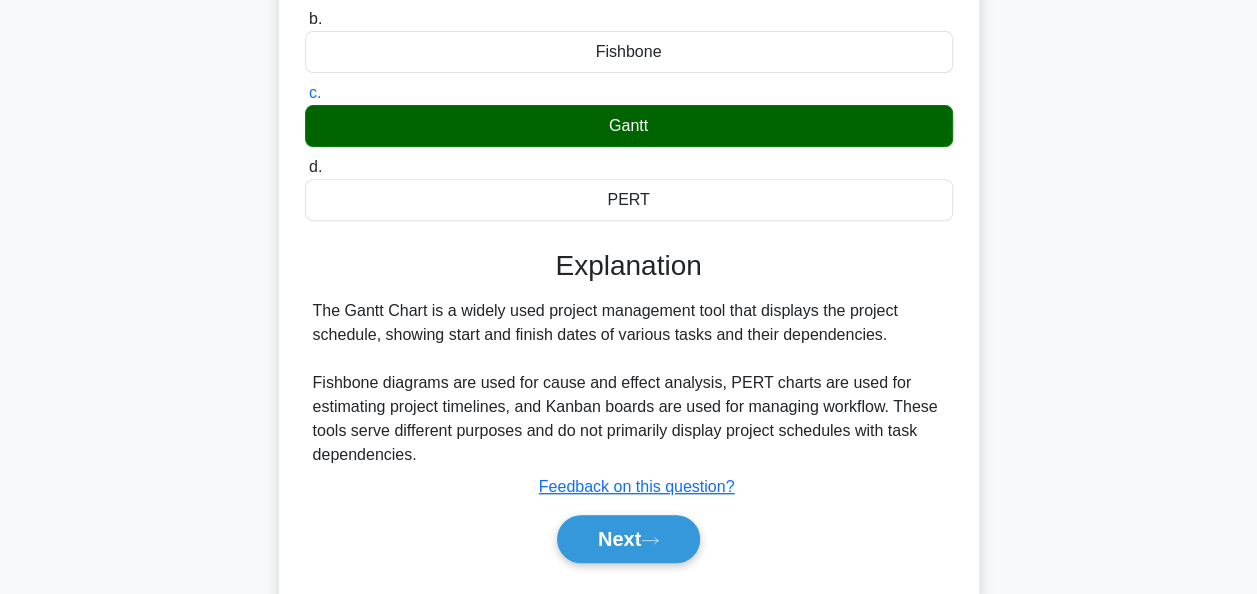 scroll, scrollTop: 486, scrollLeft: 0, axis: vertical 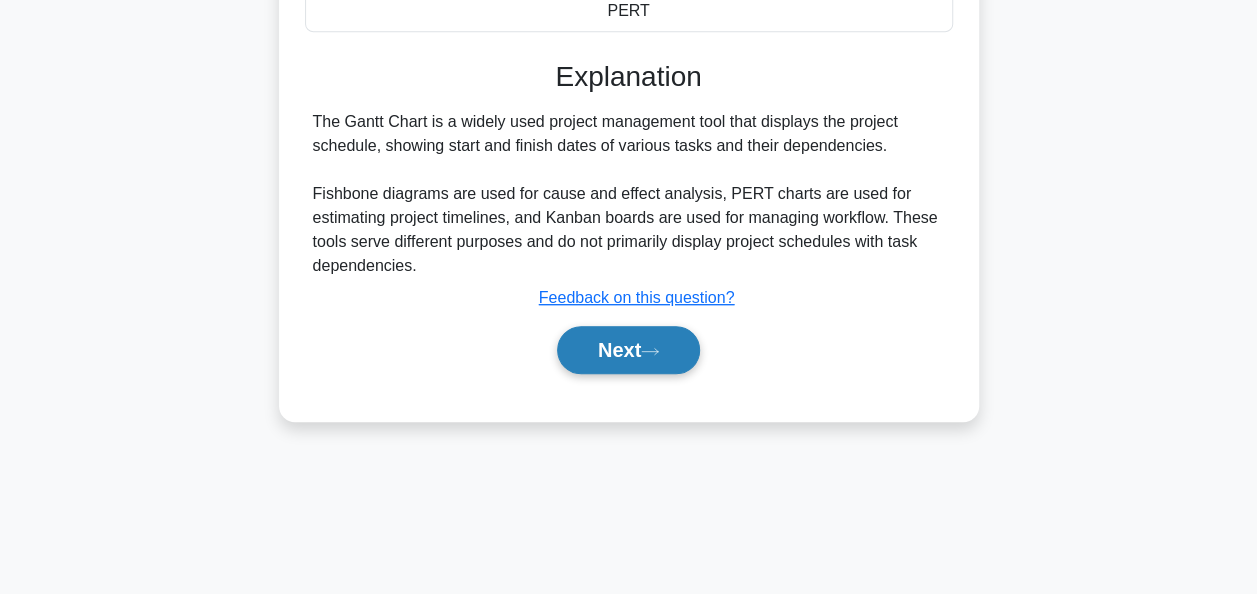 click on "Next" at bounding box center [628, 350] 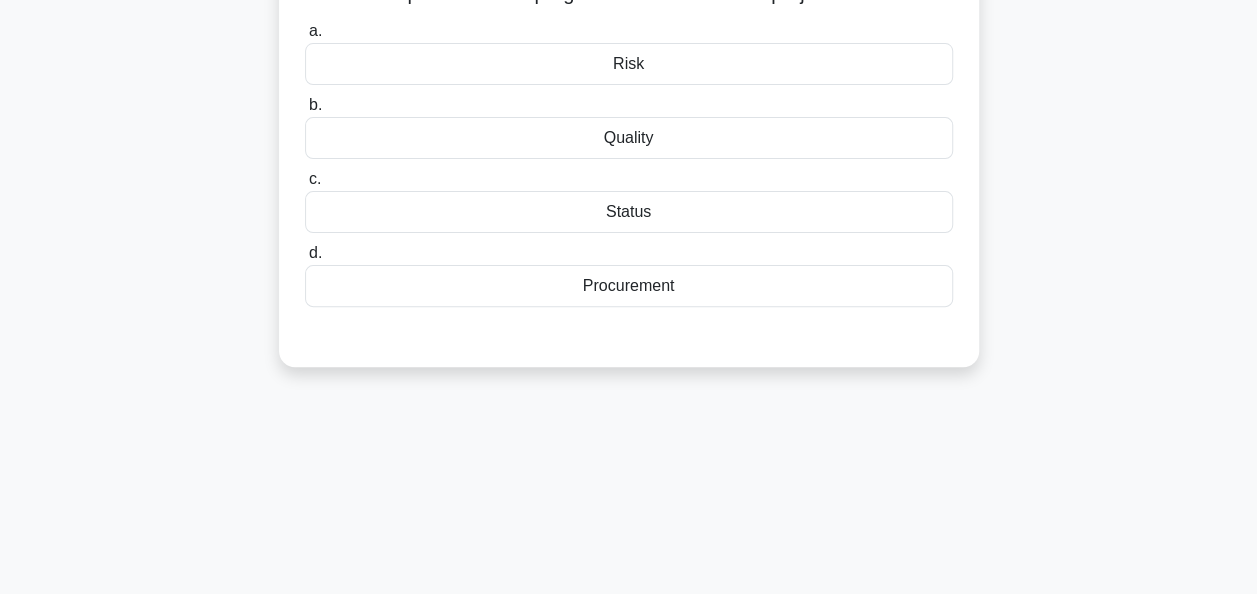 scroll, scrollTop: 86, scrollLeft: 0, axis: vertical 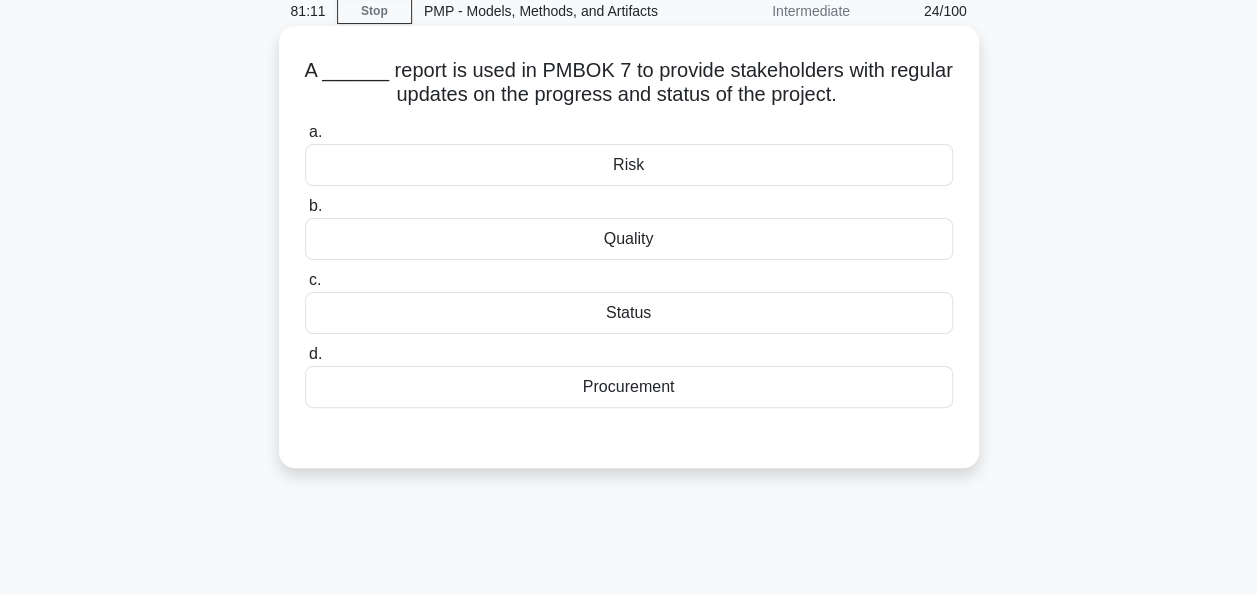 click on "Status" at bounding box center (629, 313) 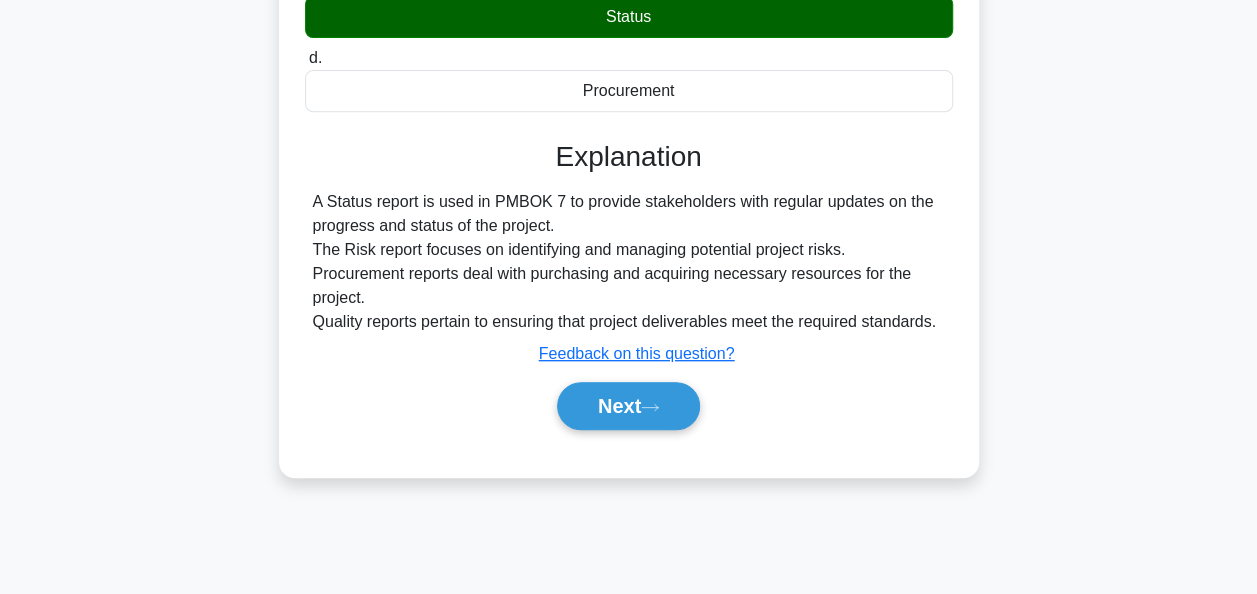 scroll, scrollTop: 486, scrollLeft: 0, axis: vertical 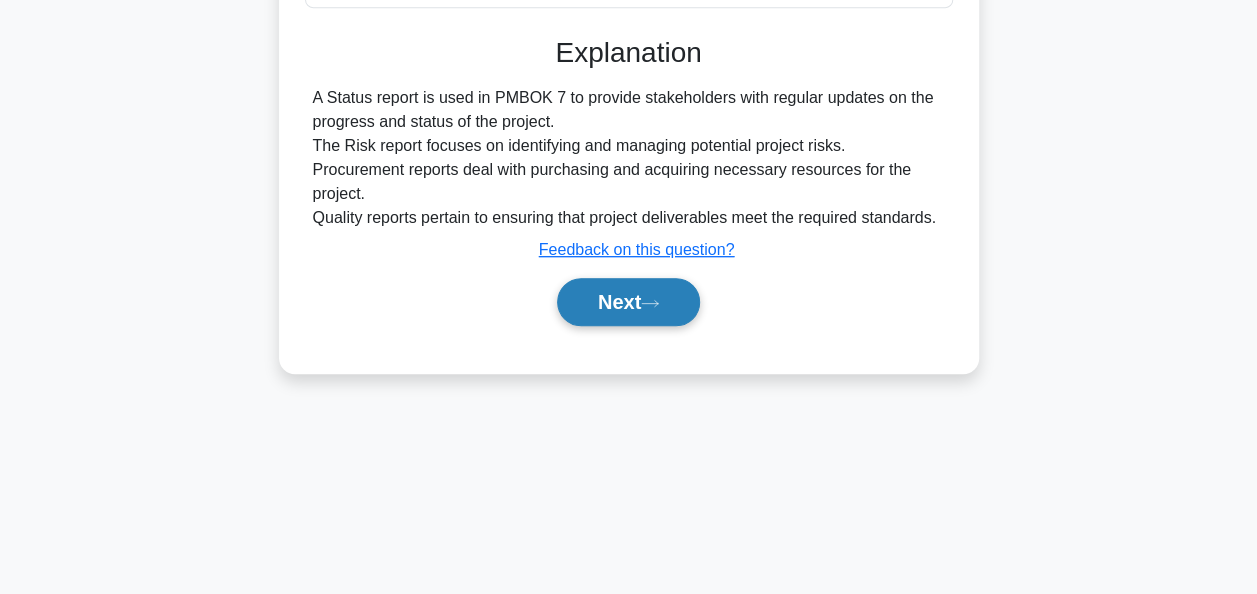 click 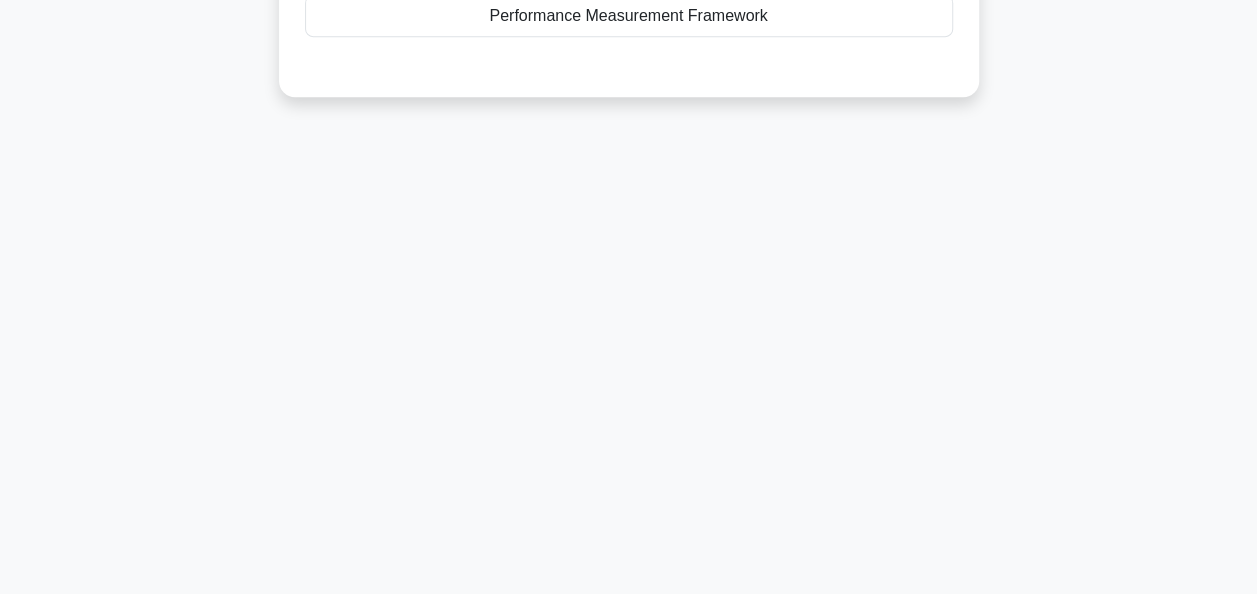 scroll, scrollTop: 0, scrollLeft: 0, axis: both 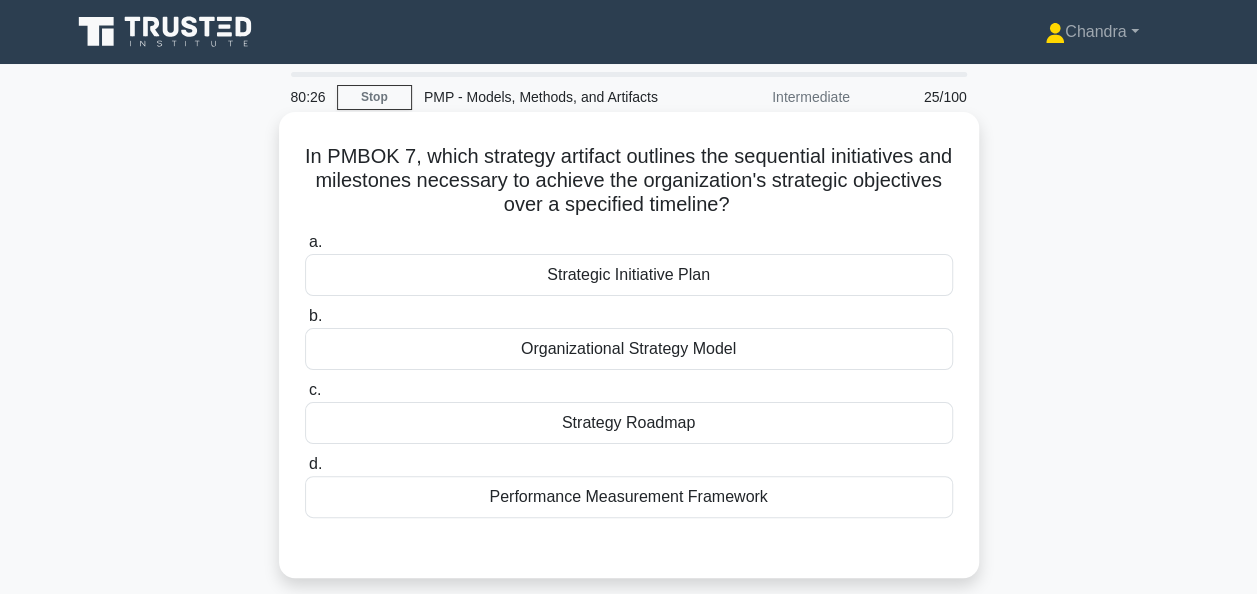 click on "Performance Measurement Framework" at bounding box center [629, 497] 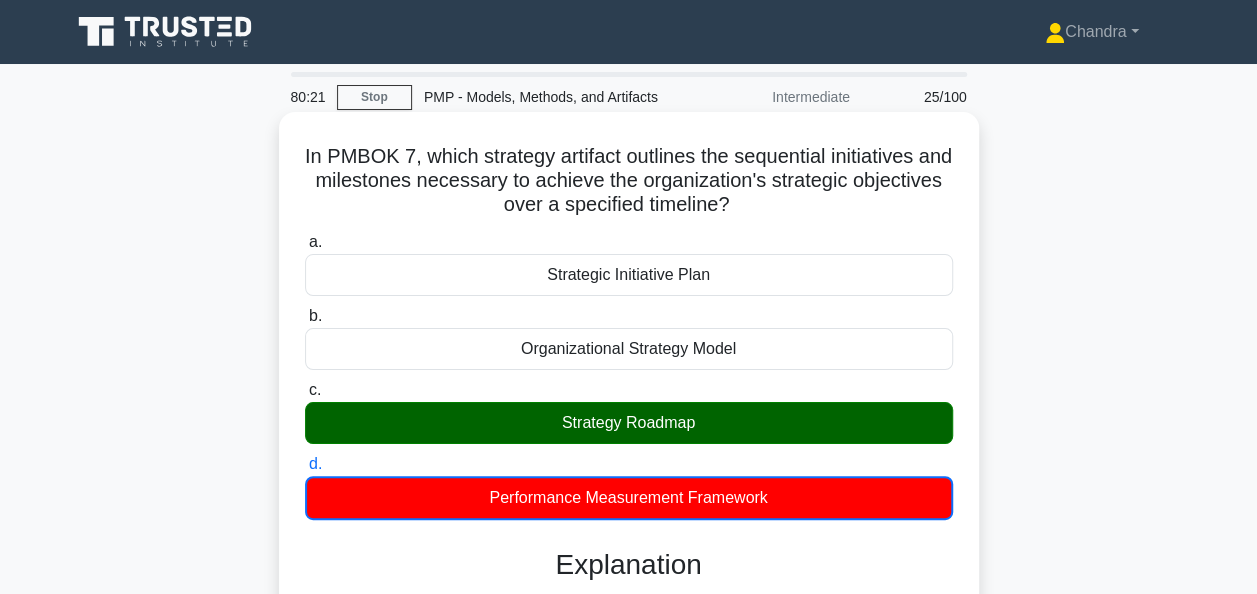 drag, startPoint x: 704, startPoint y: 429, endPoint x: 558, endPoint y: 435, distance: 146.12323 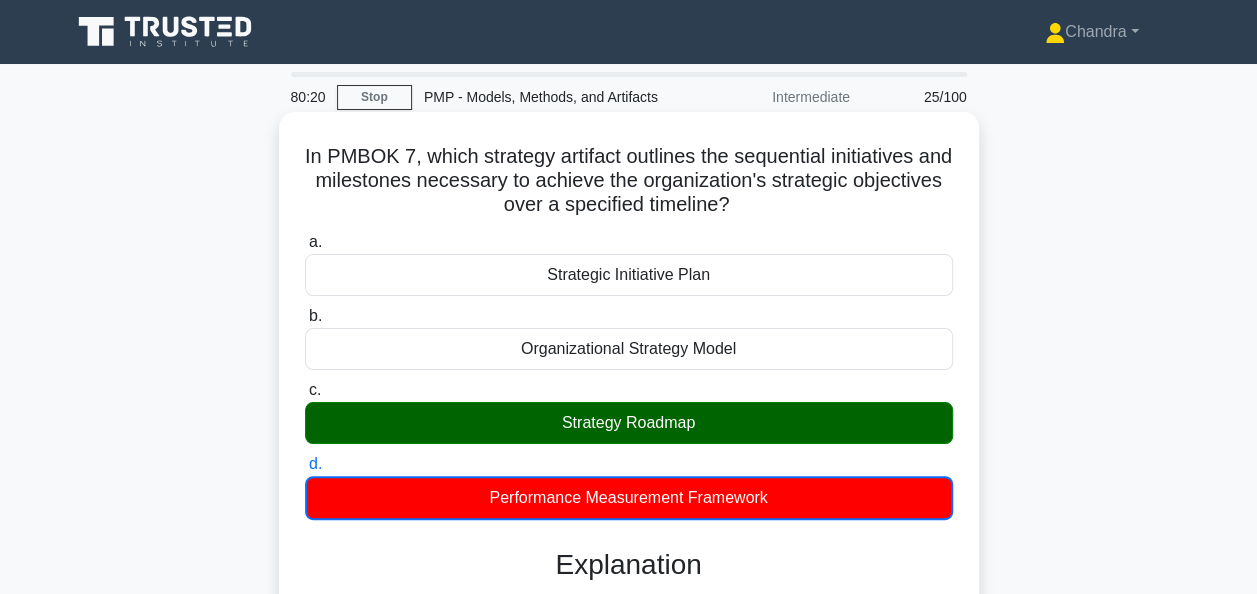 copy on "Strategy Roadmap" 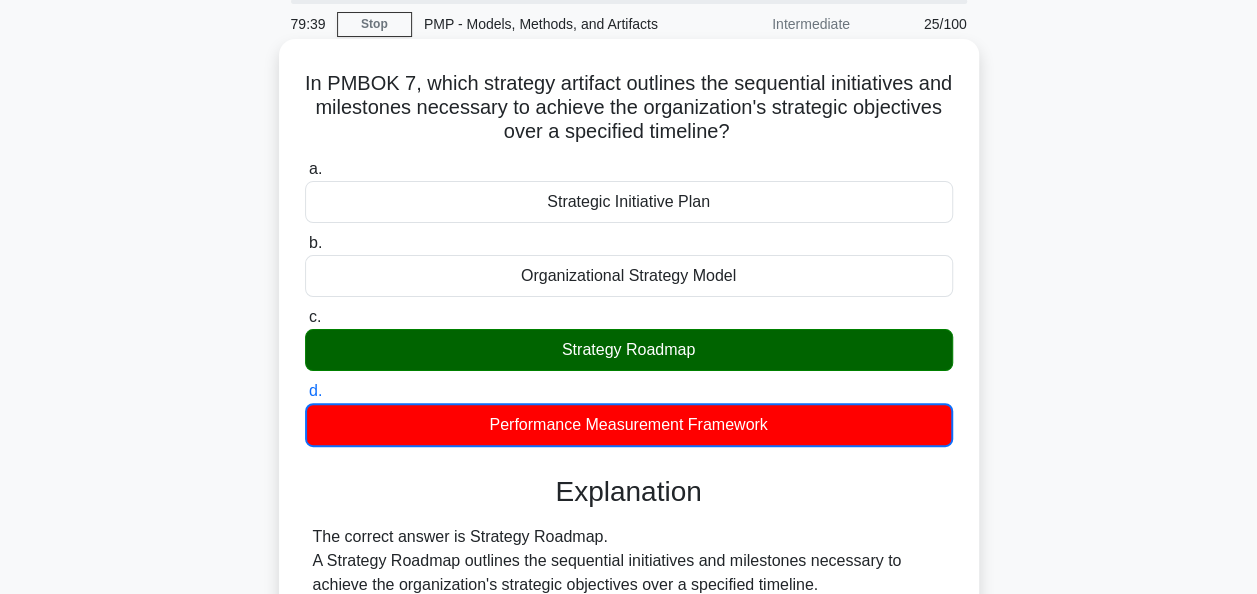 scroll, scrollTop: 486, scrollLeft: 0, axis: vertical 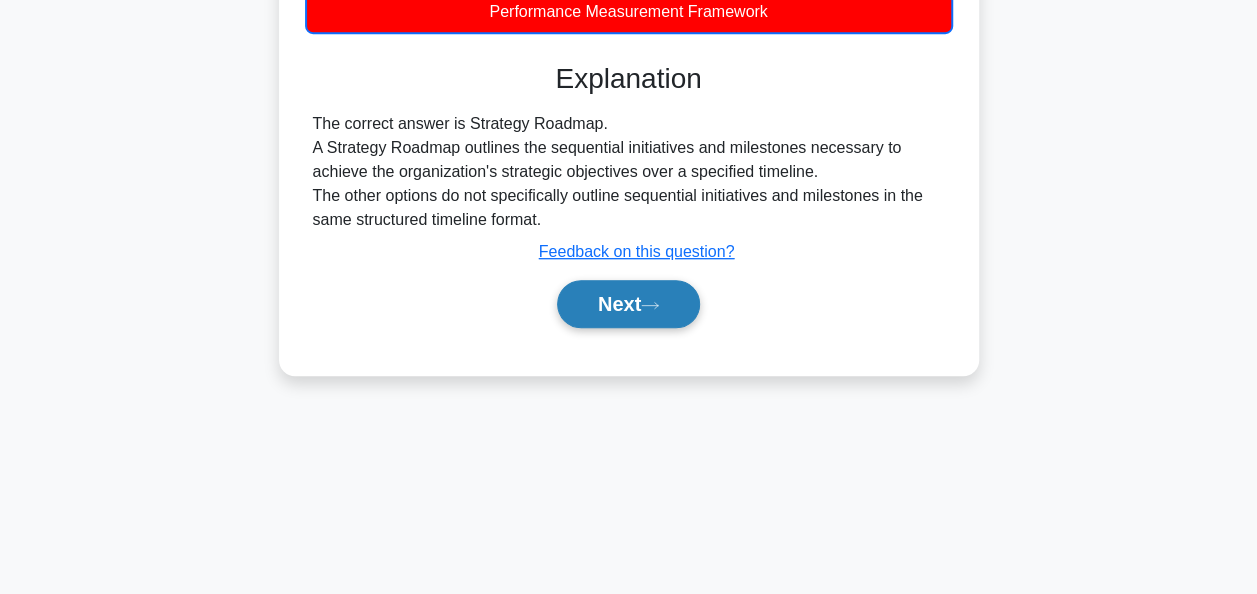 click on "Next" at bounding box center [628, 304] 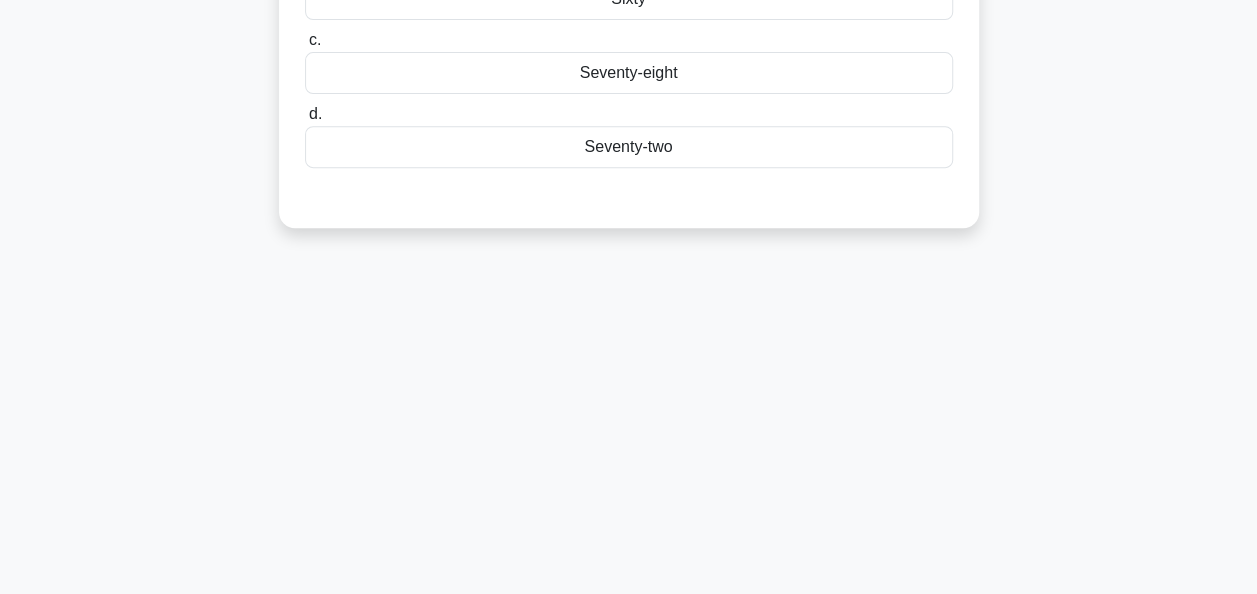 scroll, scrollTop: 86, scrollLeft: 0, axis: vertical 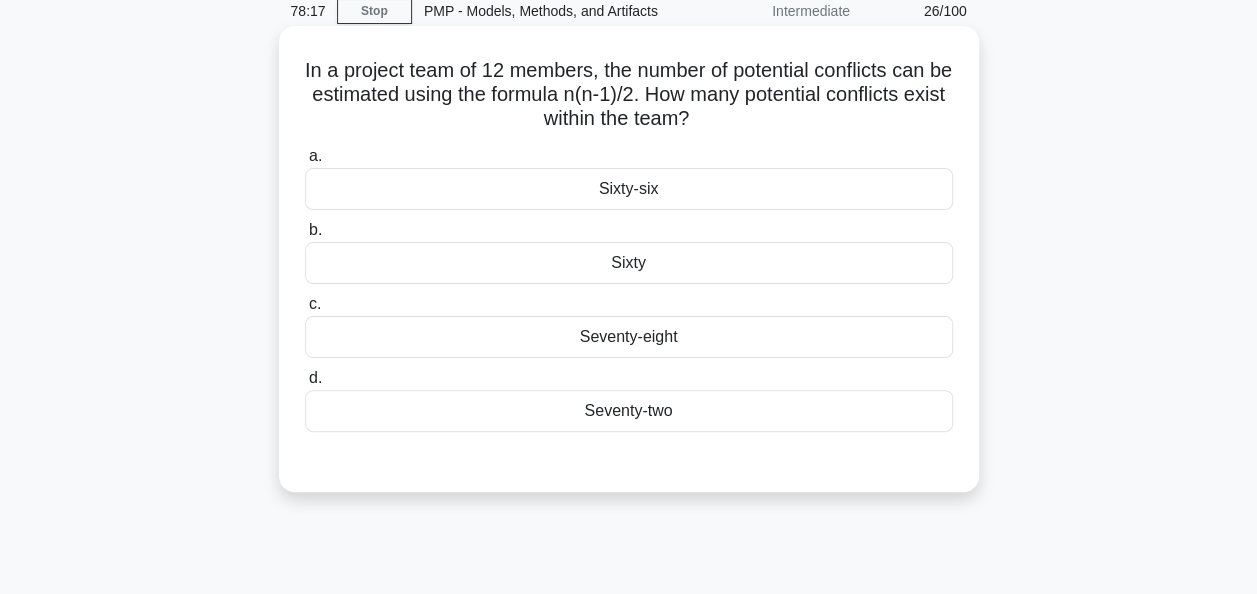 click on "Sixty-six" at bounding box center (629, 189) 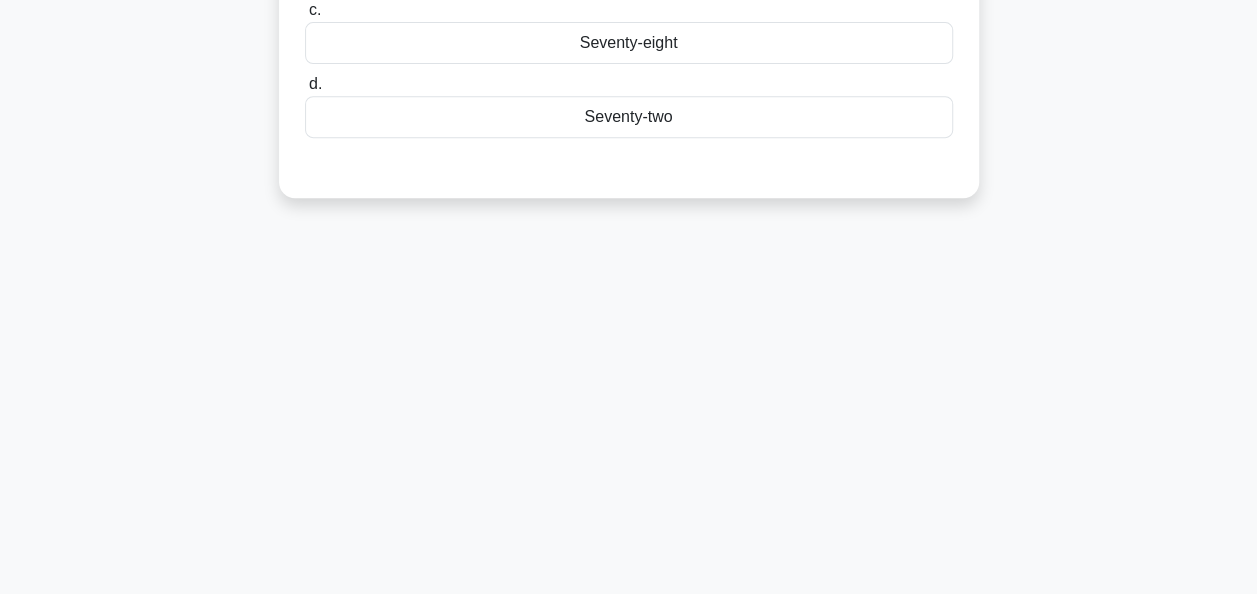 scroll, scrollTop: 386, scrollLeft: 0, axis: vertical 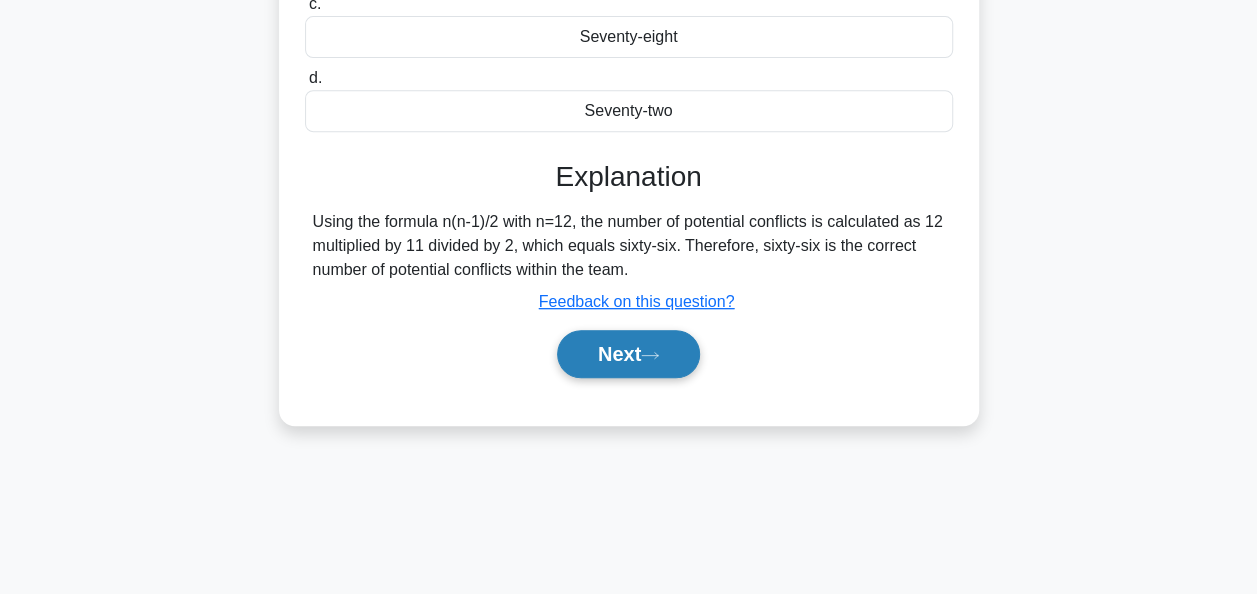 click on "Next" at bounding box center (628, 354) 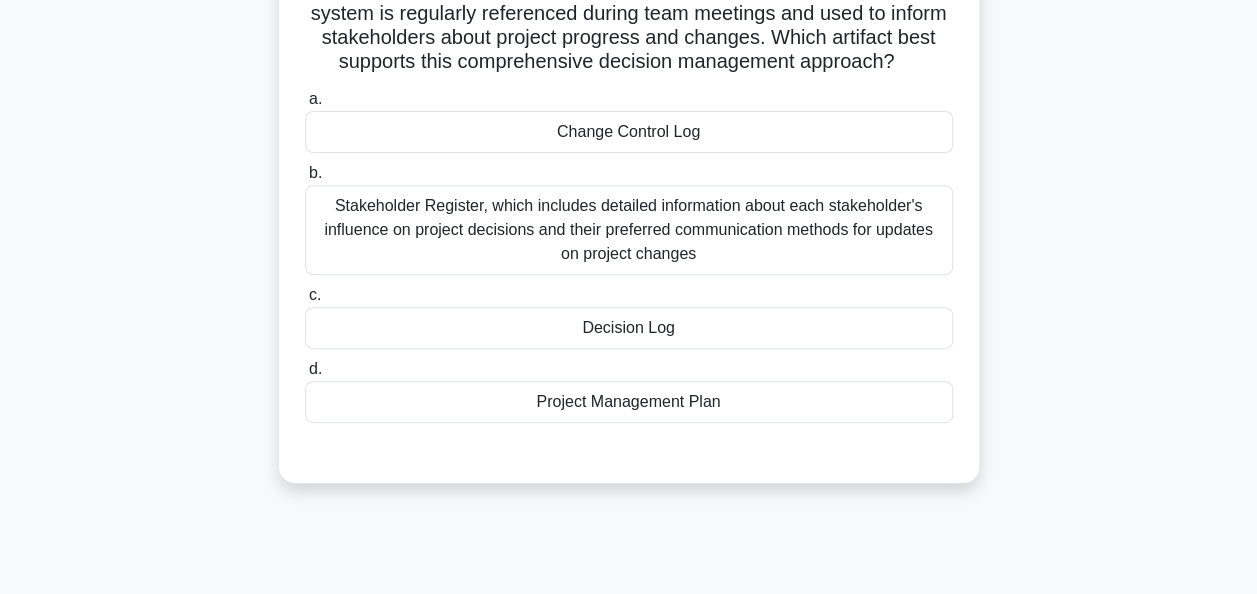 scroll, scrollTop: 200, scrollLeft: 0, axis: vertical 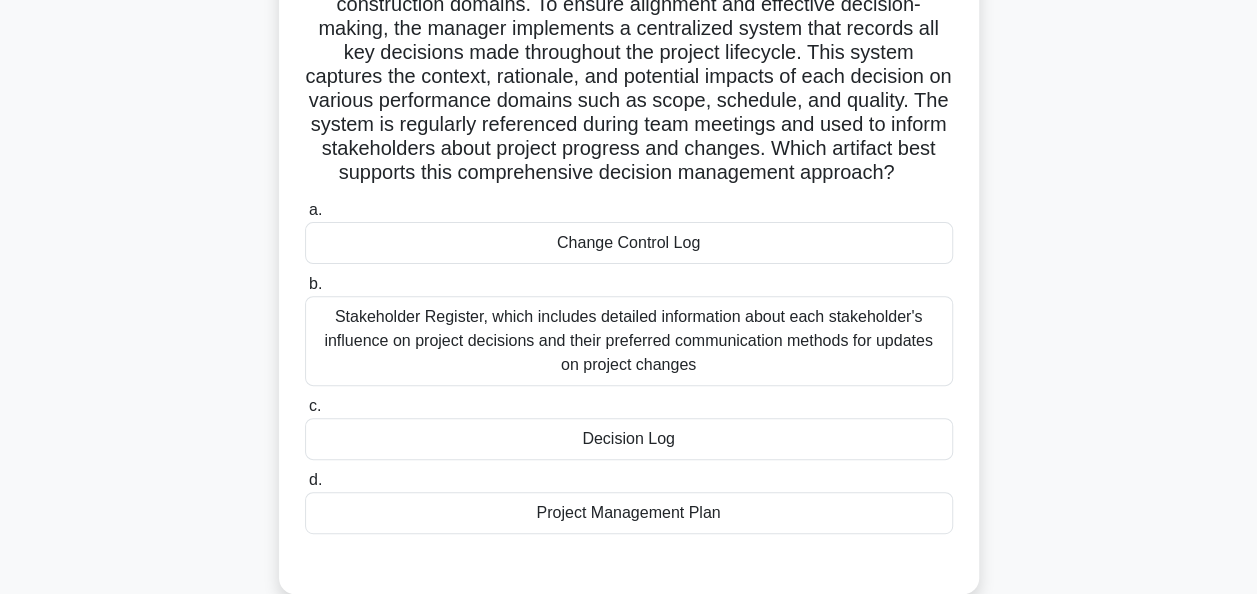 click on "Change Control Log" at bounding box center [629, 243] 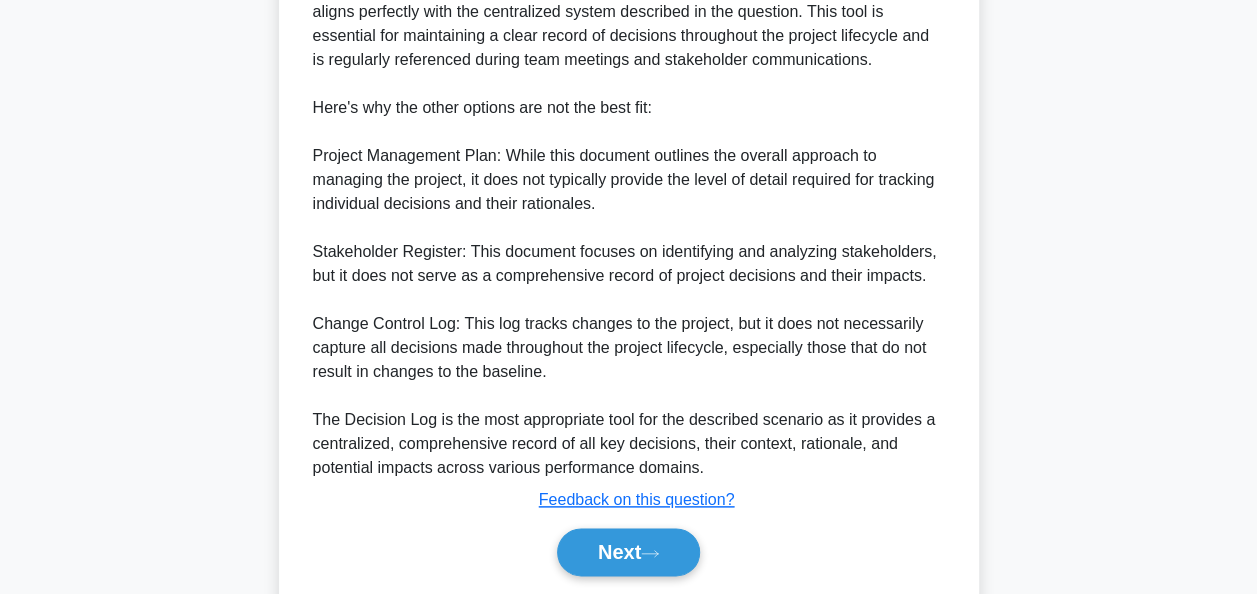 scroll, scrollTop: 999, scrollLeft: 0, axis: vertical 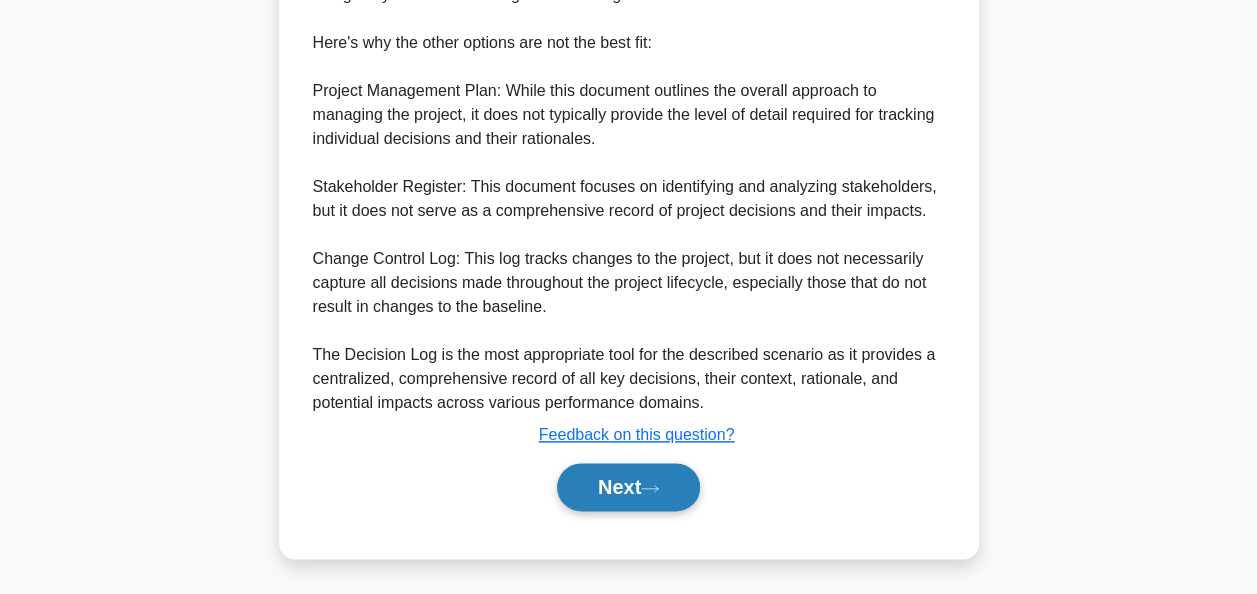 click on "Next" at bounding box center [628, 487] 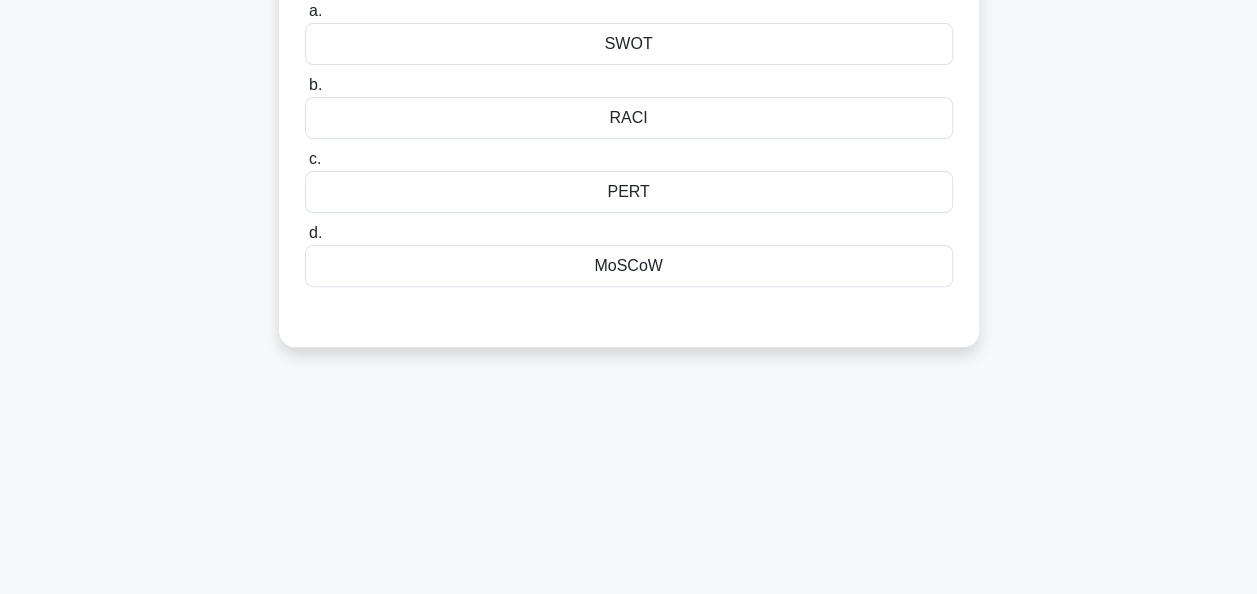 scroll, scrollTop: 0, scrollLeft: 0, axis: both 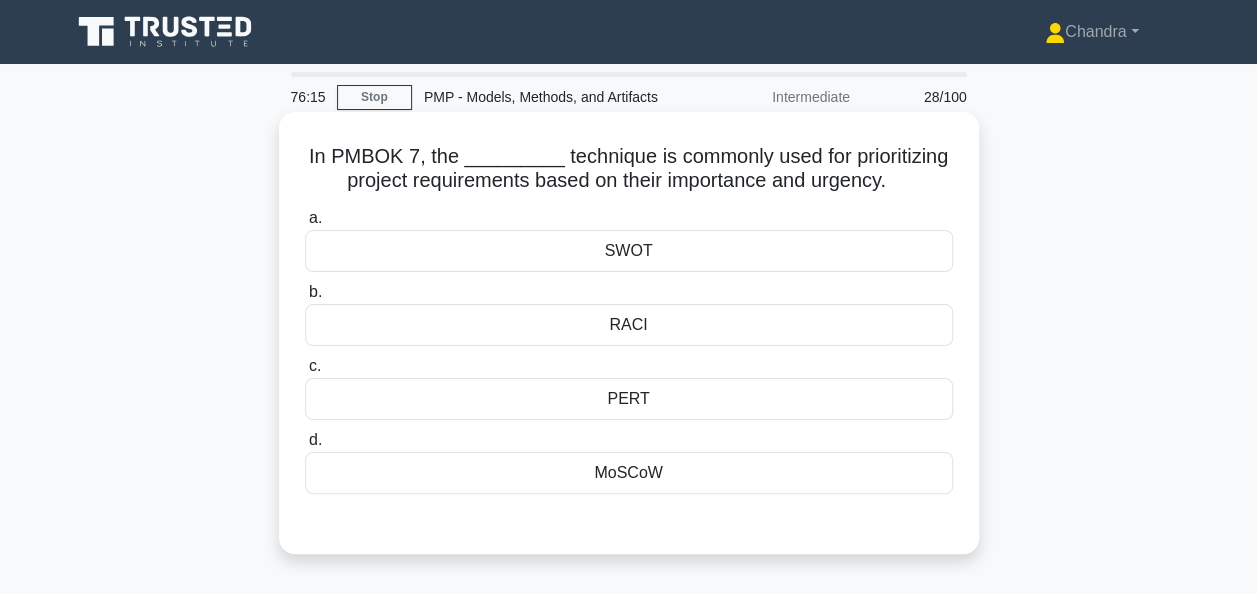 click on "SWOT" at bounding box center (629, 251) 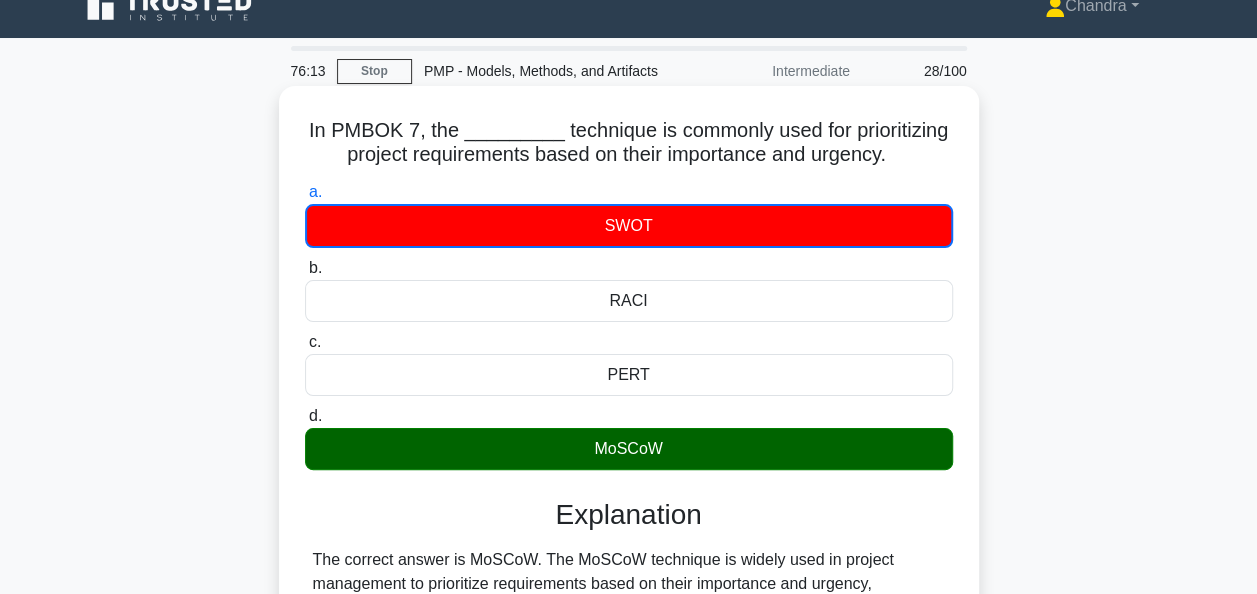scroll, scrollTop: 300, scrollLeft: 0, axis: vertical 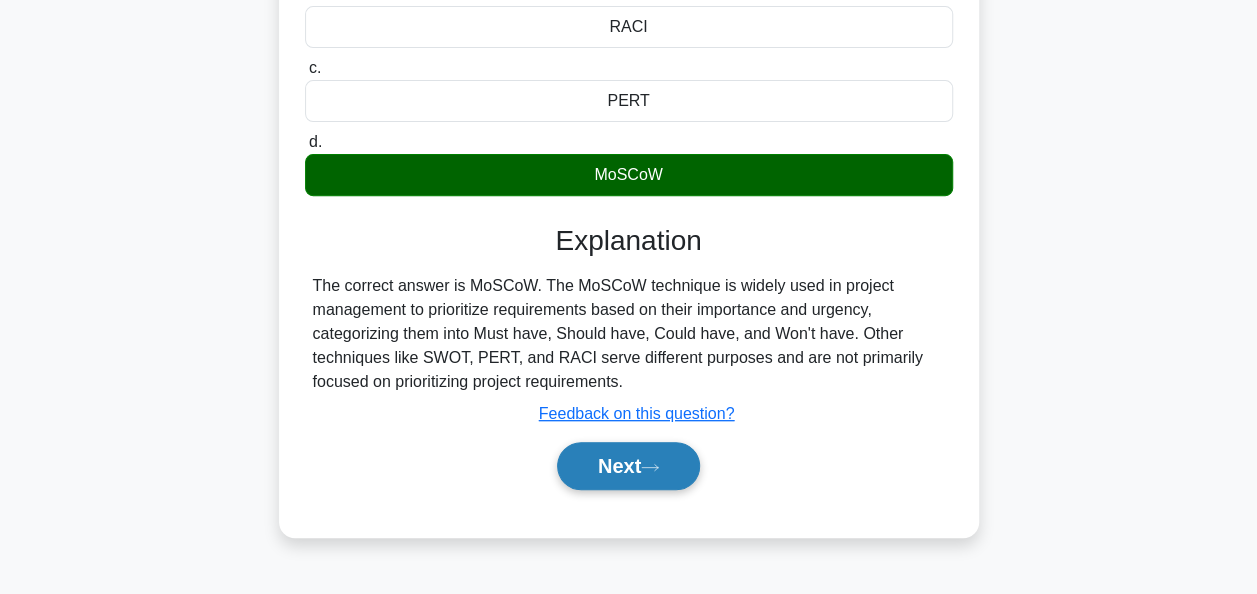 click on "Next" at bounding box center [628, 466] 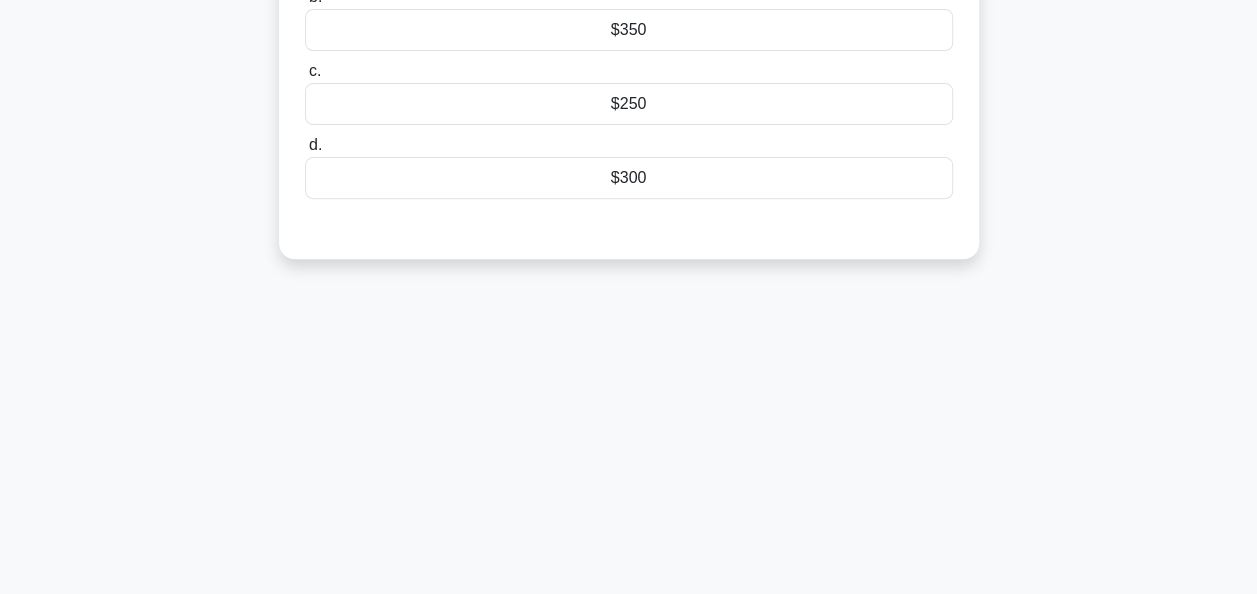 scroll, scrollTop: 0, scrollLeft: 0, axis: both 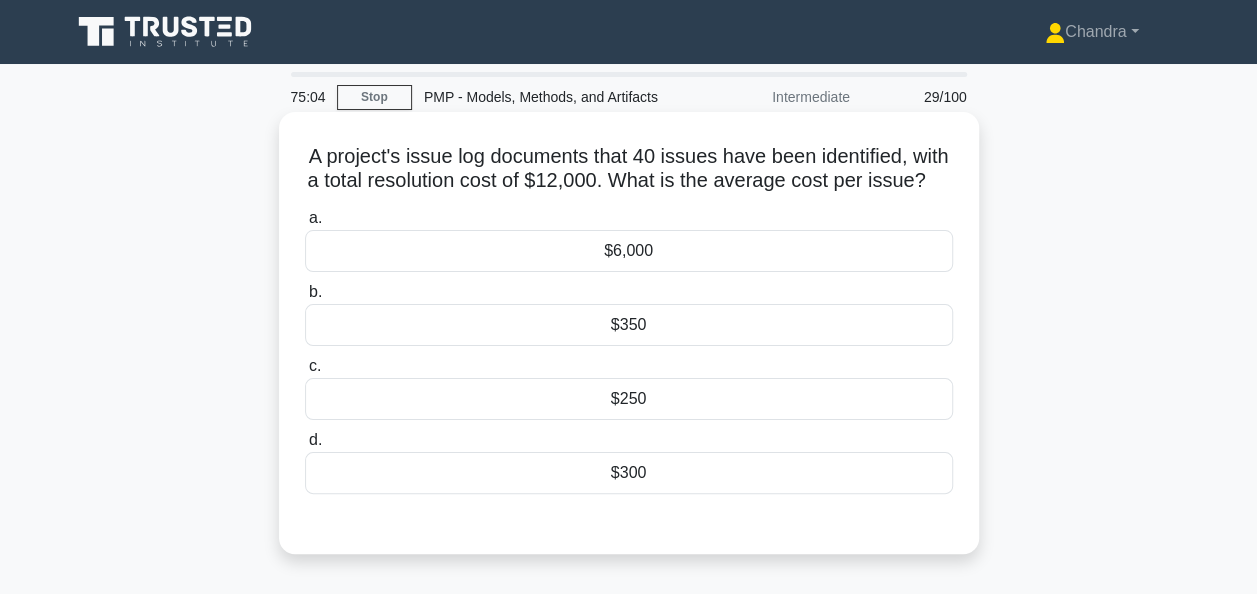 click on "$300" at bounding box center (629, 473) 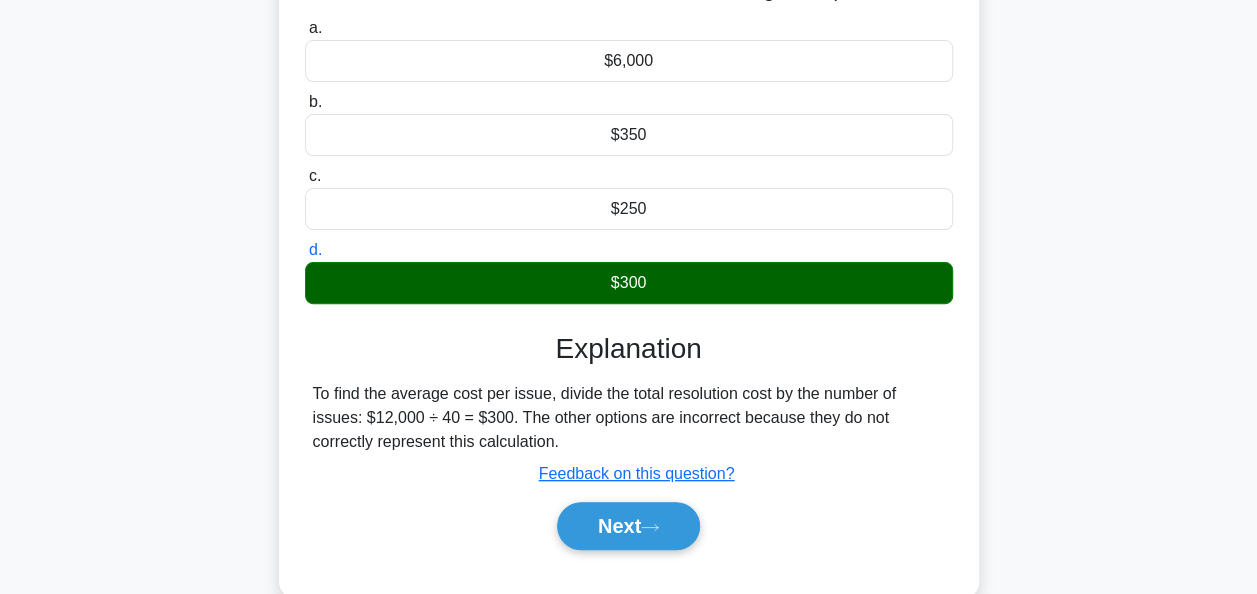 scroll, scrollTop: 486, scrollLeft: 0, axis: vertical 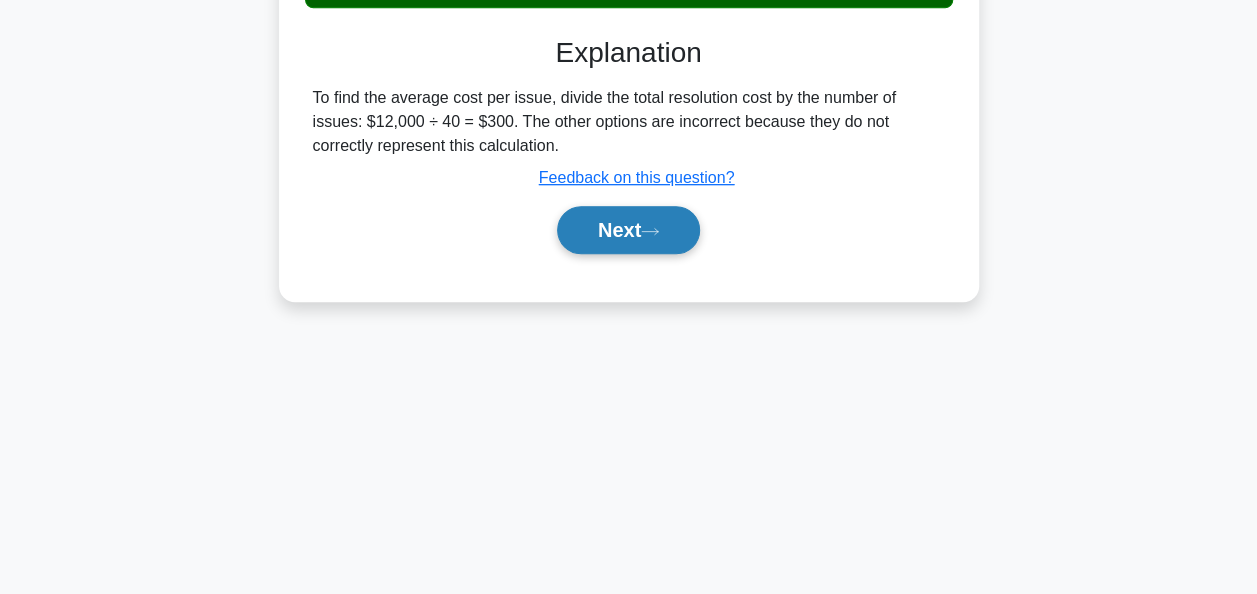 click on "Next" at bounding box center (628, 230) 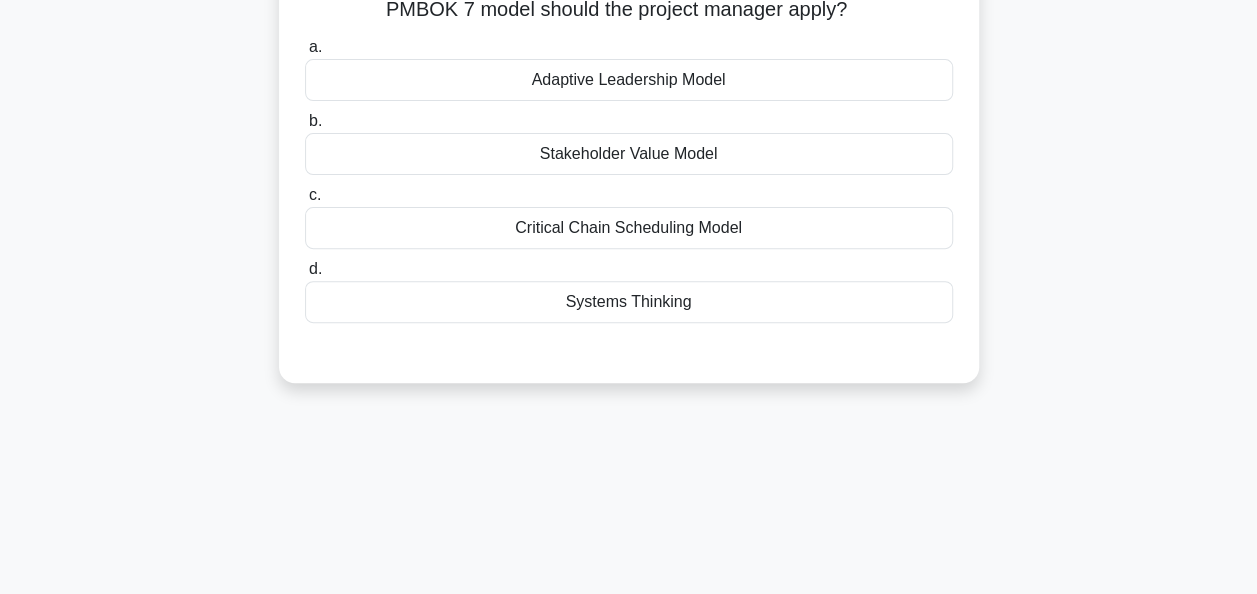 scroll, scrollTop: 86, scrollLeft: 0, axis: vertical 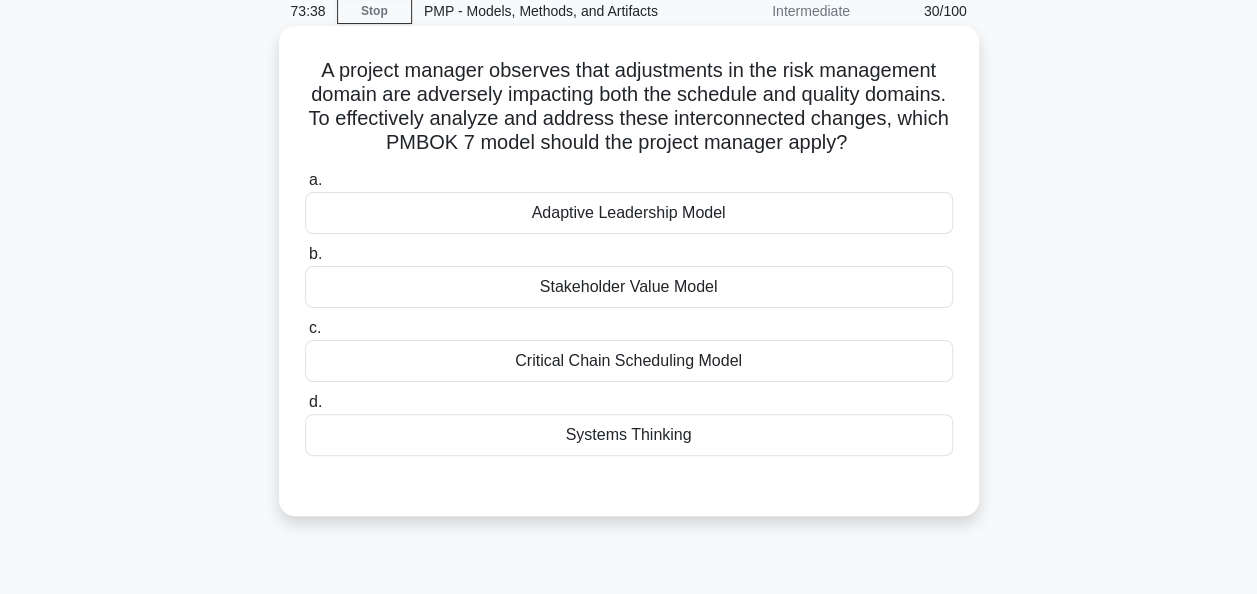 click on "Critical Chain Scheduling Model" at bounding box center (629, 361) 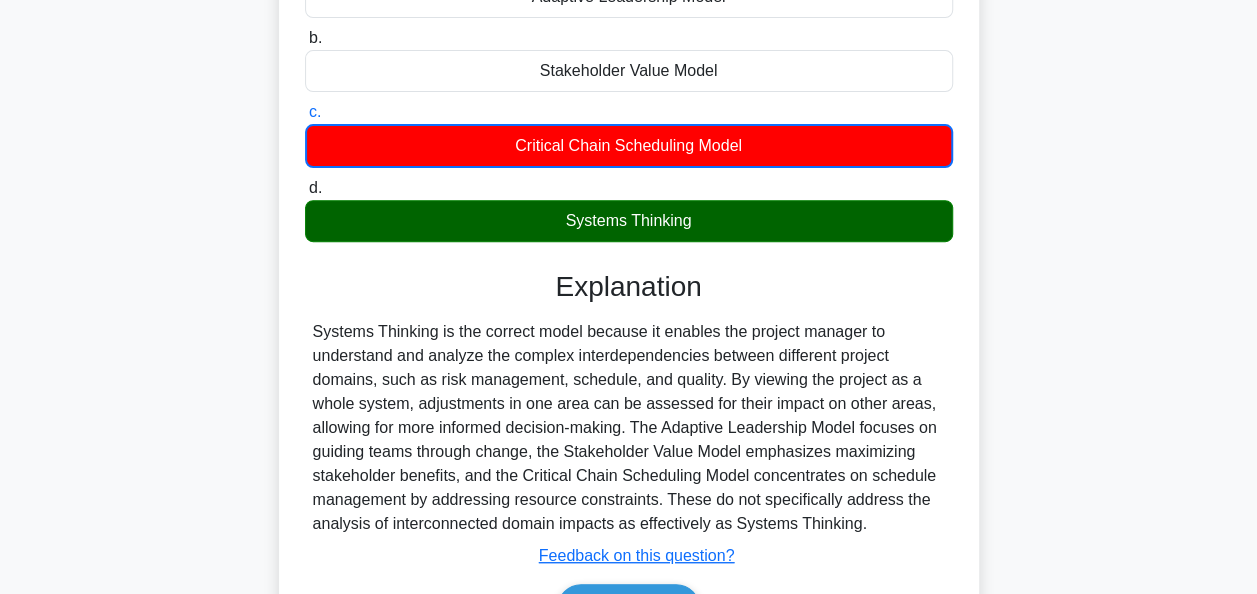 scroll, scrollTop: 0, scrollLeft: 0, axis: both 